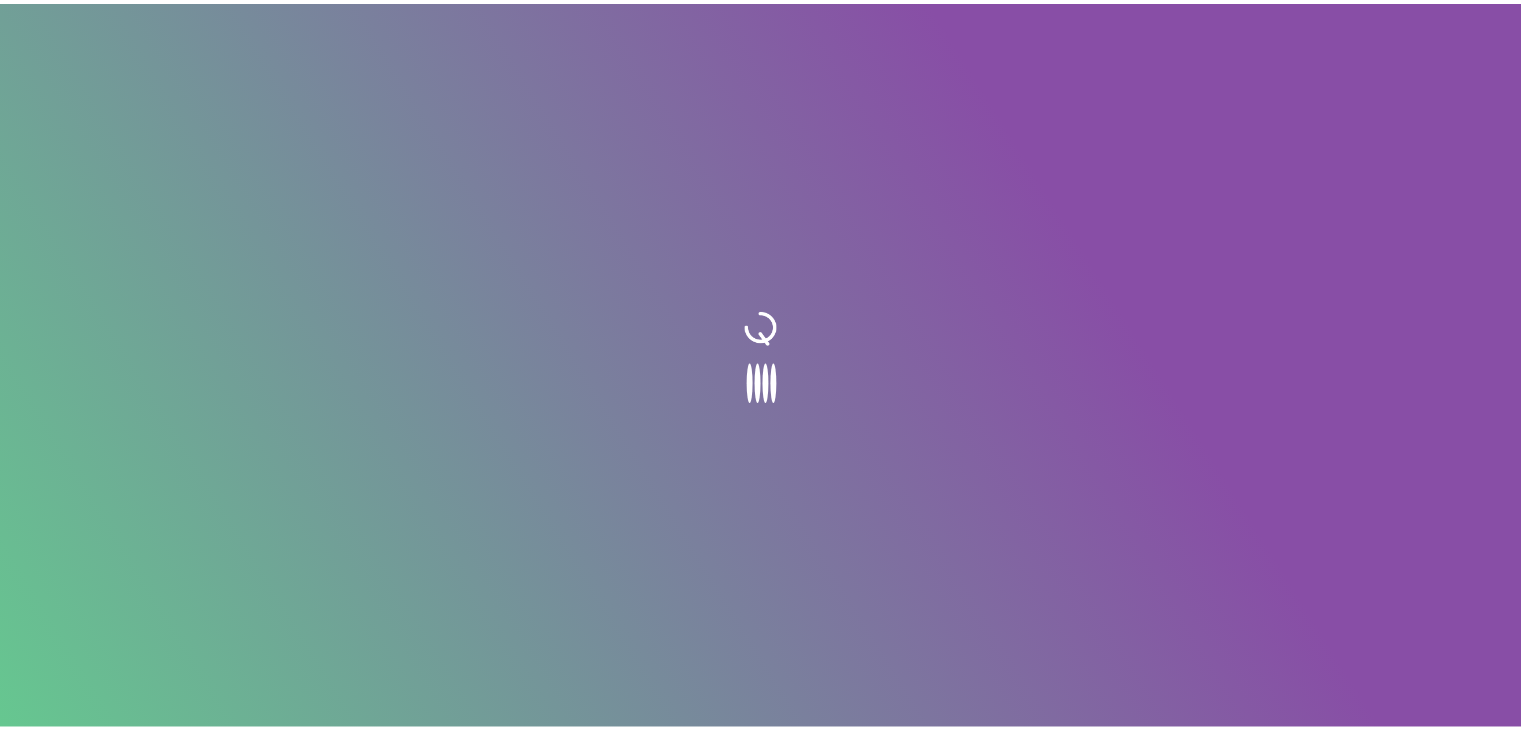 scroll, scrollTop: 0, scrollLeft: 0, axis: both 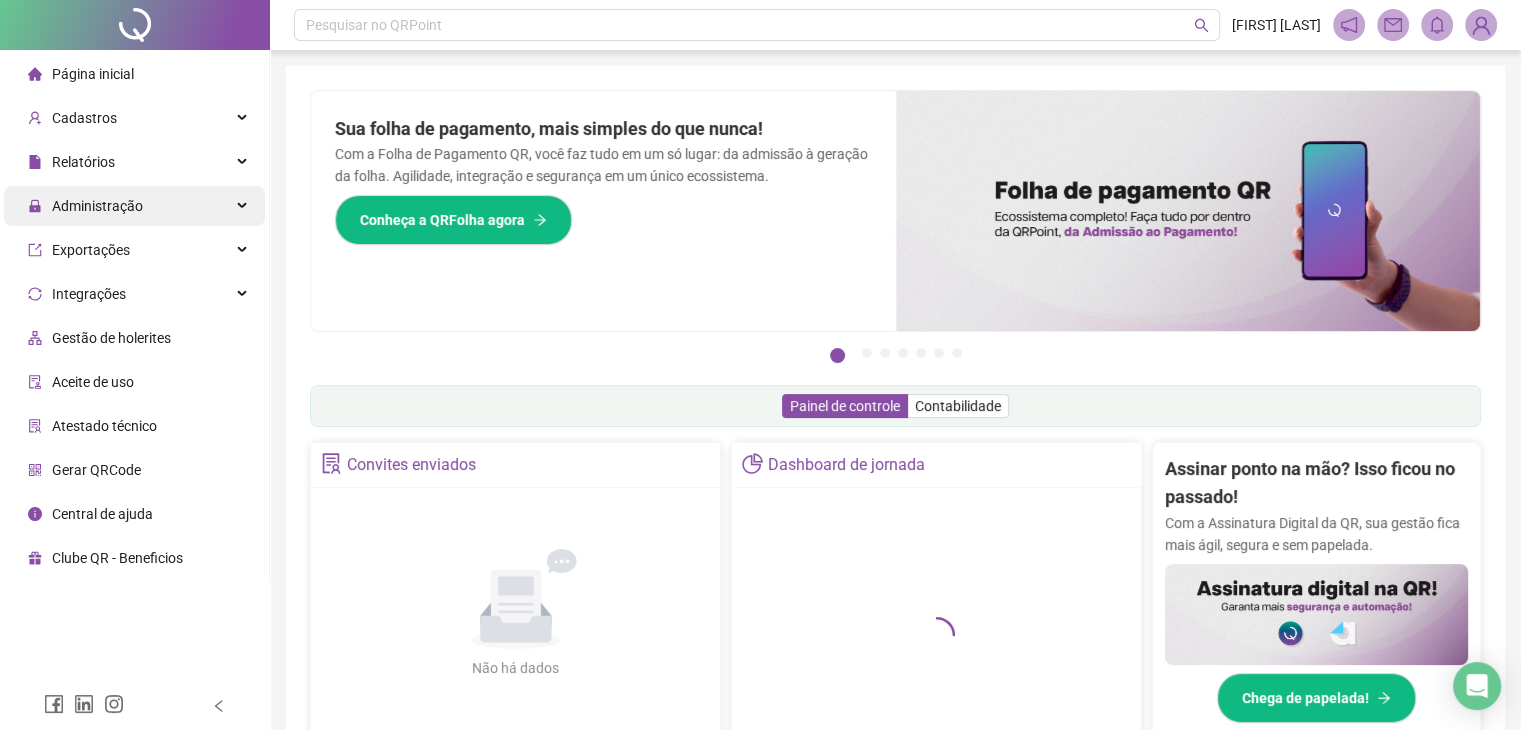 click on "Administração" at bounding box center [97, 206] 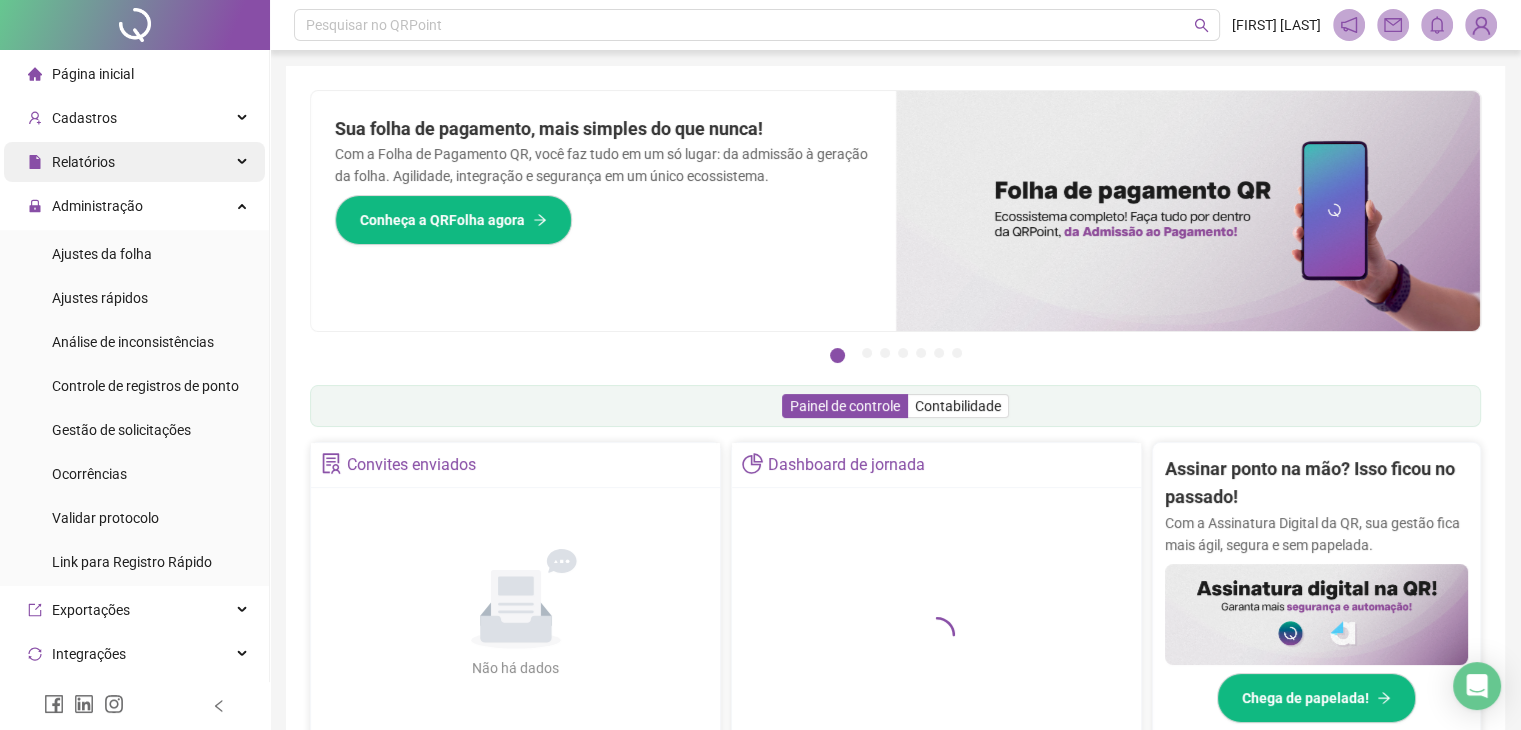 click on "Relatórios" at bounding box center [134, 162] 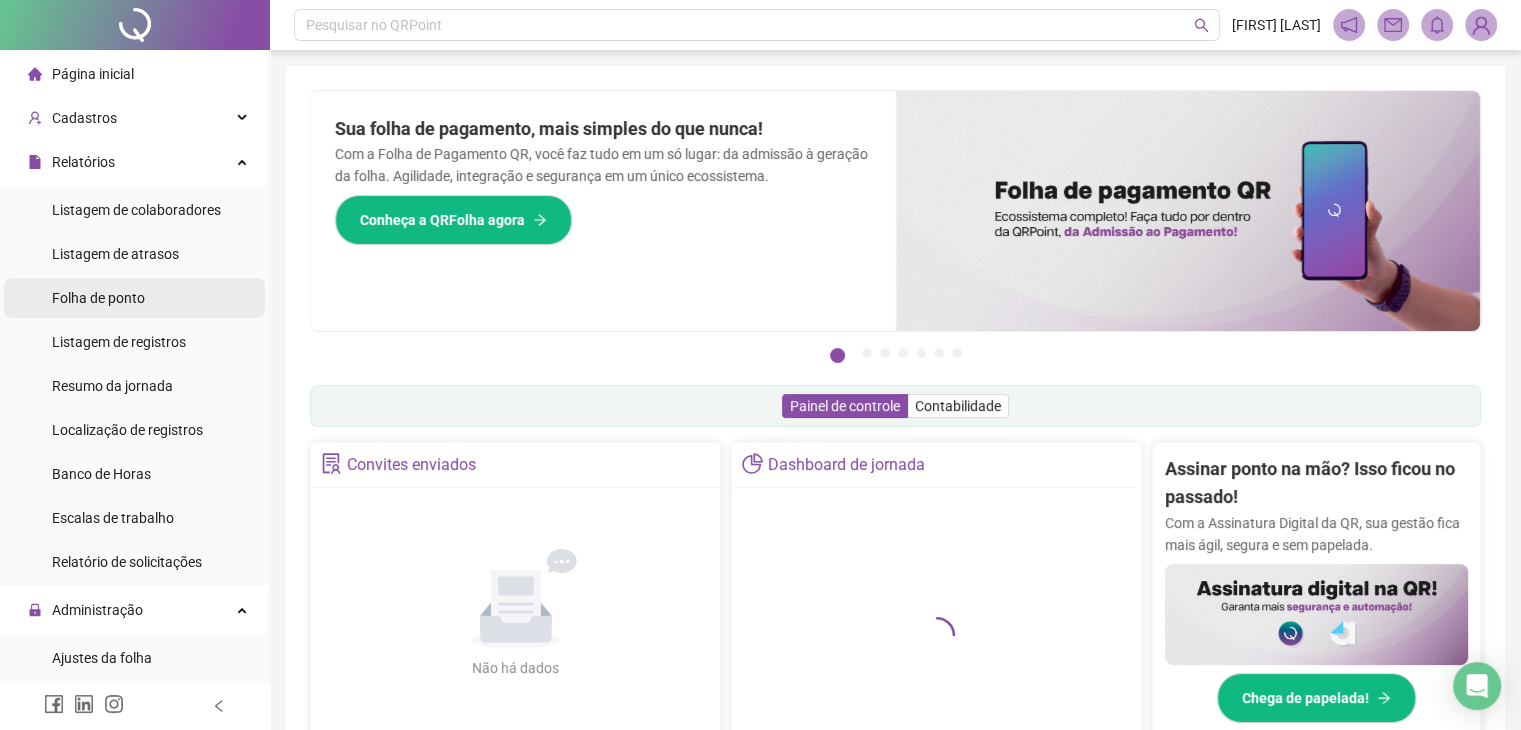 click on "Folha de ponto" at bounding box center [98, 298] 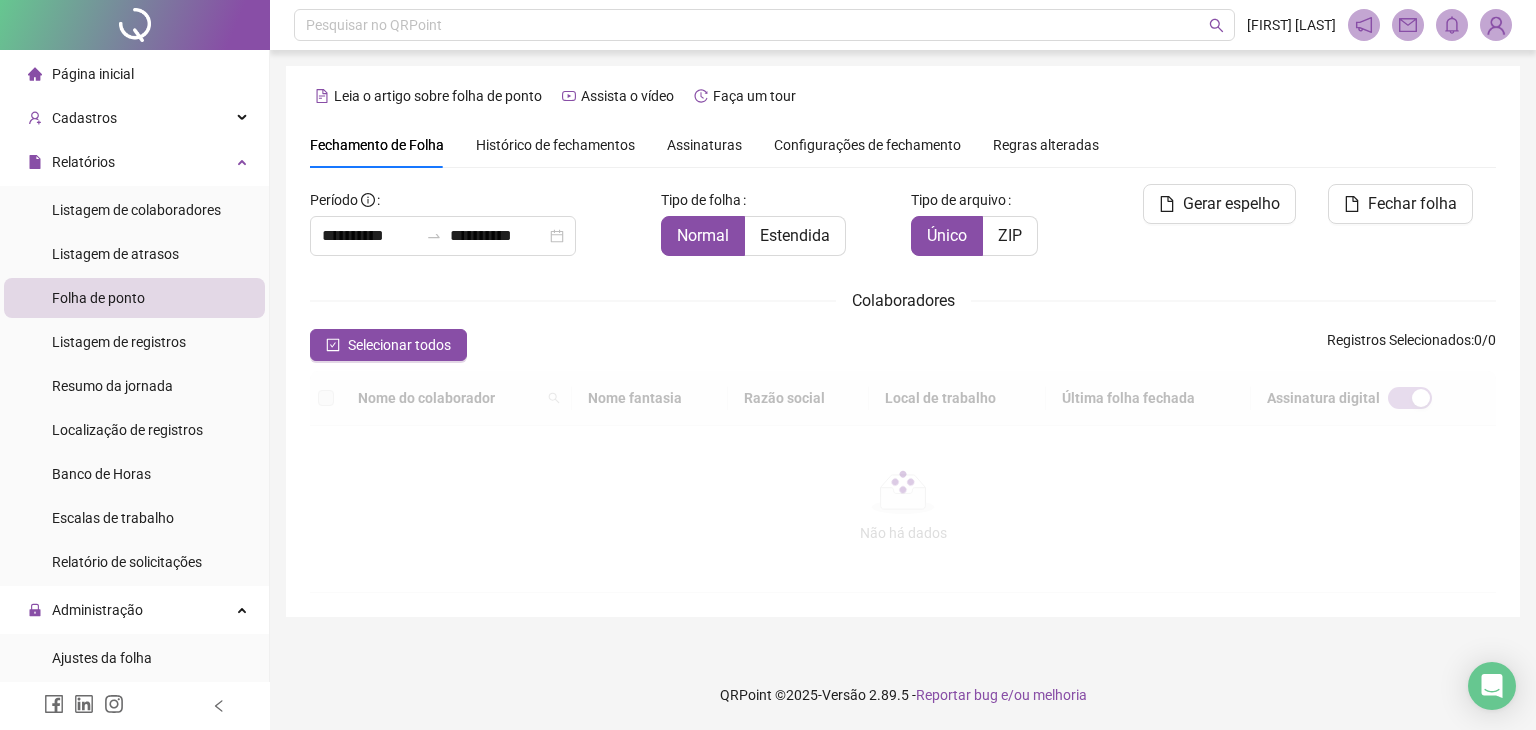 type on "**********" 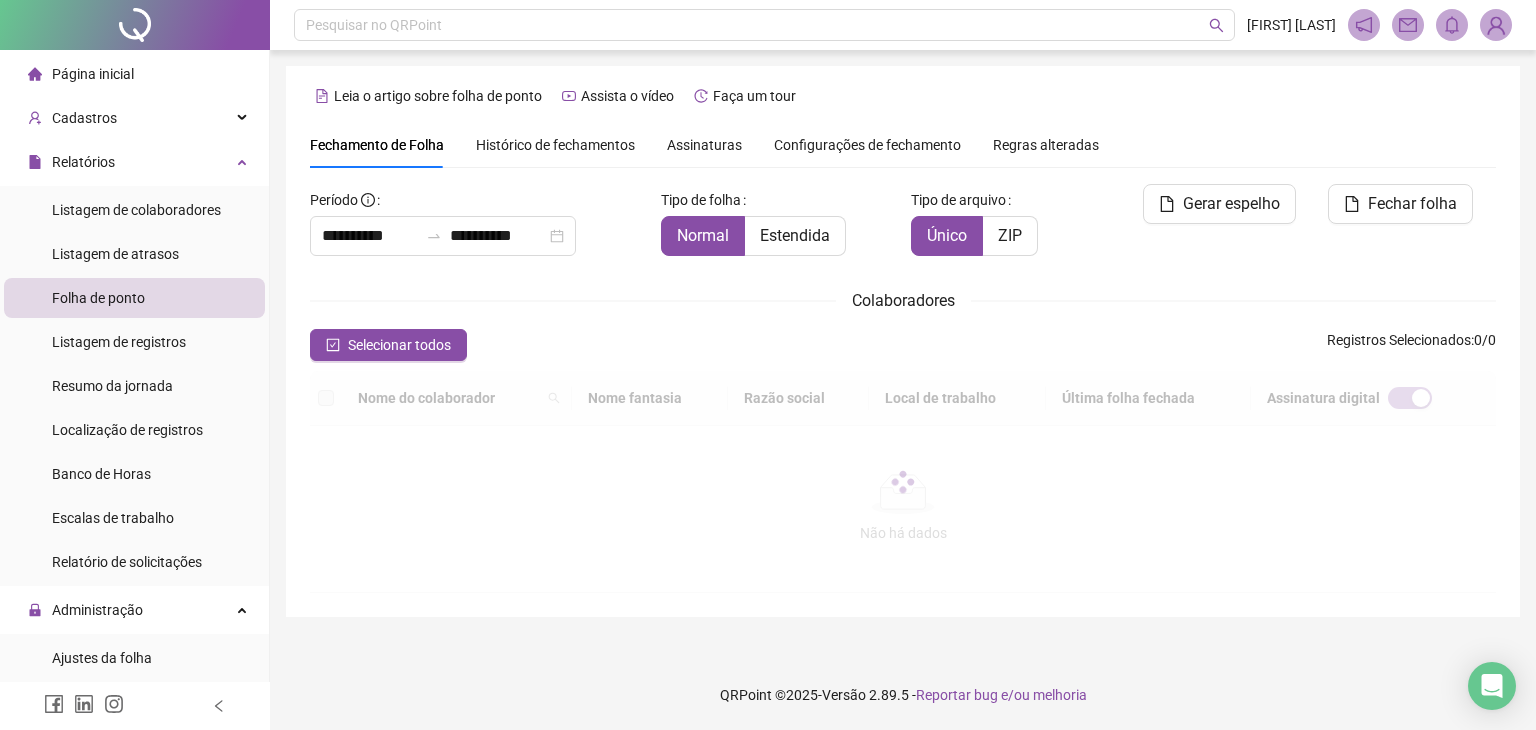 type on "**********" 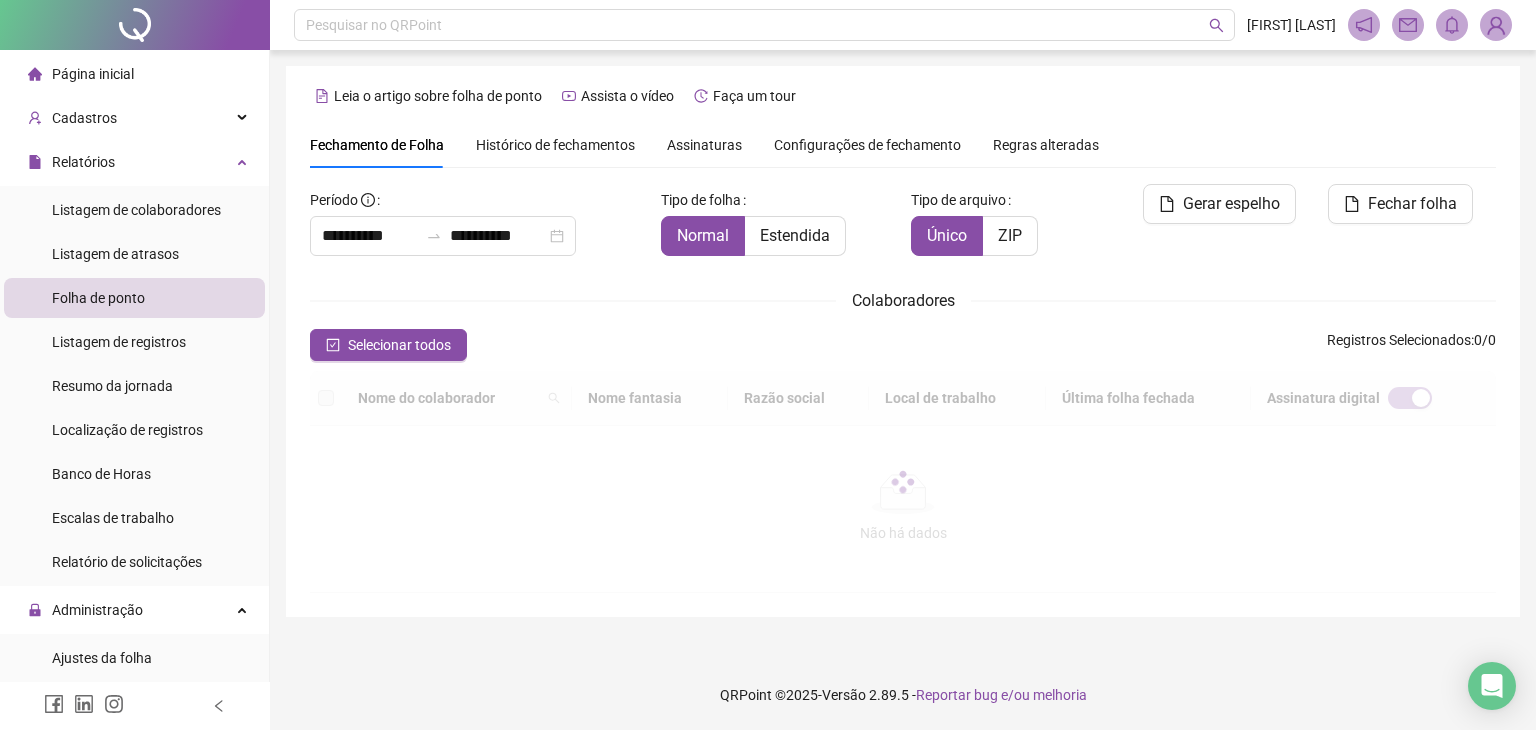 click on "Histórico de fechamentos" at bounding box center [555, 145] 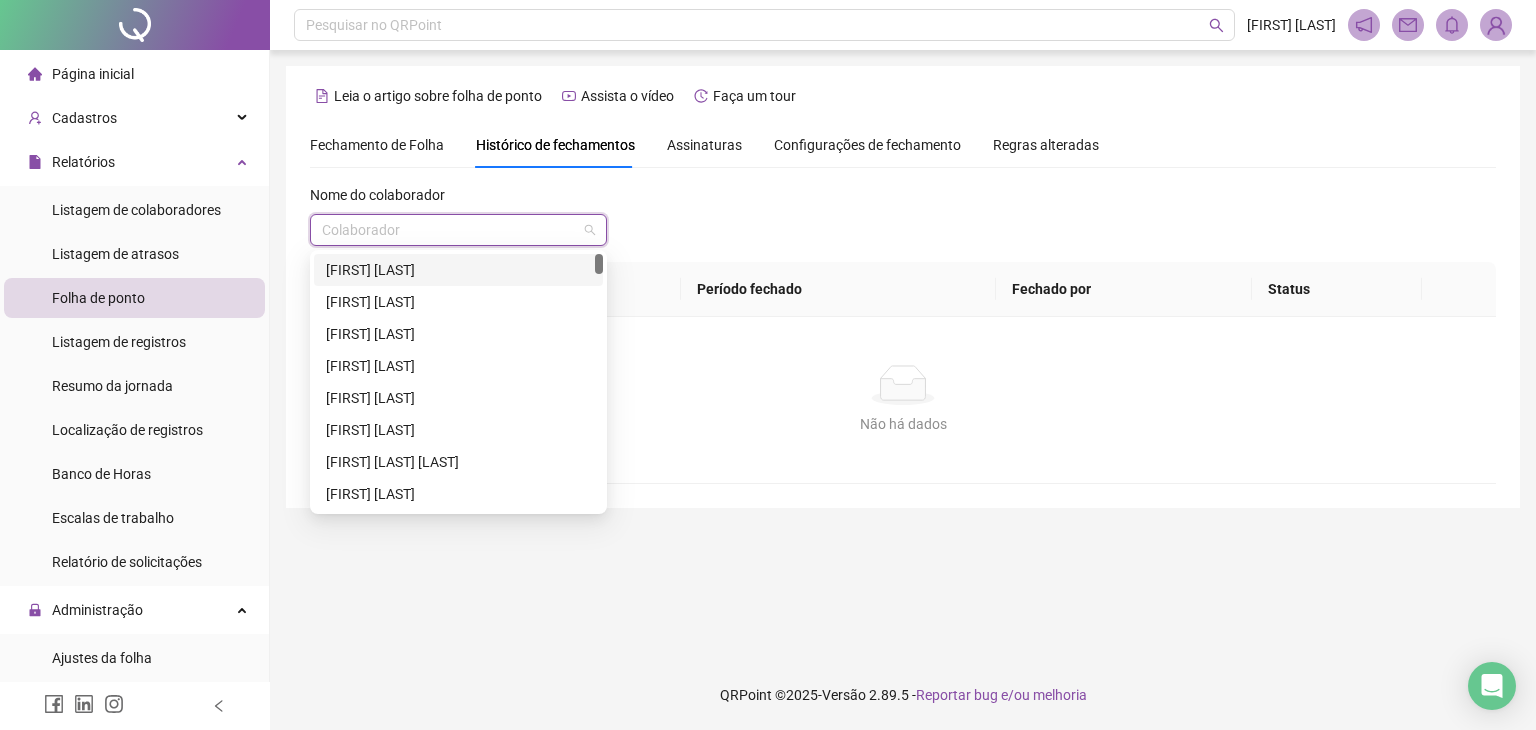 click at bounding box center [449, 230] 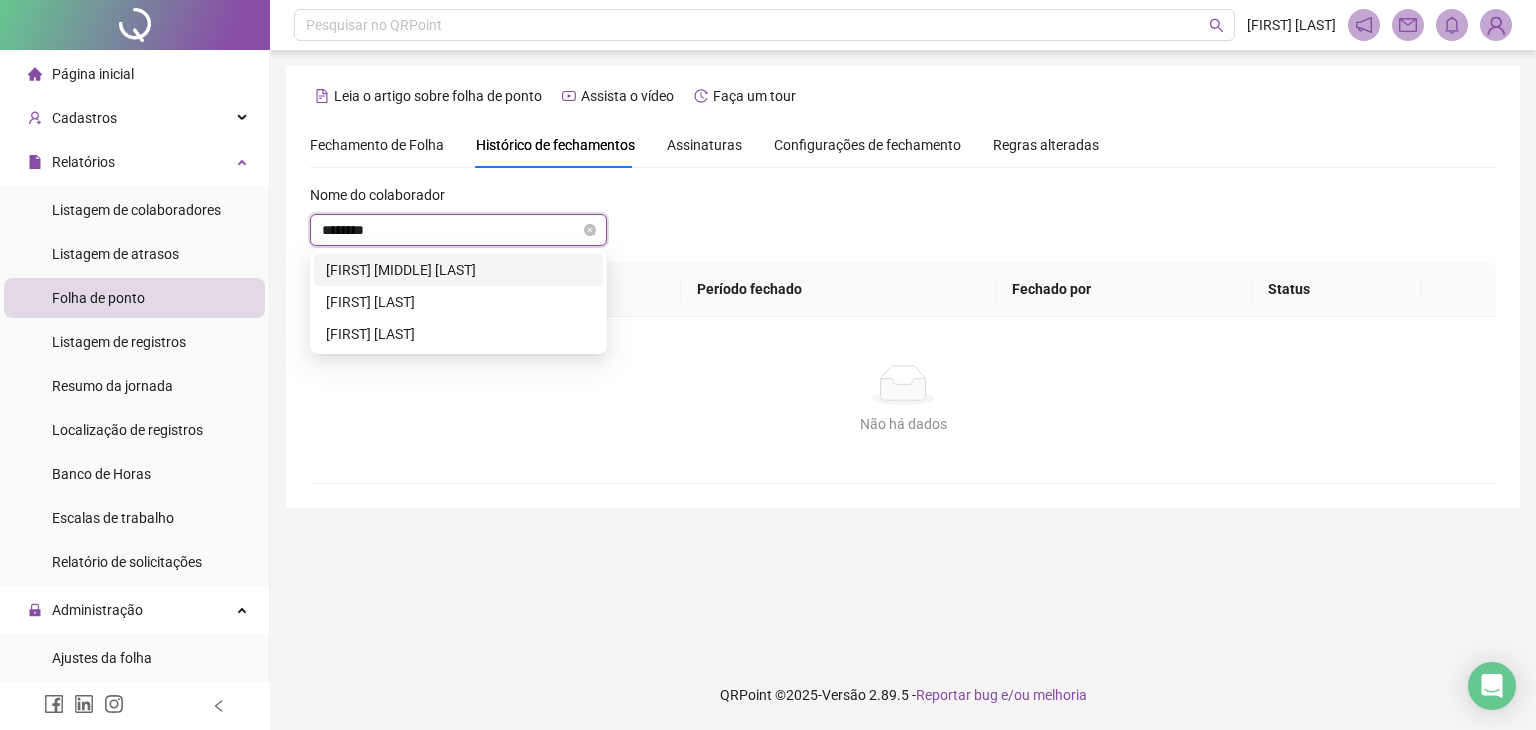 type on "*********" 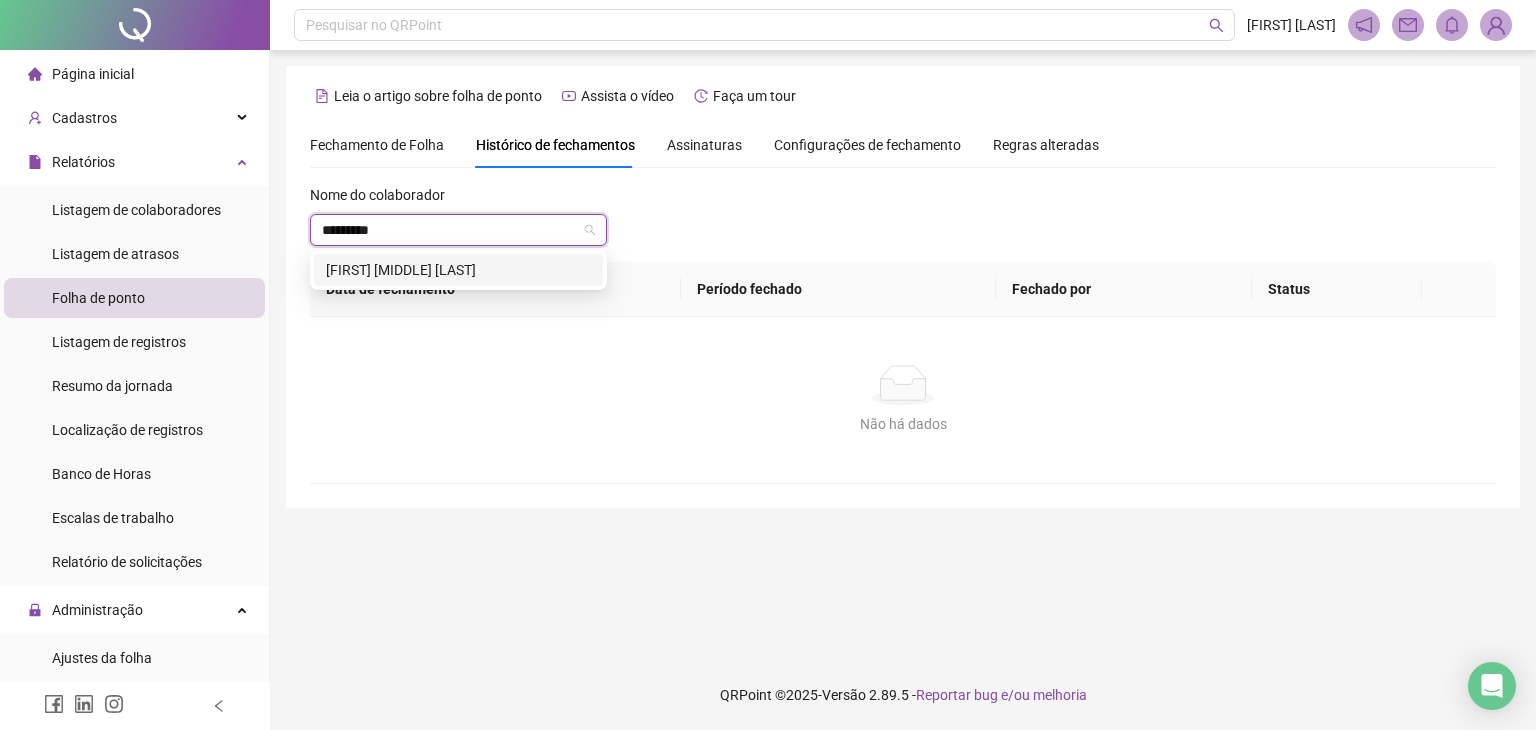 click on "[FIRST] [MIDDLE] [LAST]" at bounding box center [458, 270] 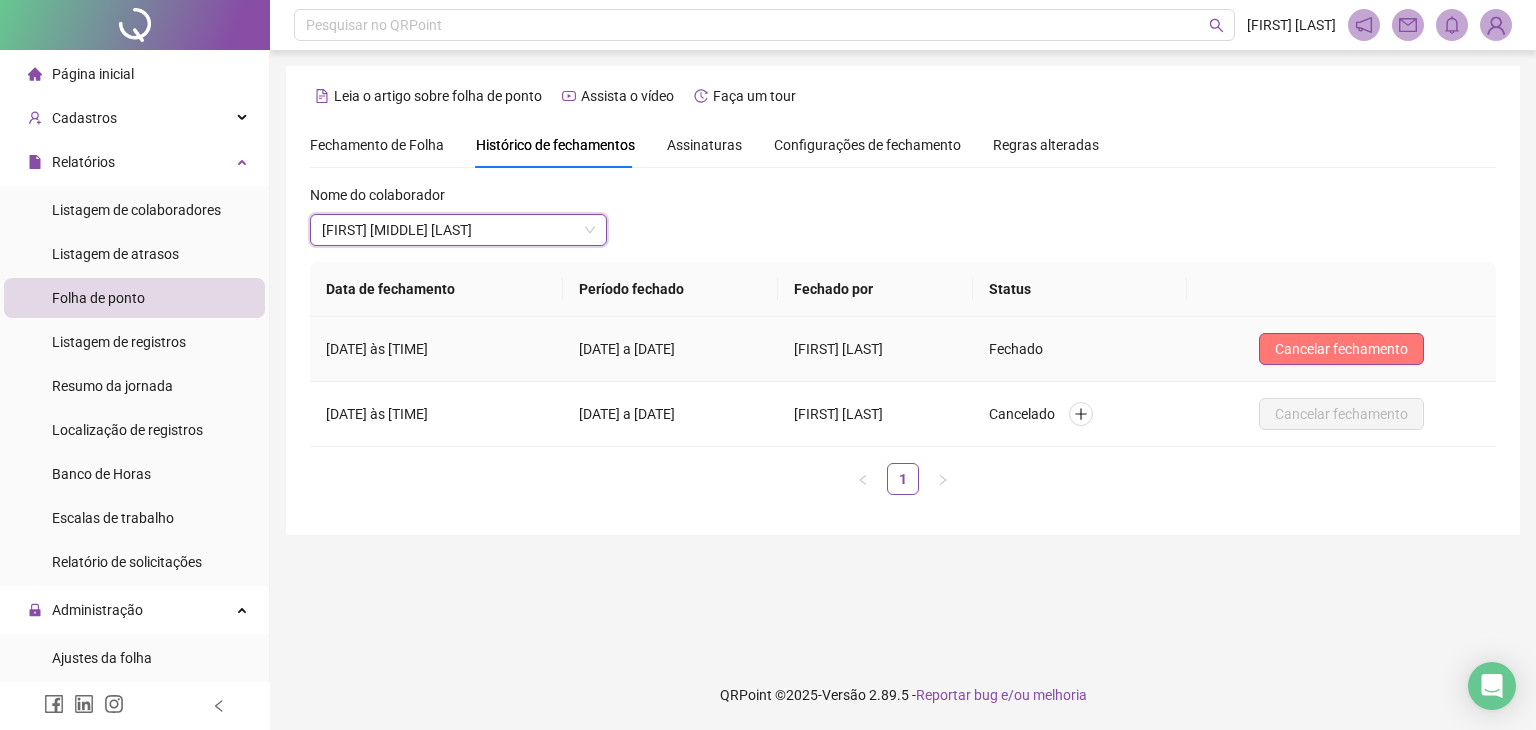 click on "Cancelar fechamento" at bounding box center (1341, 349) 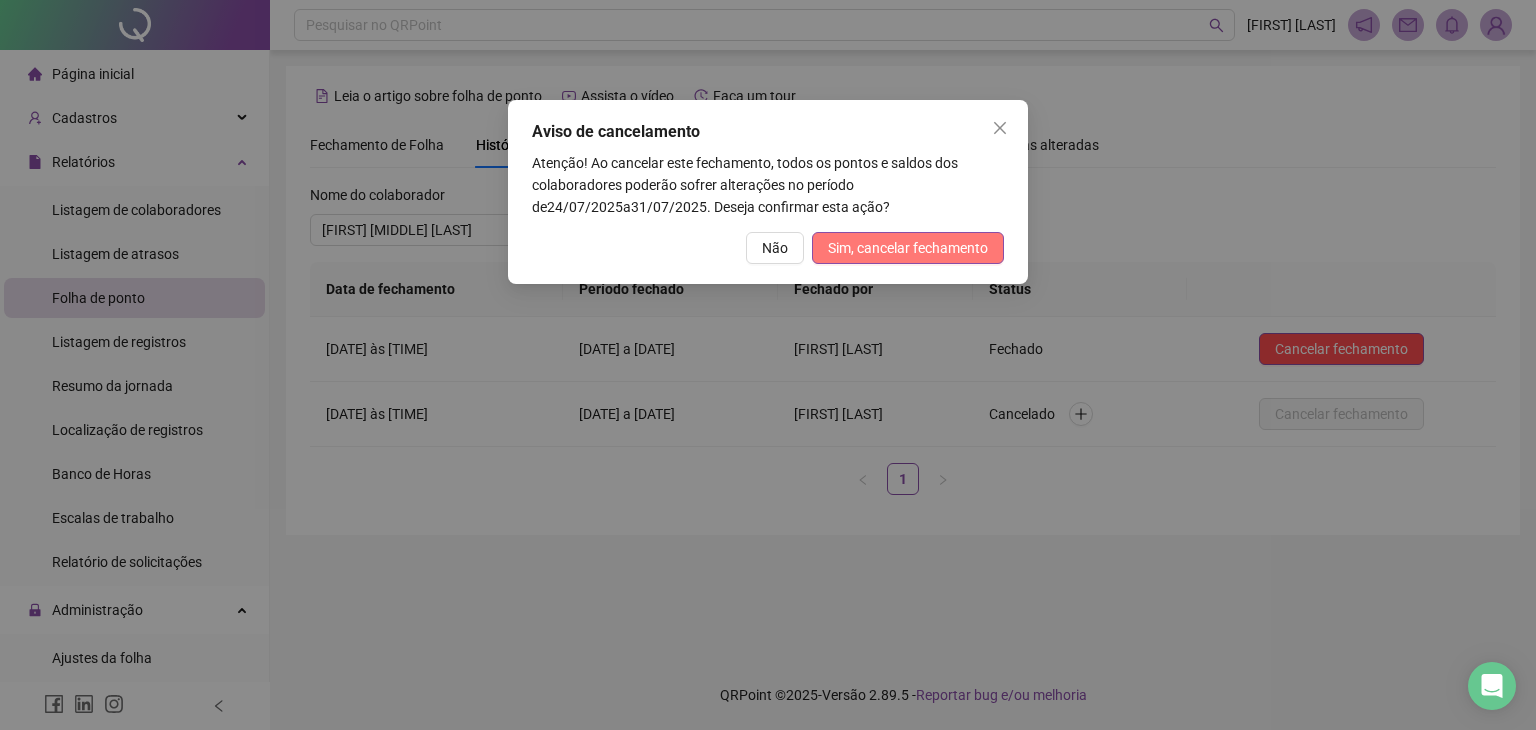 click on "Sim, cancelar fechamento" at bounding box center [908, 248] 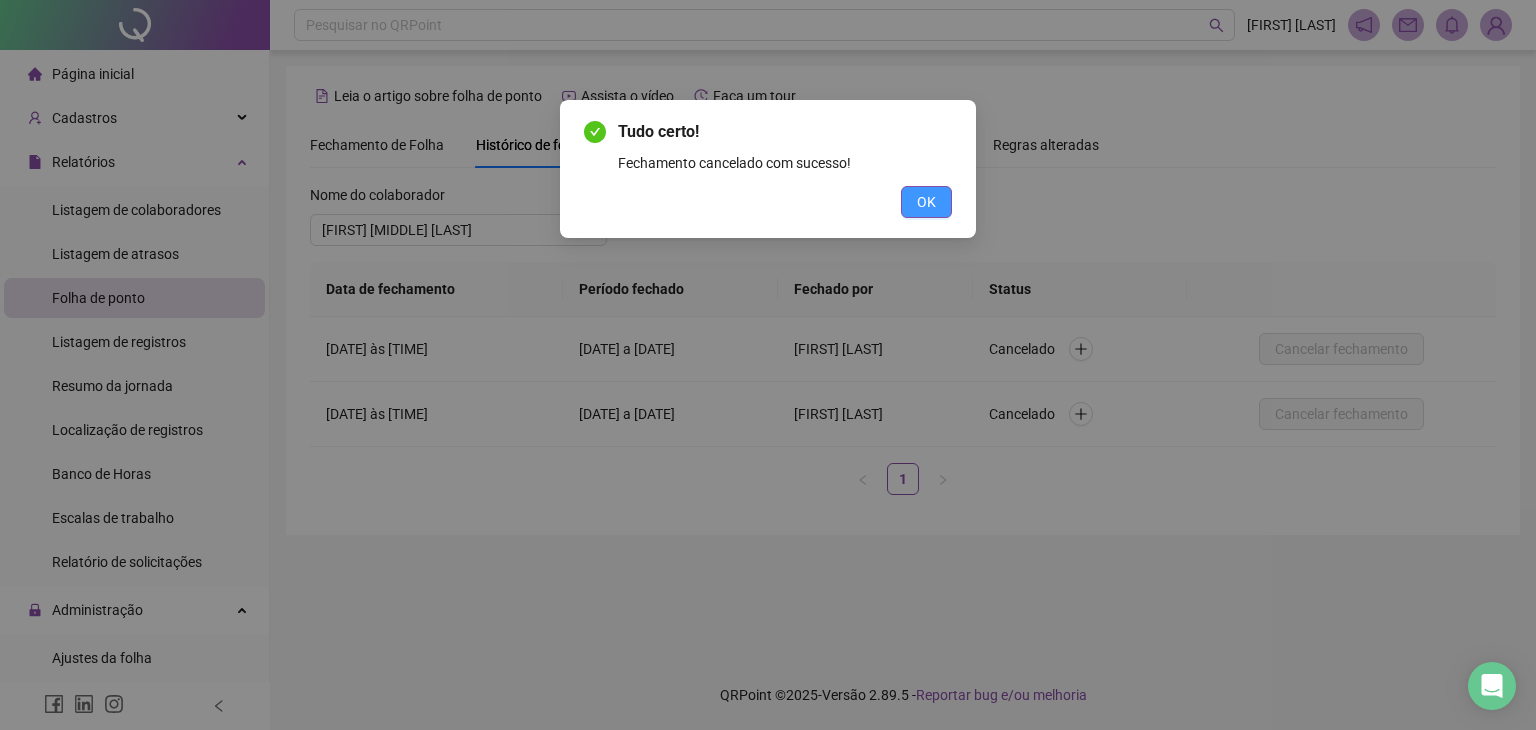 click on "OK" at bounding box center [926, 202] 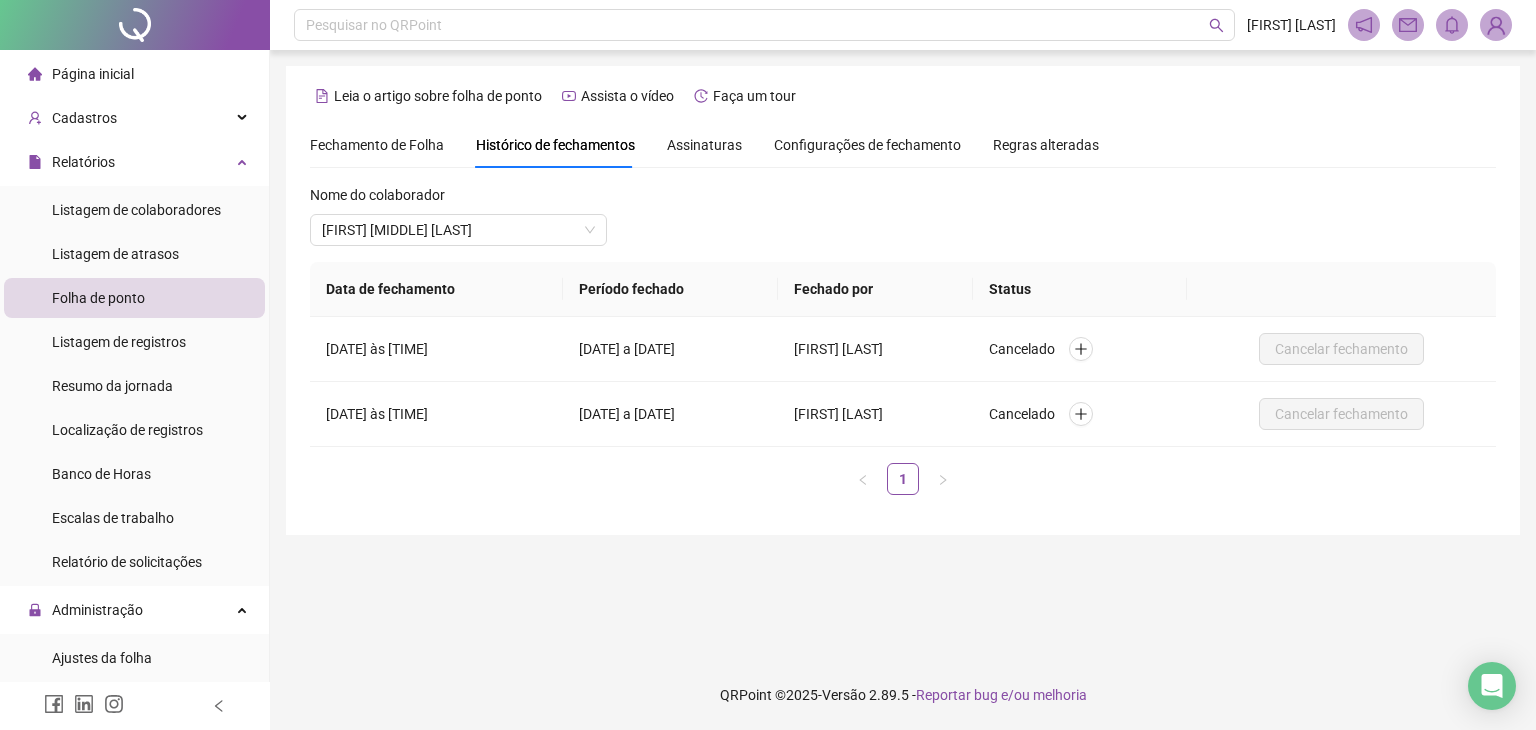 click on "Fechamento de Folha" at bounding box center [377, 145] 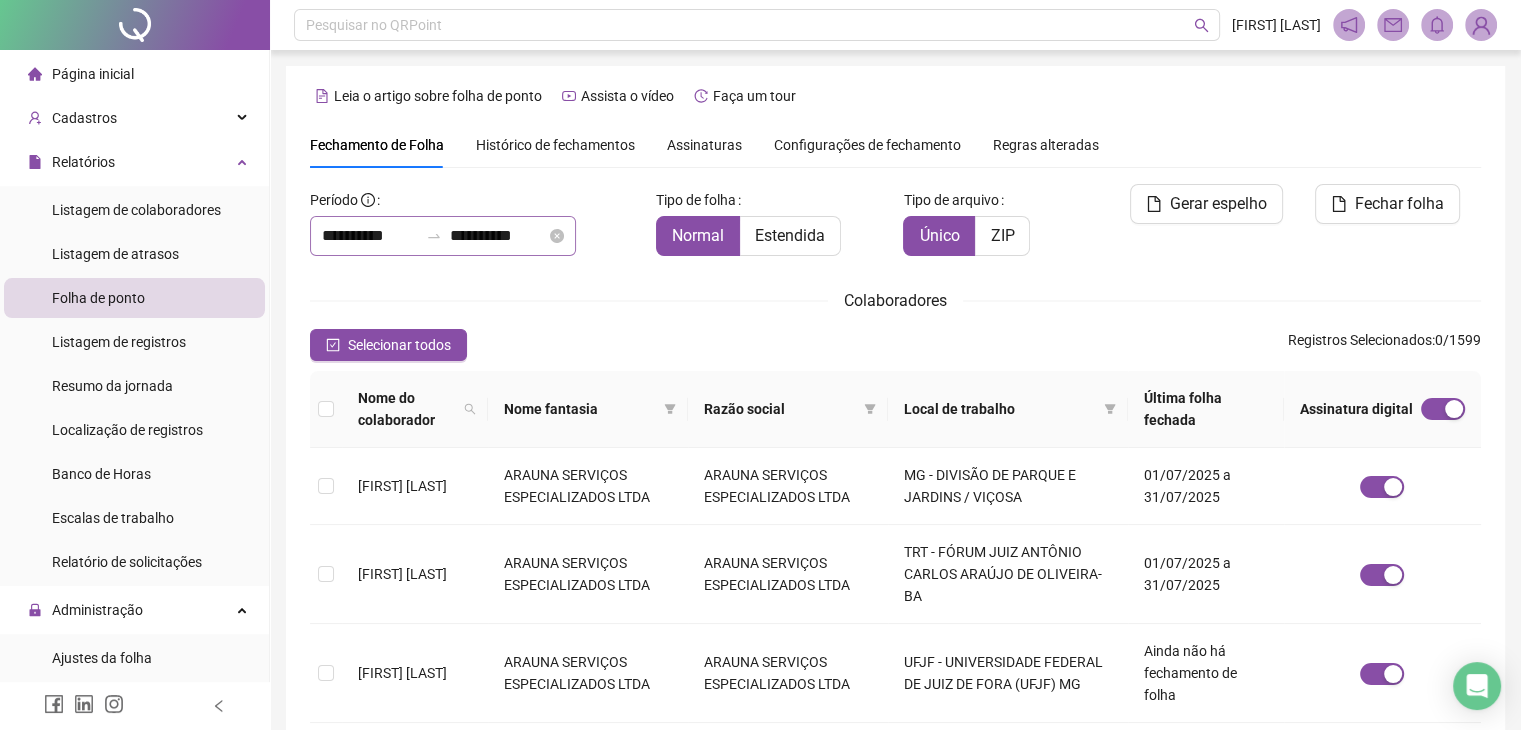 scroll, scrollTop: 44, scrollLeft: 0, axis: vertical 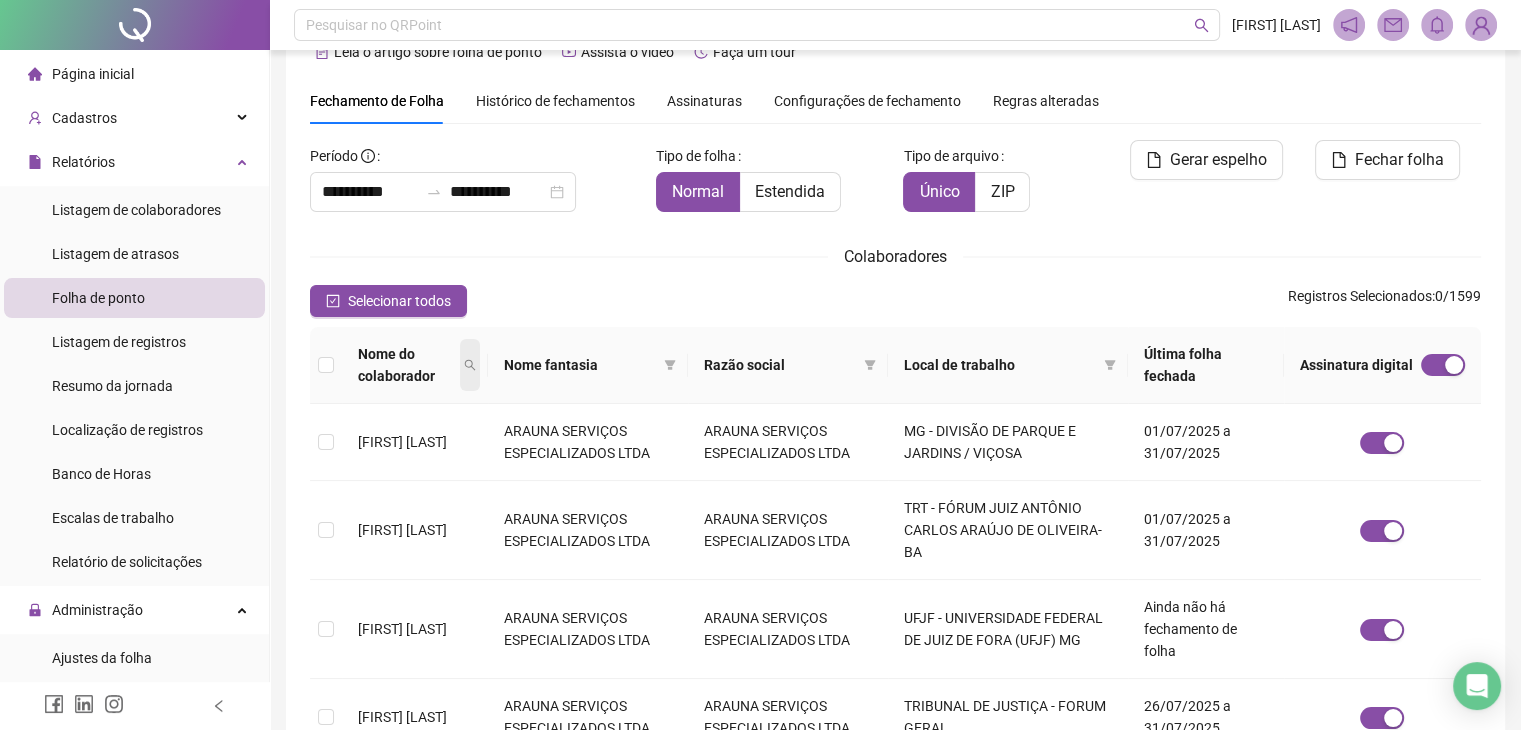 click at bounding box center [470, 365] 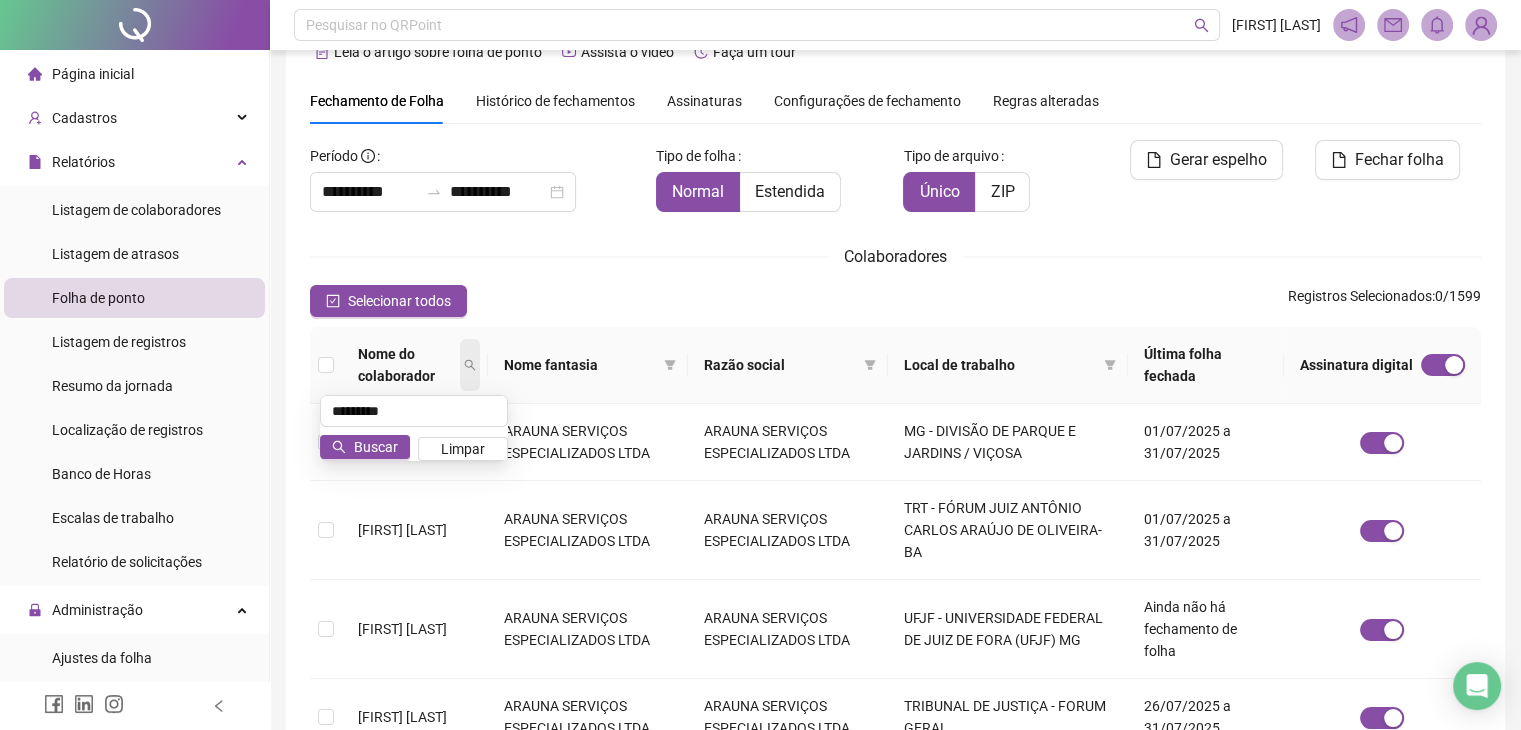type on "*********" 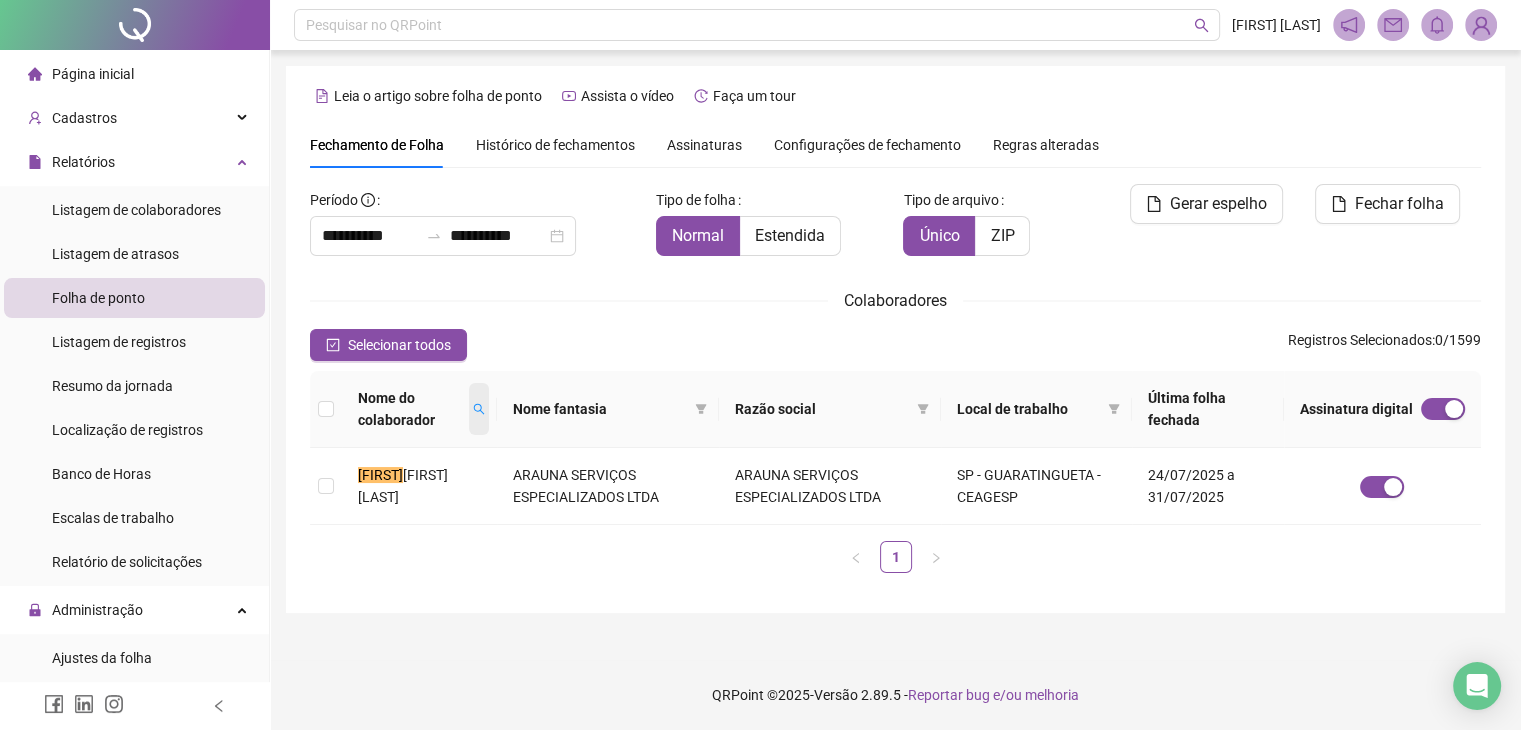 scroll, scrollTop: 0, scrollLeft: 0, axis: both 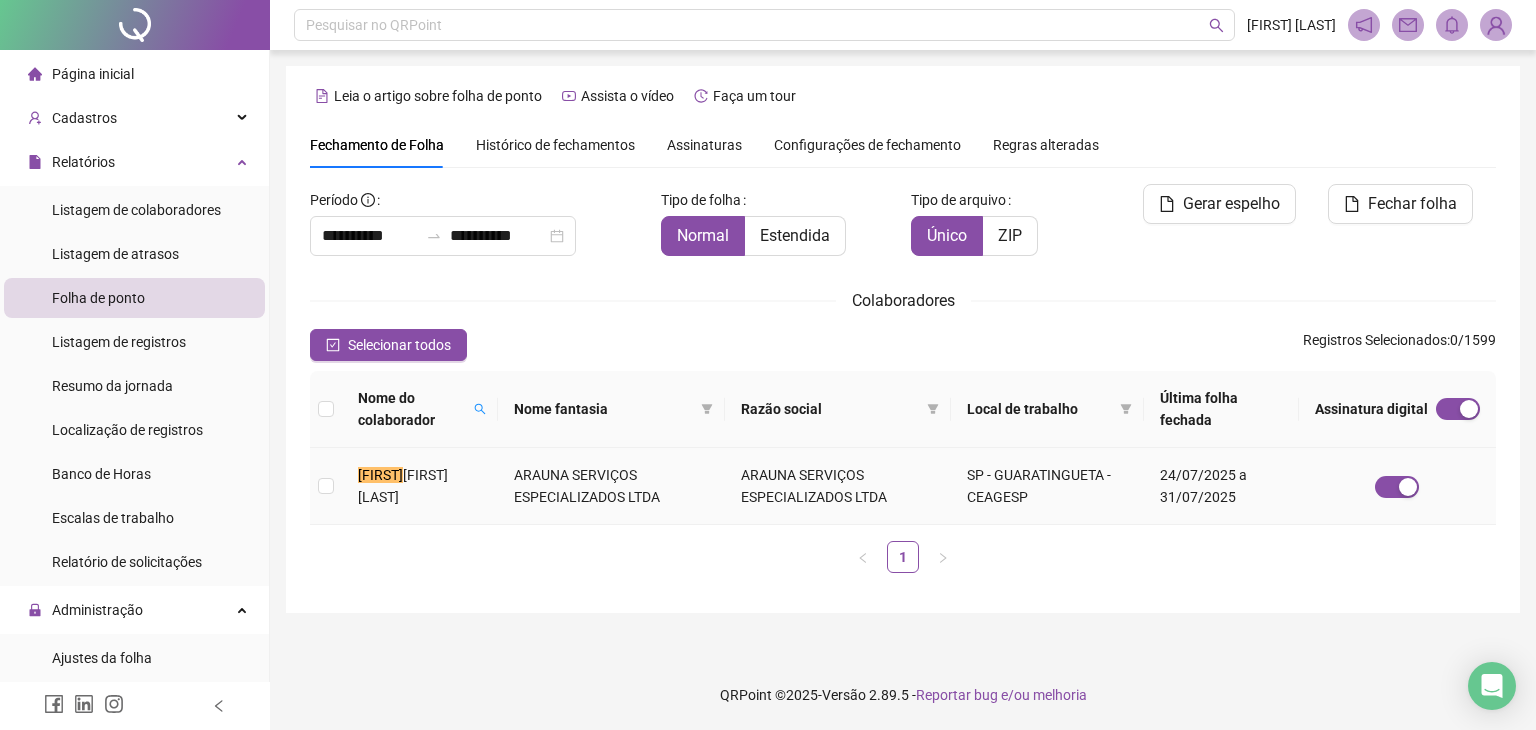 click on "[FIRST] [MIDDLE] [LAST]" at bounding box center (420, 486) 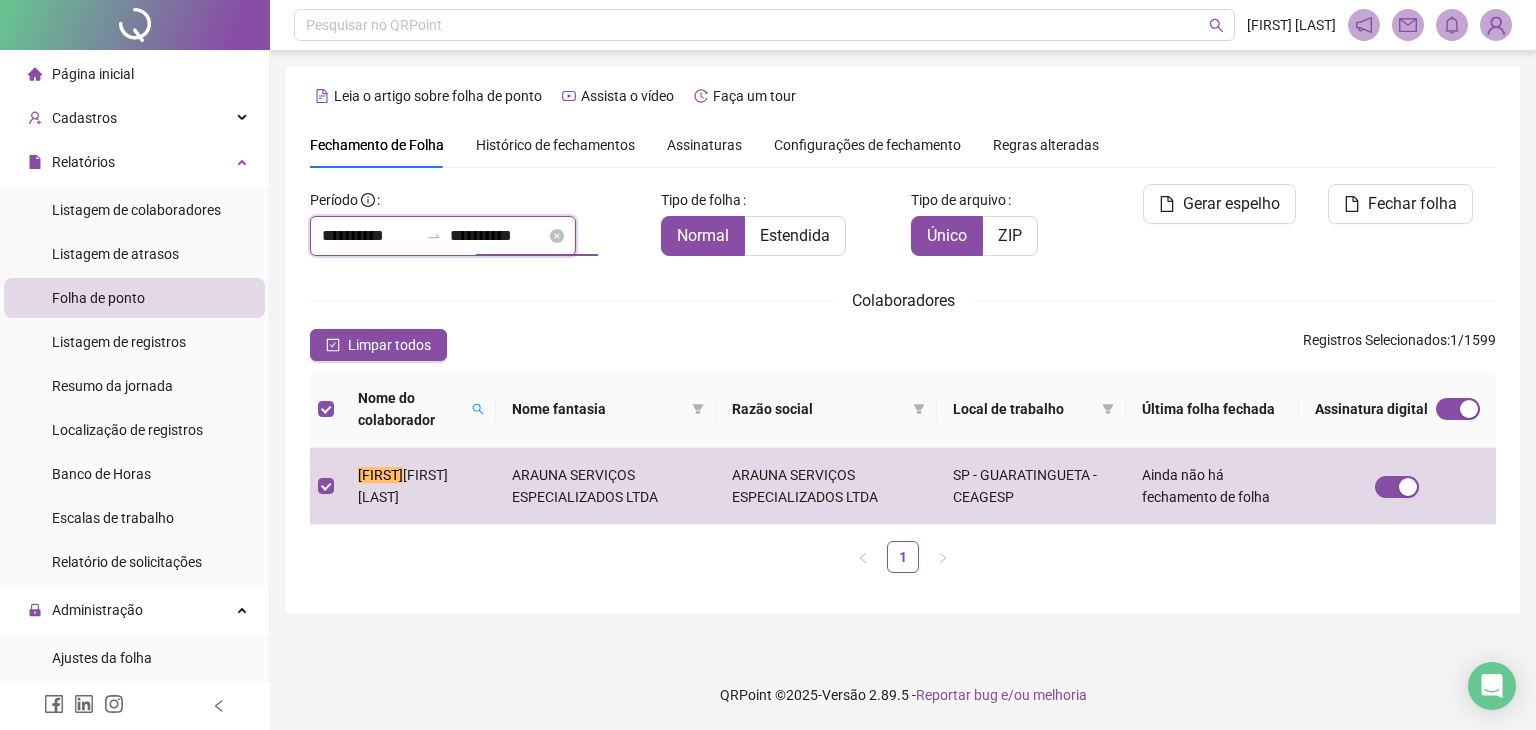 click on "**********" at bounding box center [498, 236] 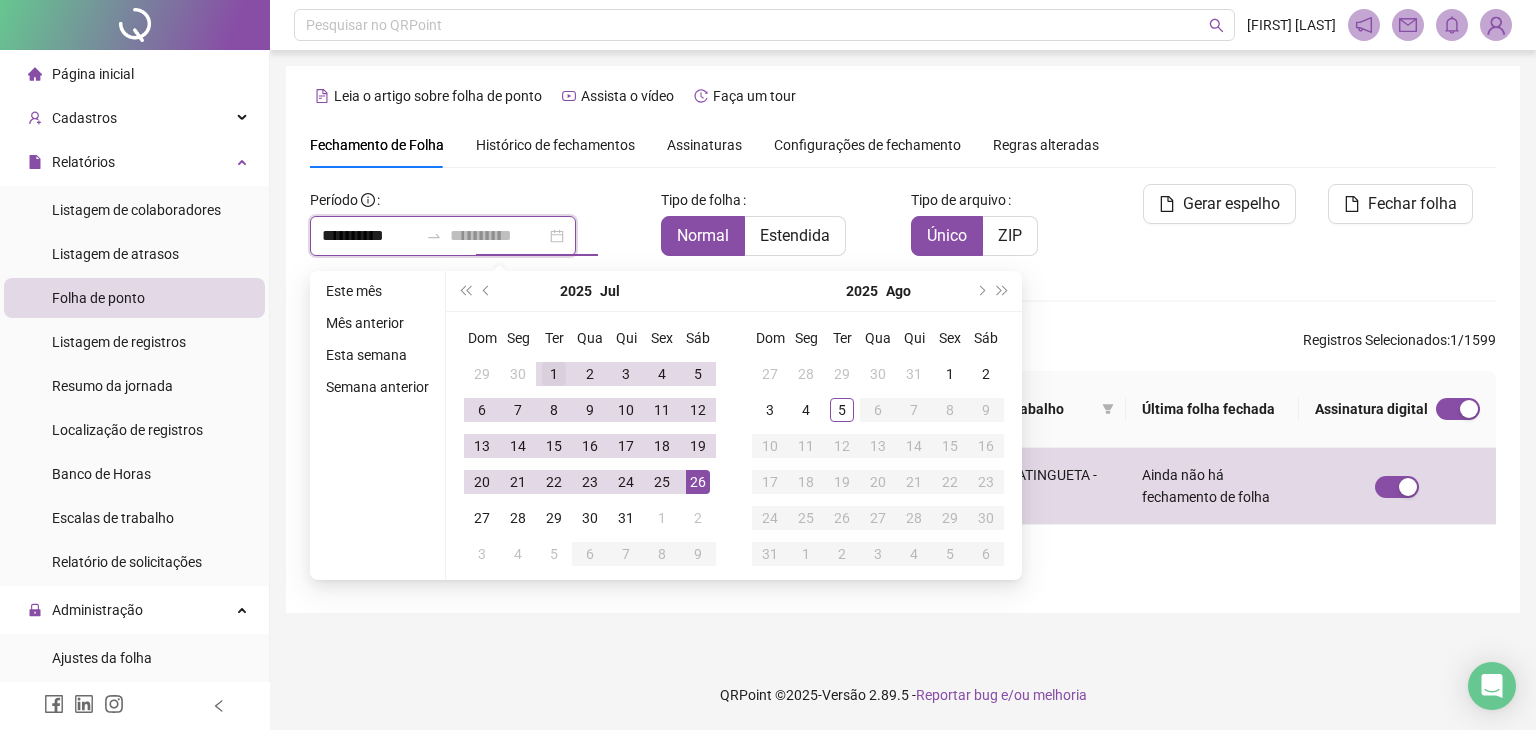 type on "**********" 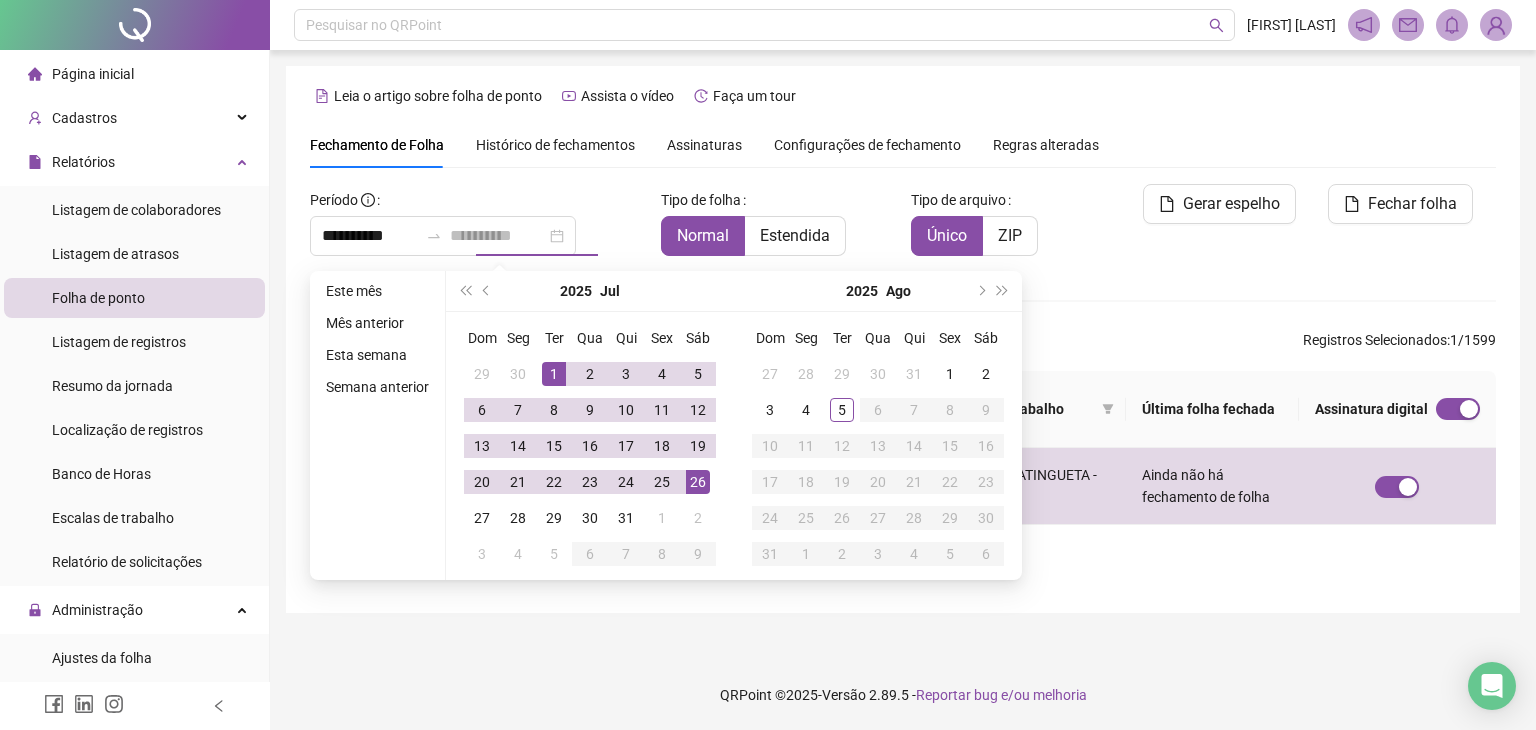 click on "1" at bounding box center (554, 374) 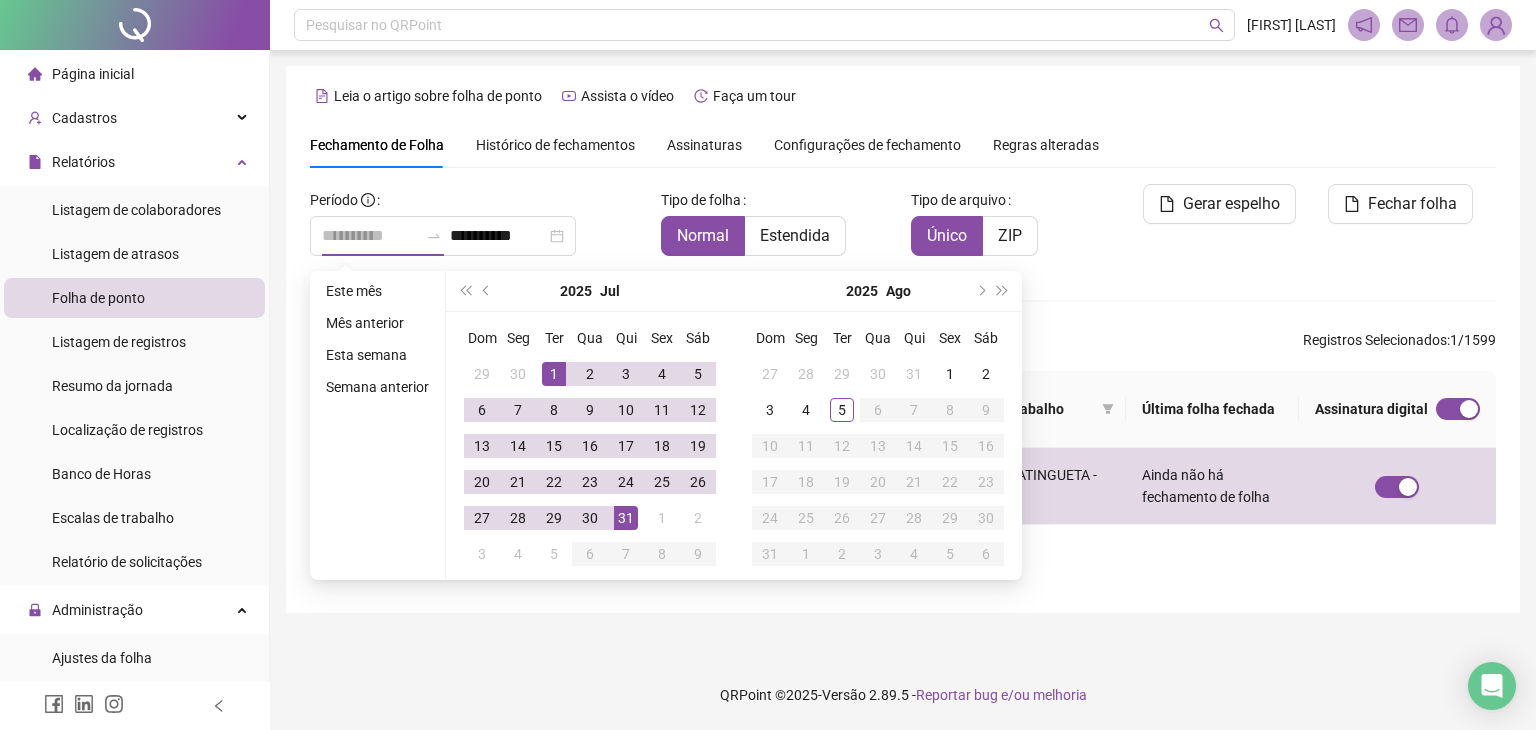 click on "31" at bounding box center [626, 518] 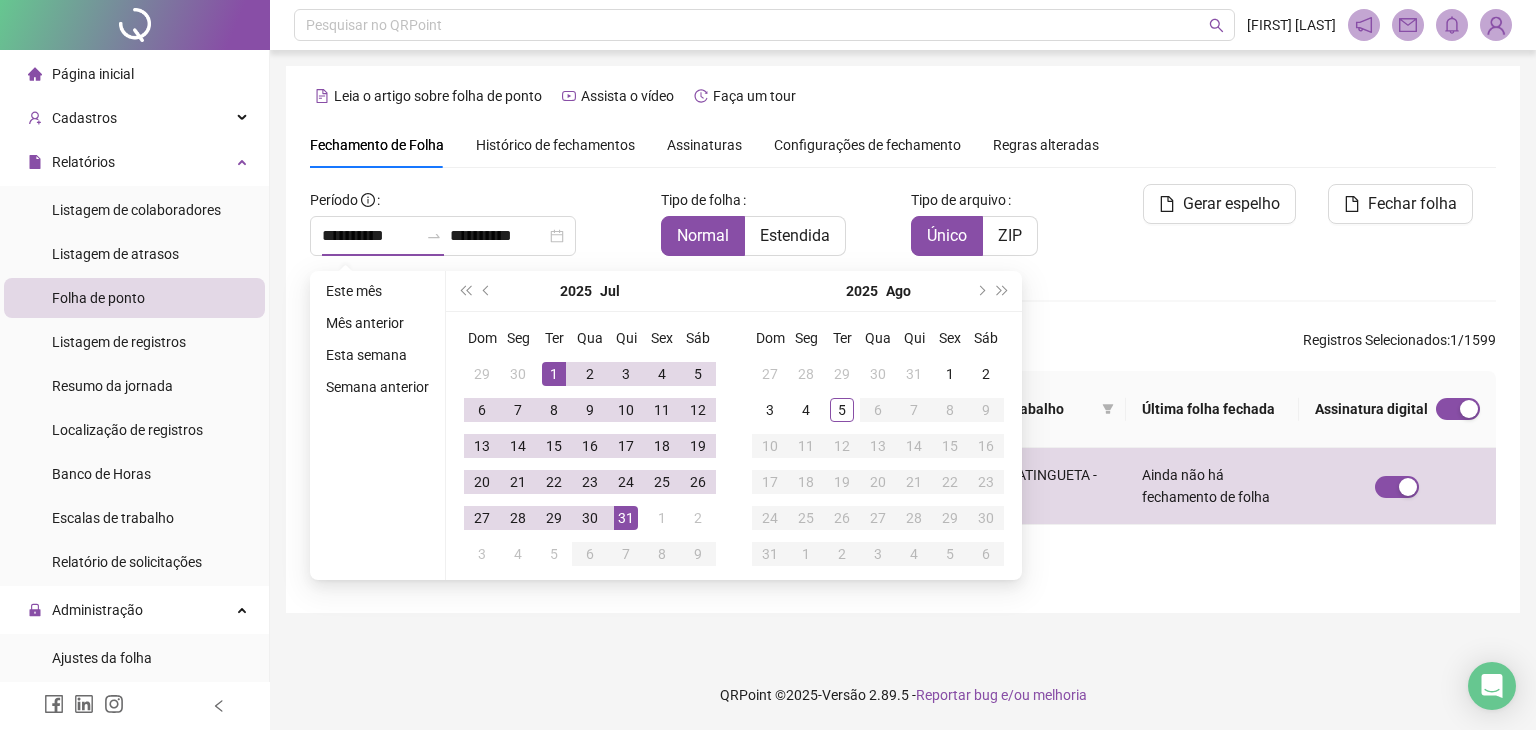 type on "**********" 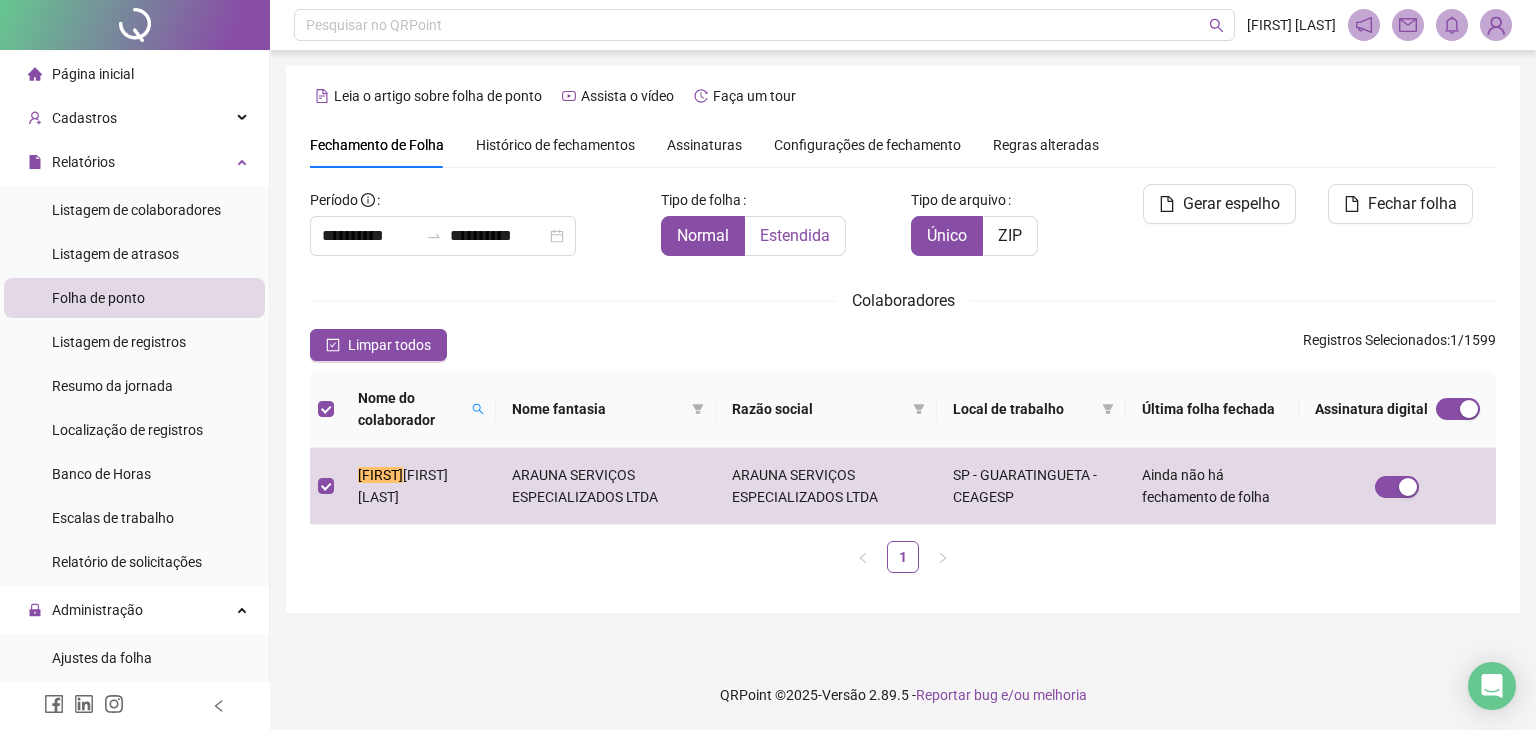 click on "Estendida" at bounding box center [795, 235] 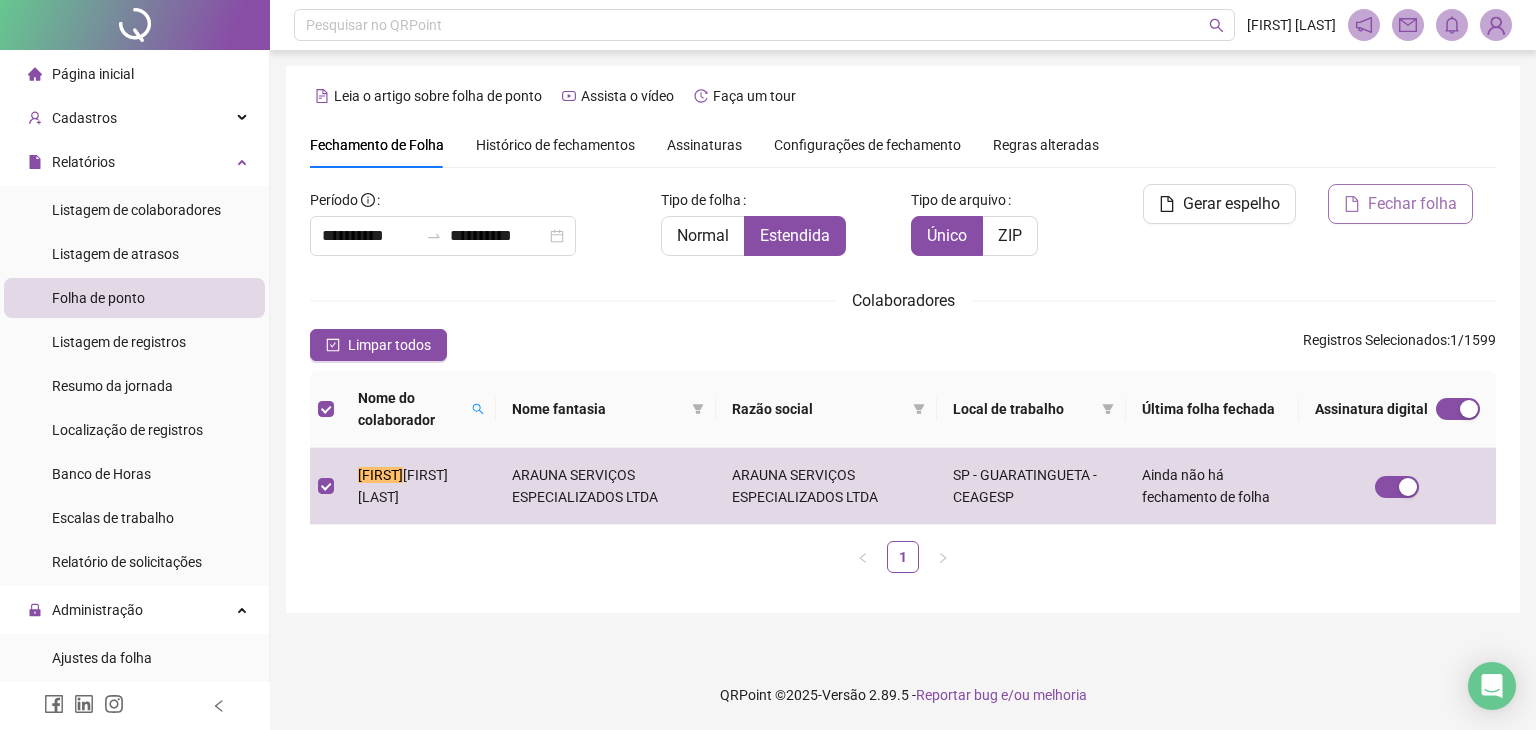 click on "Fechar folha" at bounding box center (1412, 204) 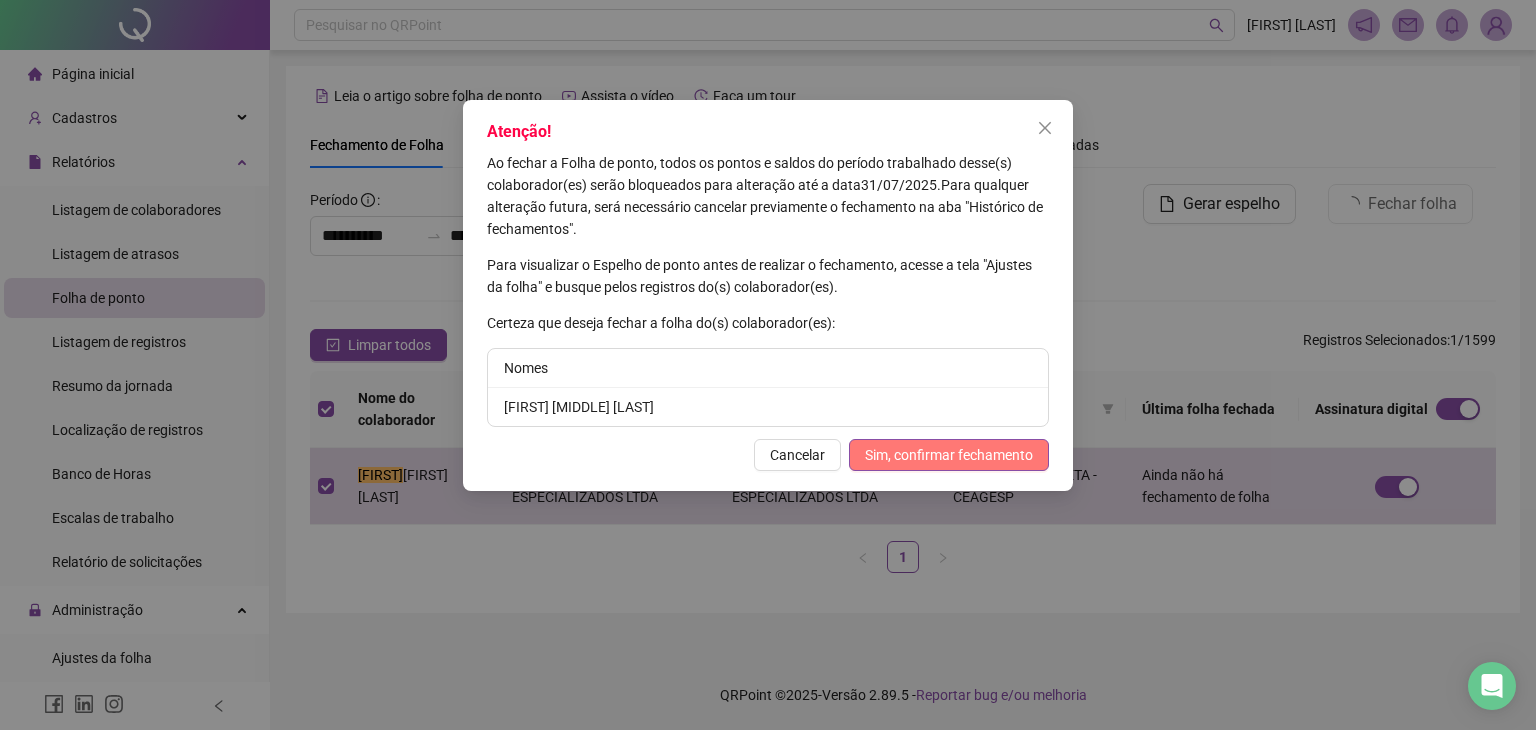 click on "Sim, confirmar fechamento" at bounding box center [949, 455] 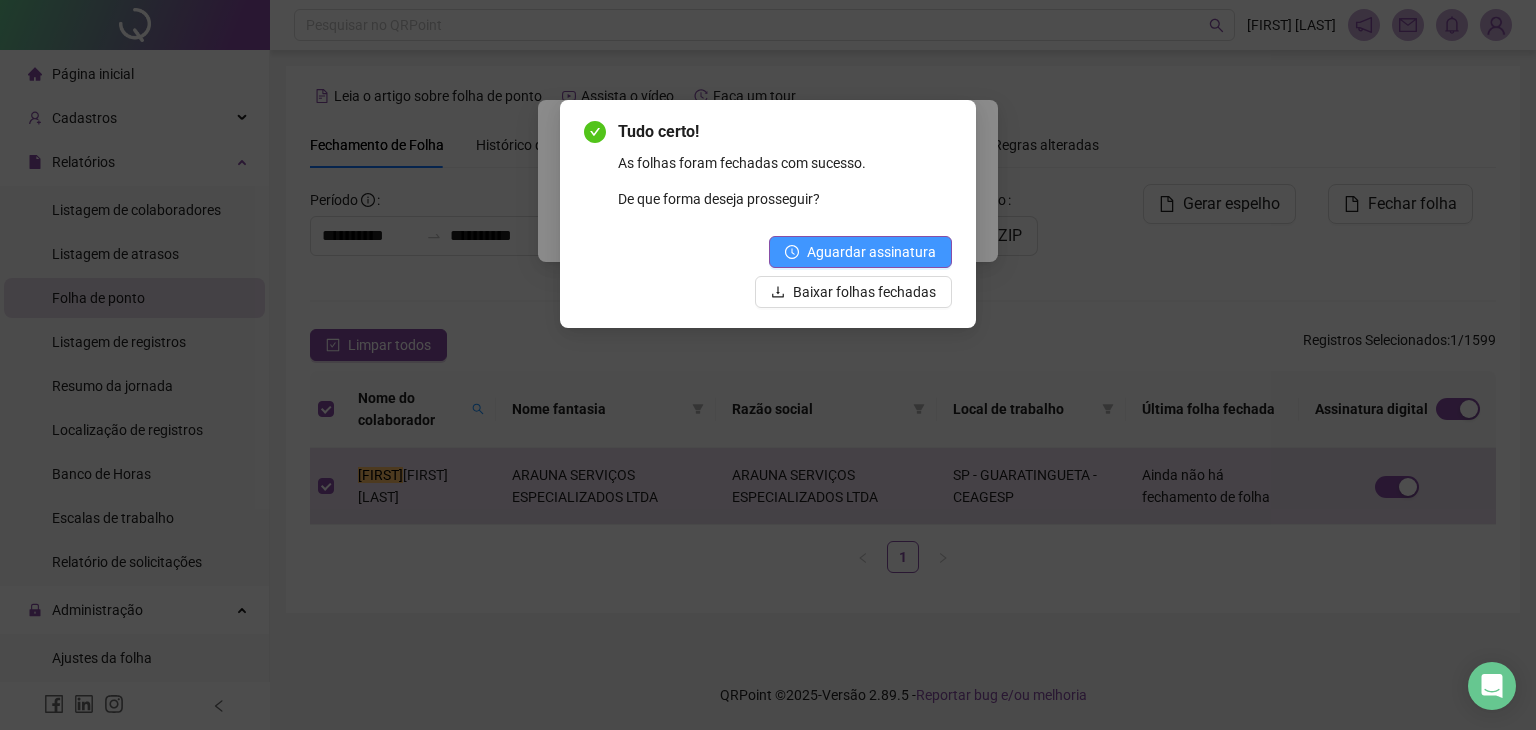 click on "Aguardar assinatura" at bounding box center [860, 252] 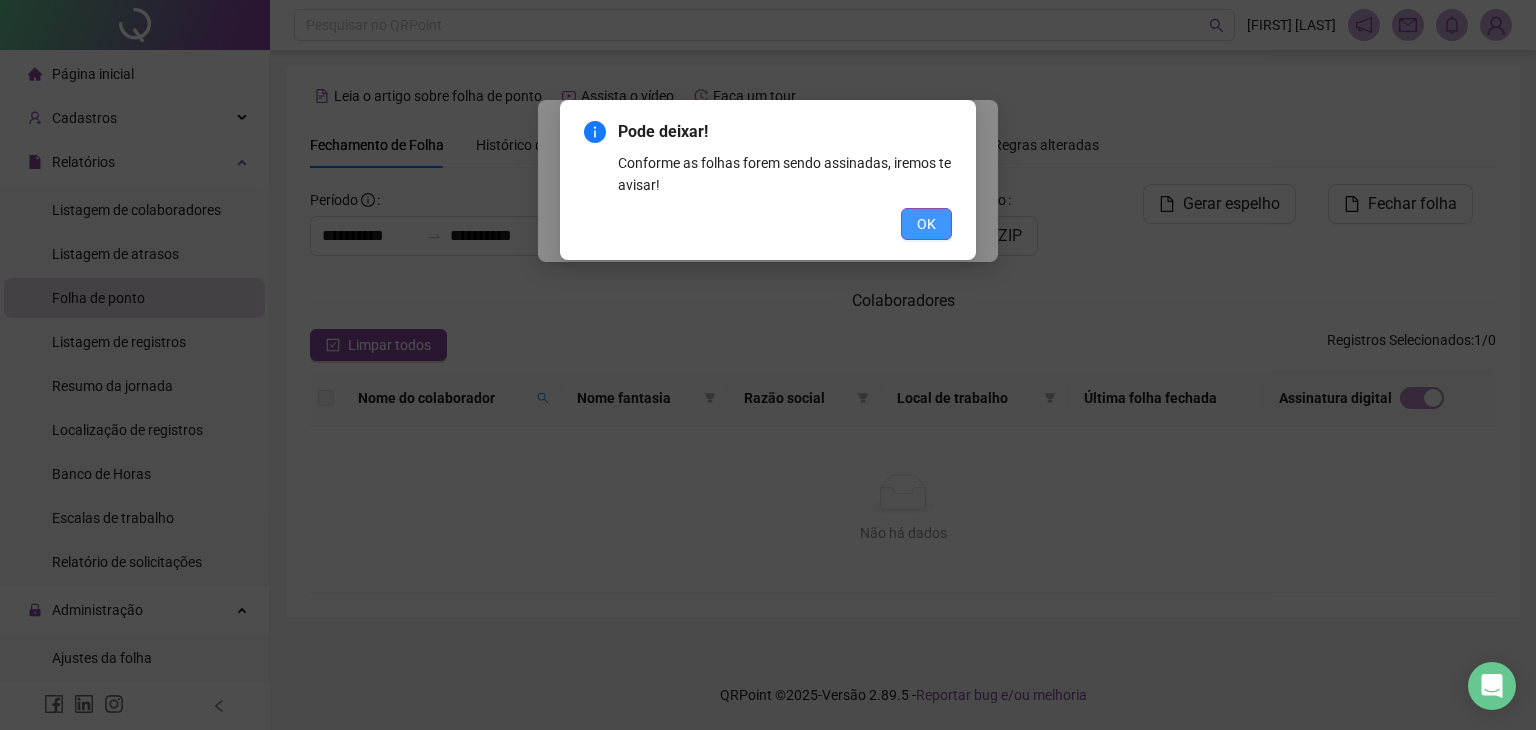 click on "OK" at bounding box center [926, 224] 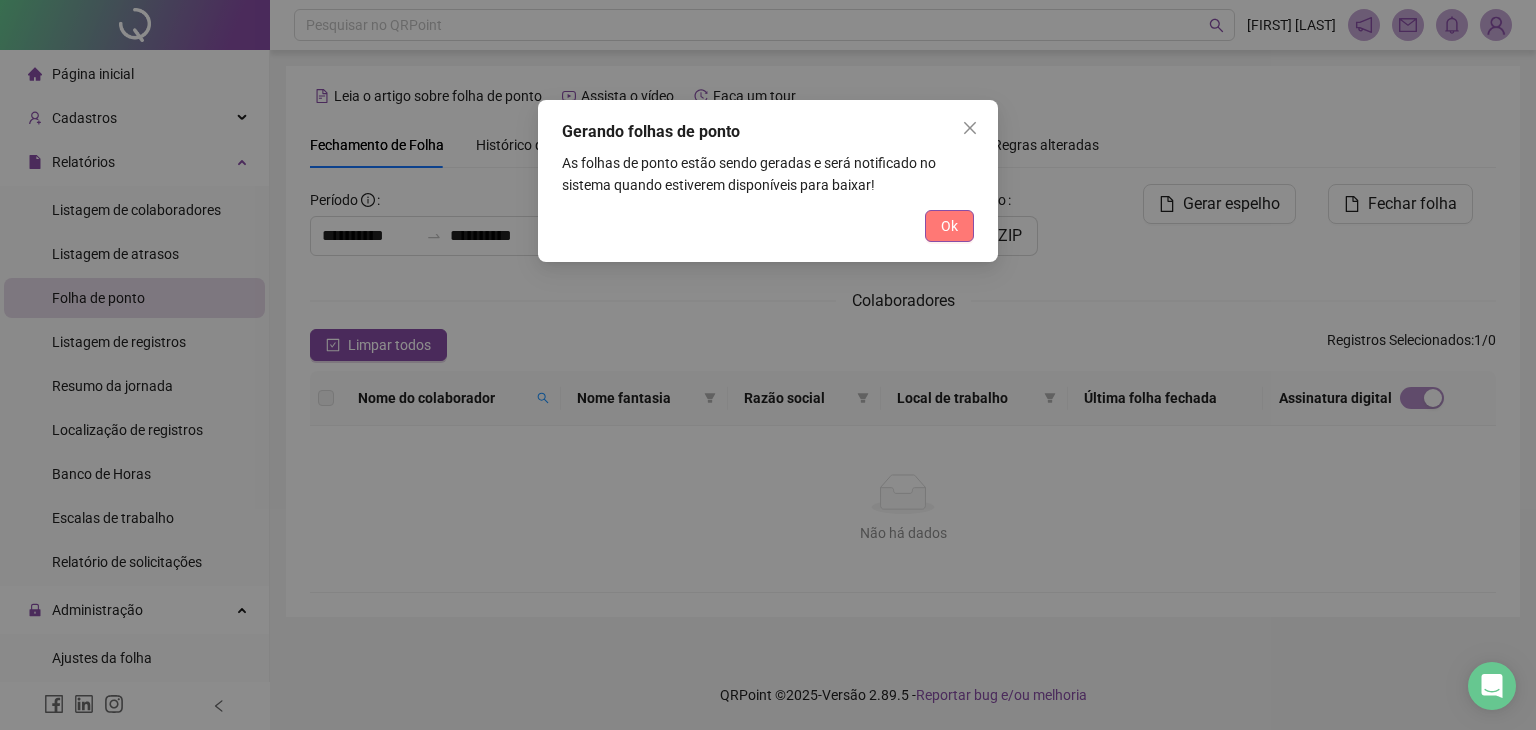 click on "Ok" at bounding box center [949, 226] 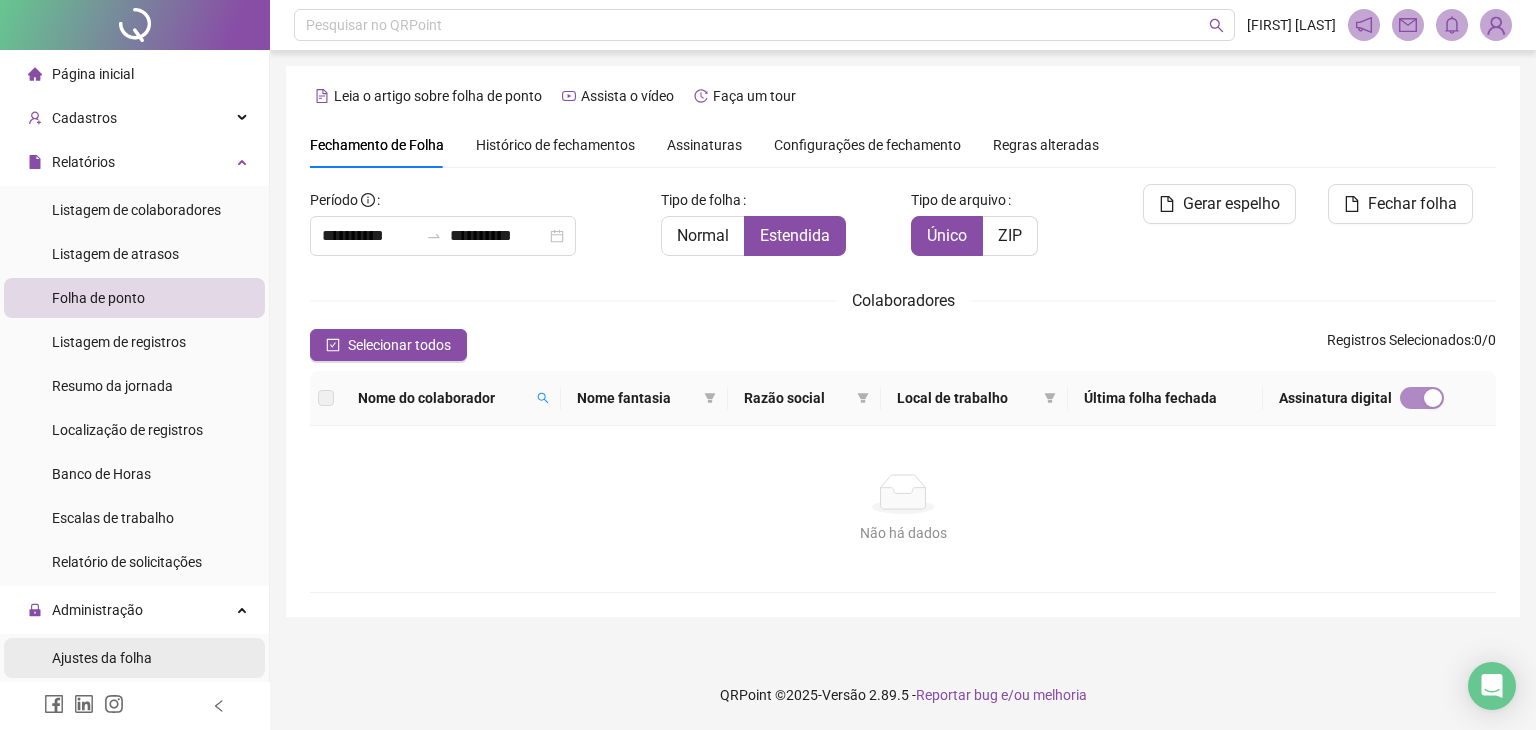 click on "Ajustes da folha" at bounding box center (102, 658) 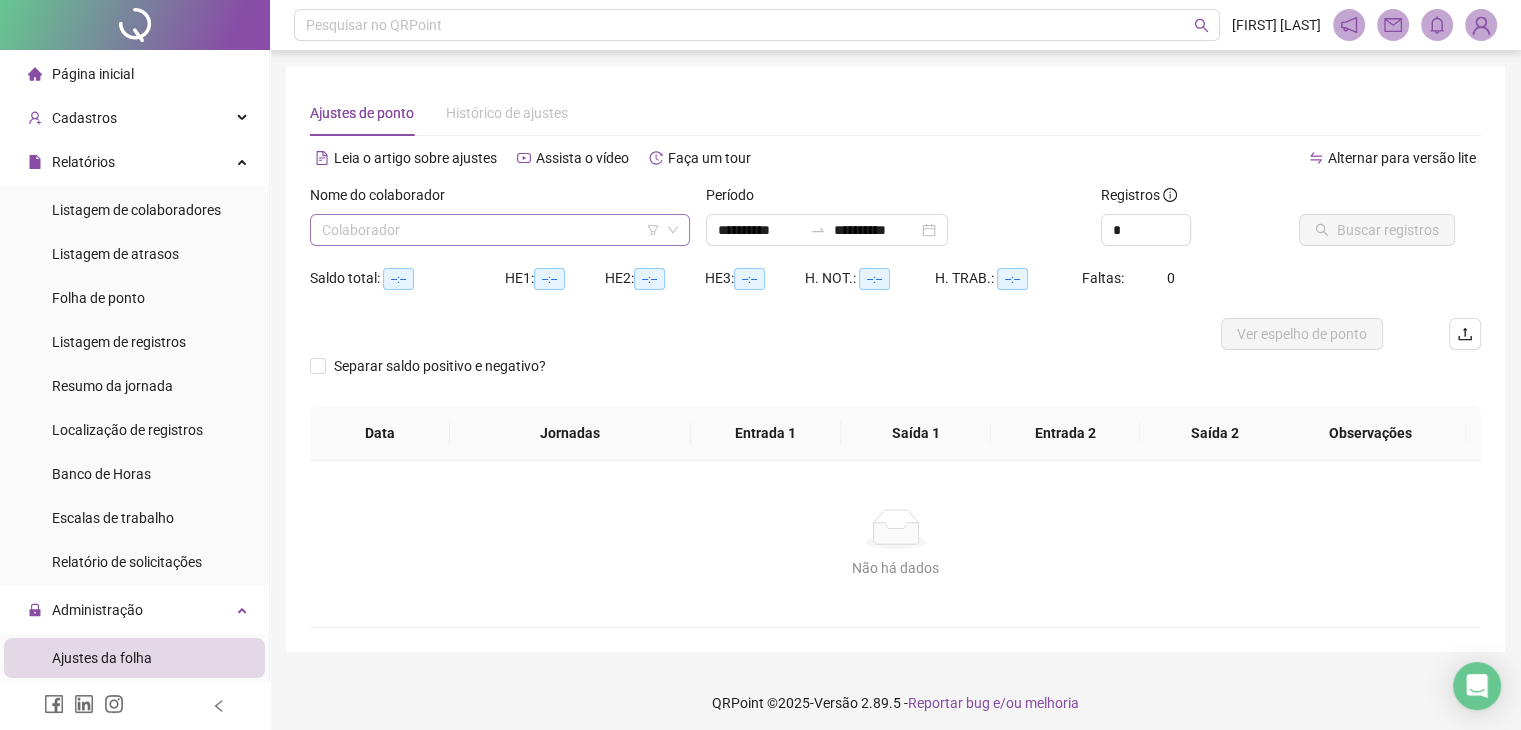 type on "**********" 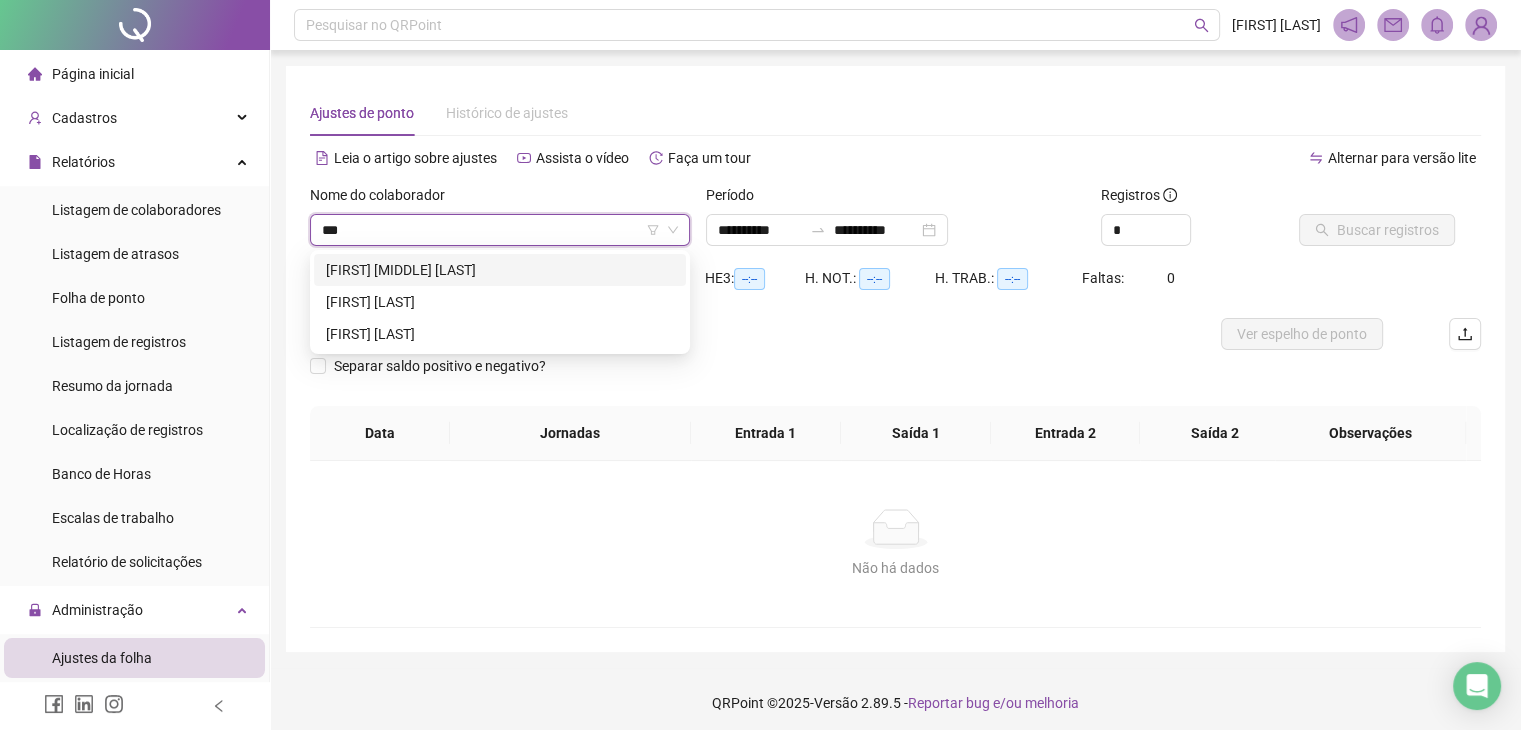 type on "****" 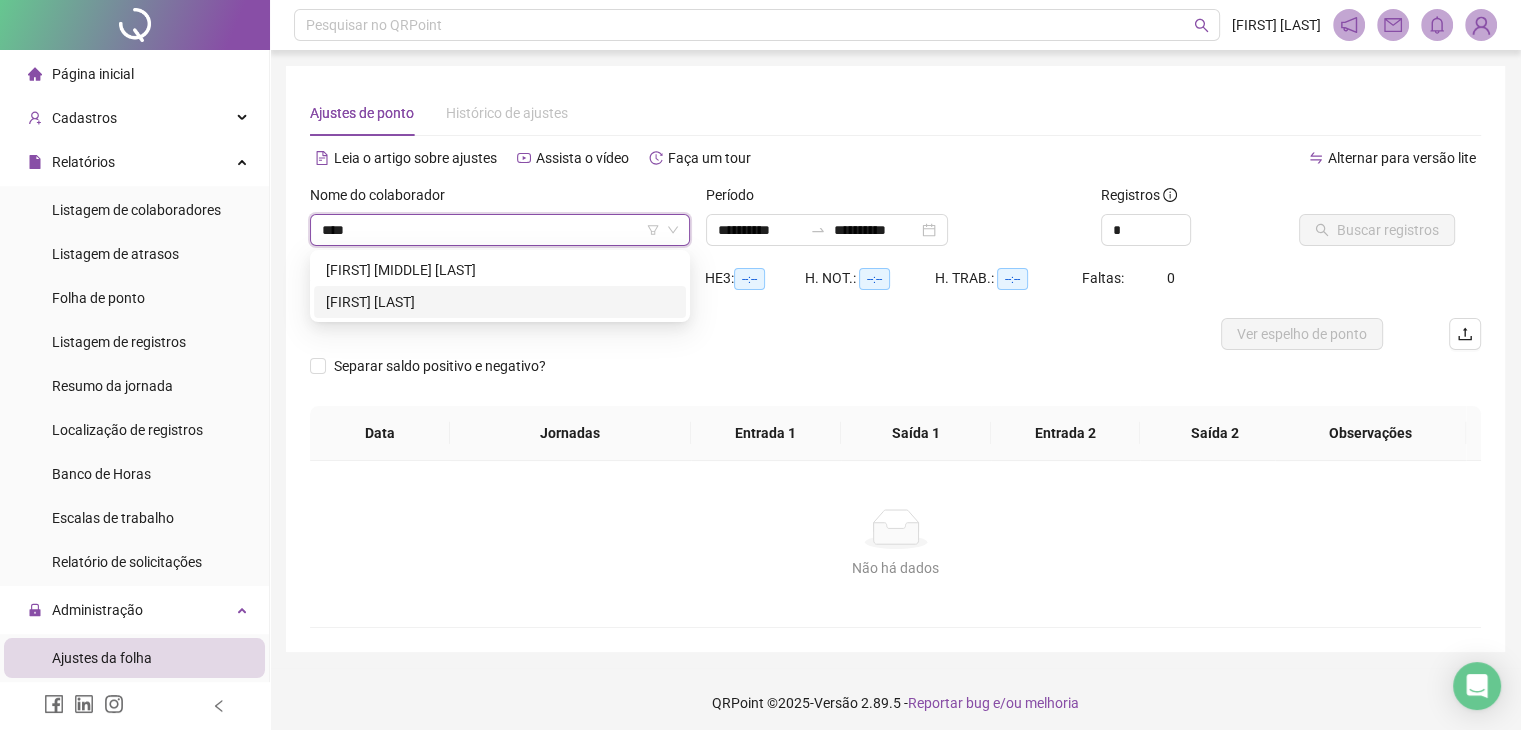 click on "[FIRST] [LAST]" at bounding box center [500, 302] 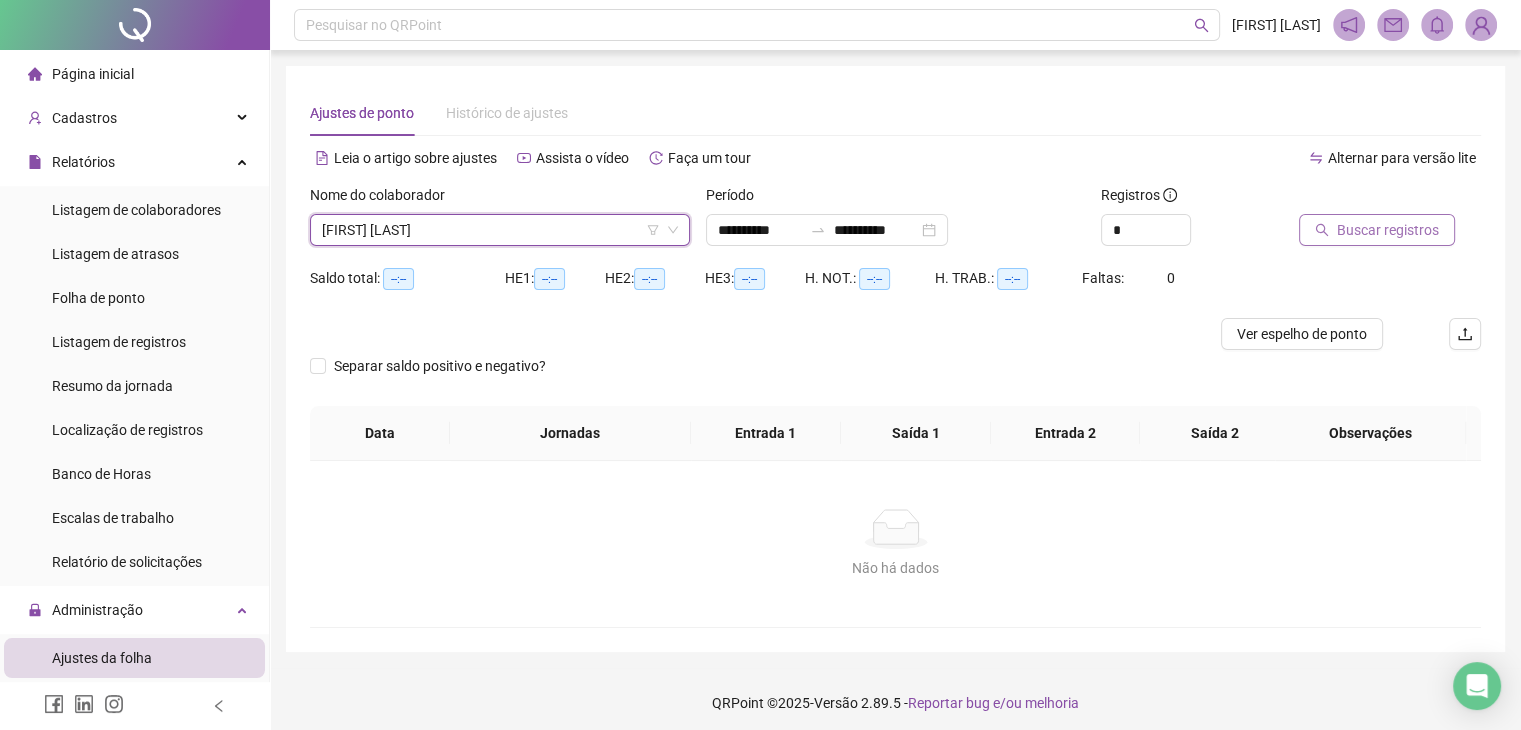 click on "Buscar registros" at bounding box center (1388, 230) 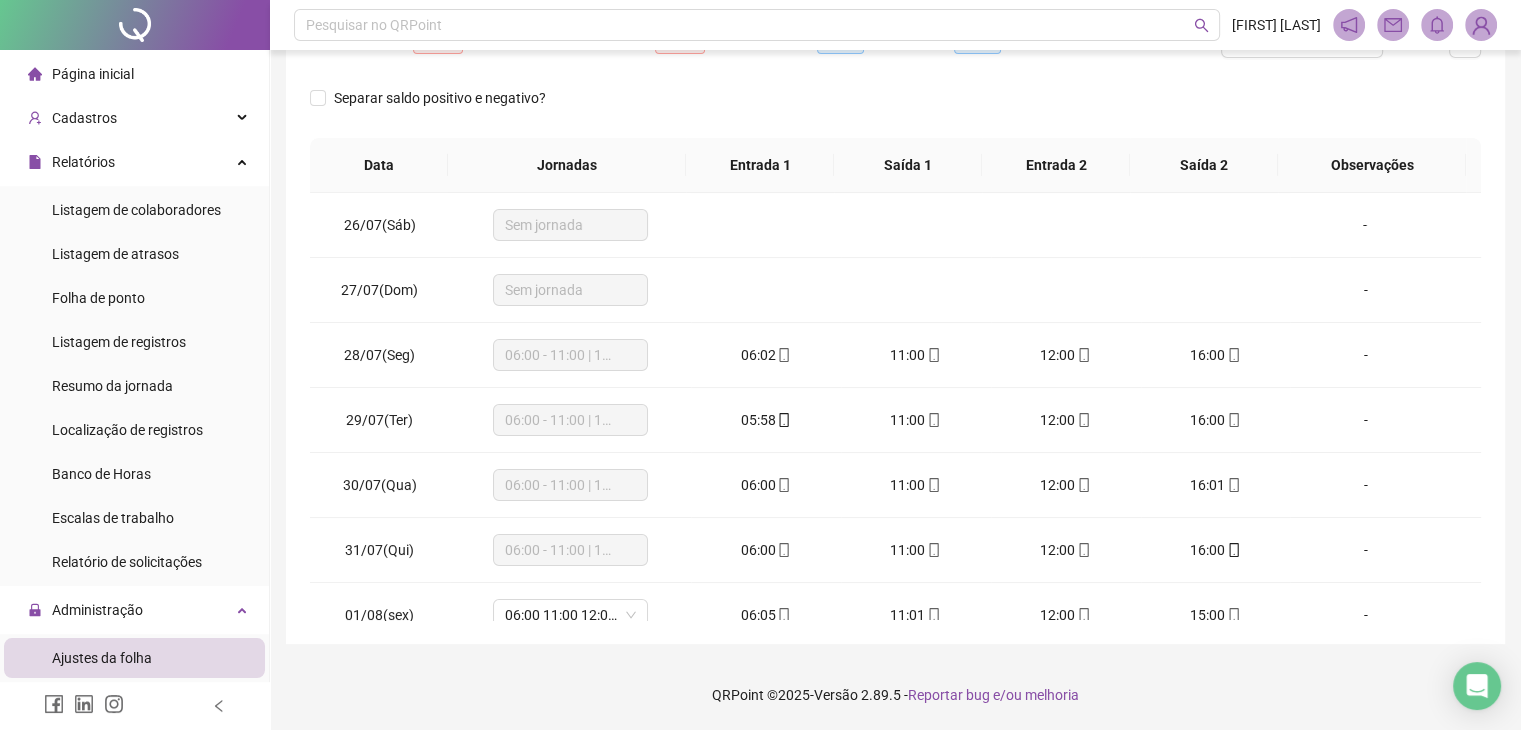 scroll, scrollTop: 0, scrollLeft: 0, axis: both 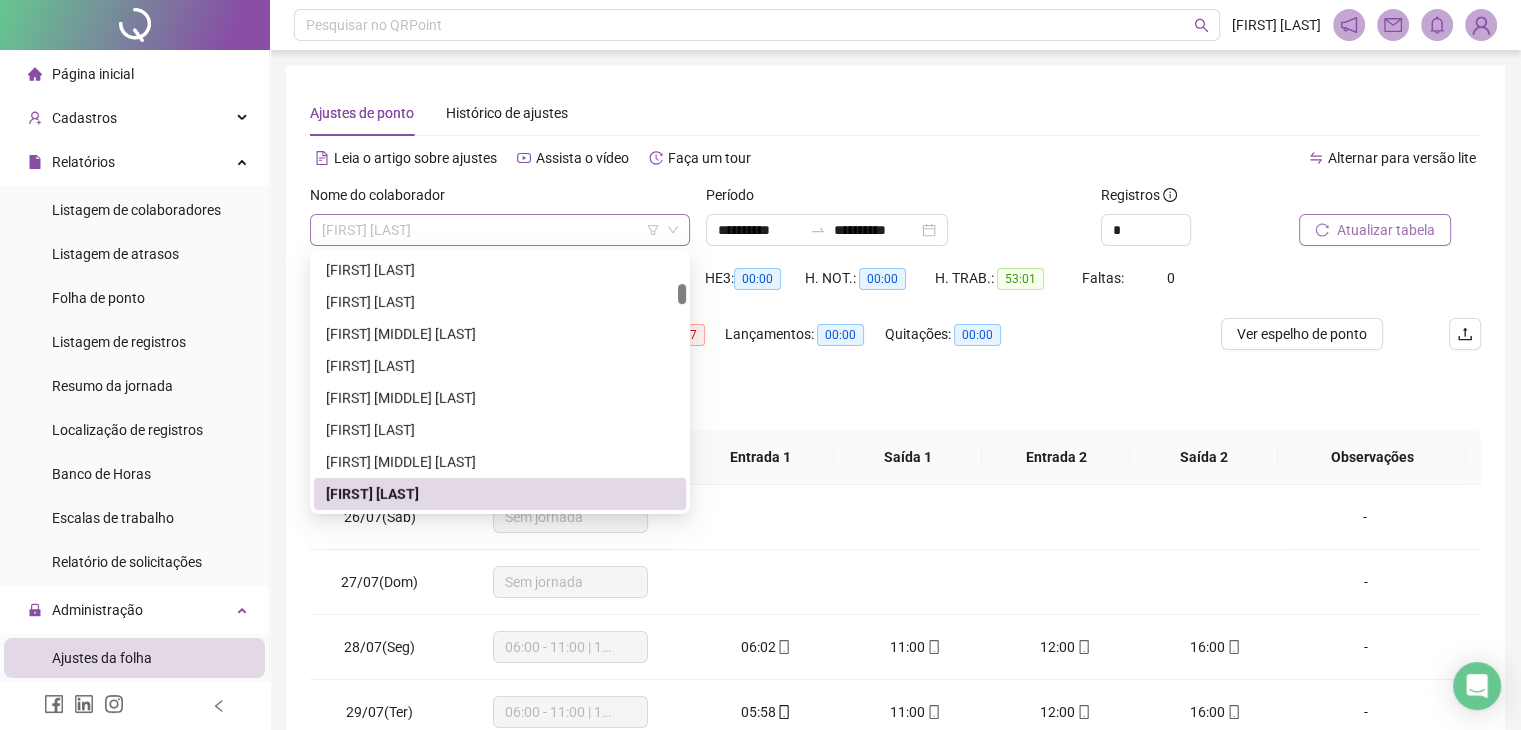 click on "[FIRST] [LAST]" at bounding box center [500, 230] 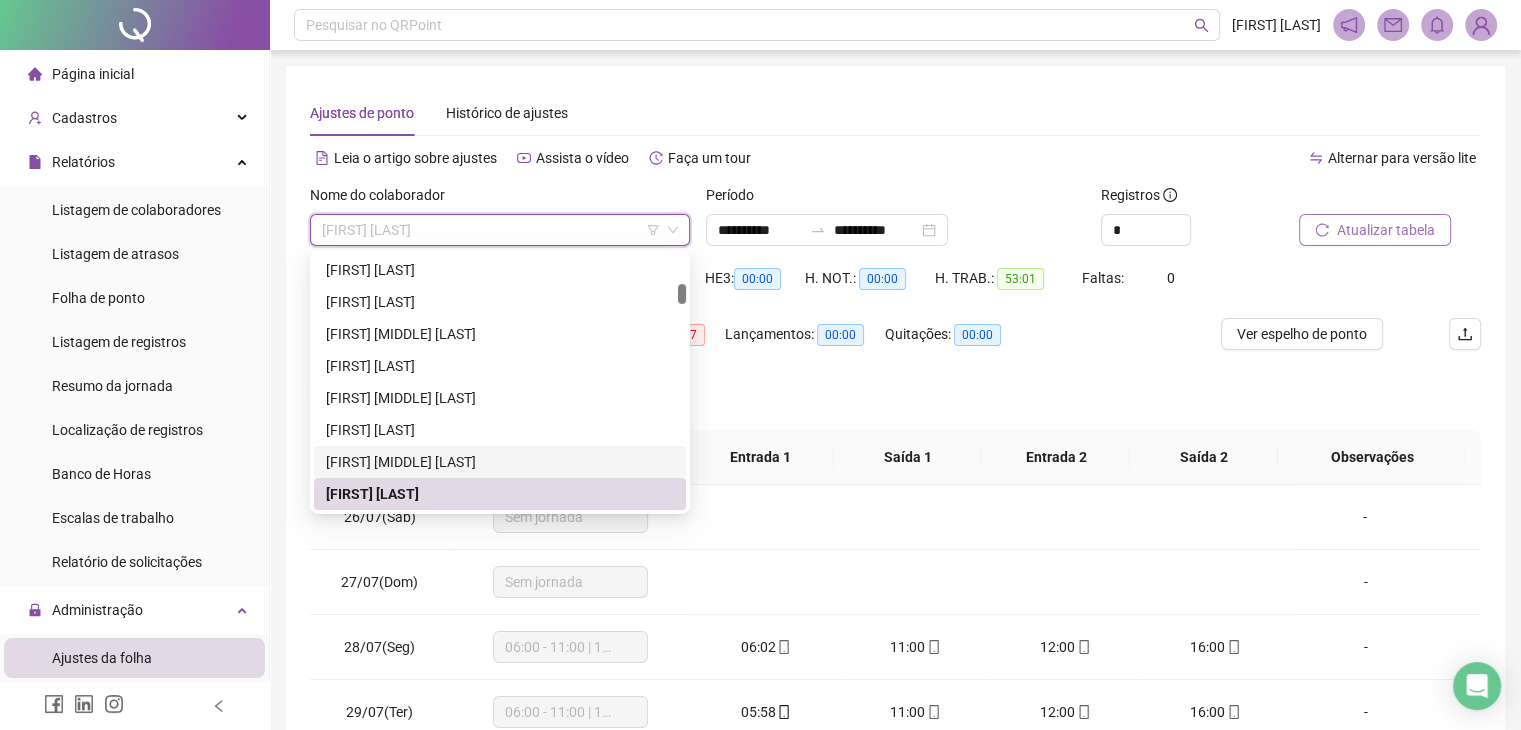 click on "[FIRST] [MIDDLE] [LAST]" at bounding box center [500, 462] 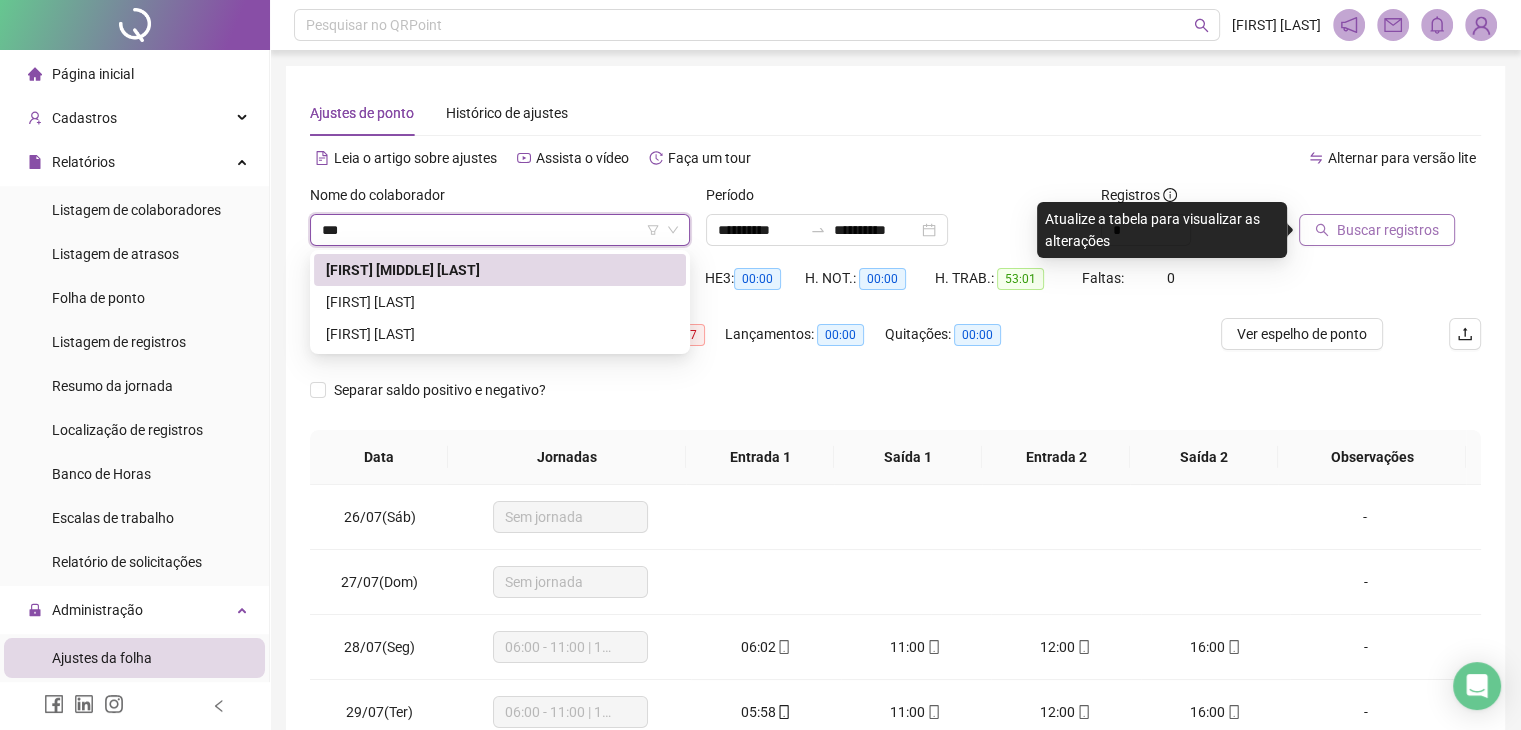 scroll, scrollTop: 0, scrollLeft: 0, axis: both 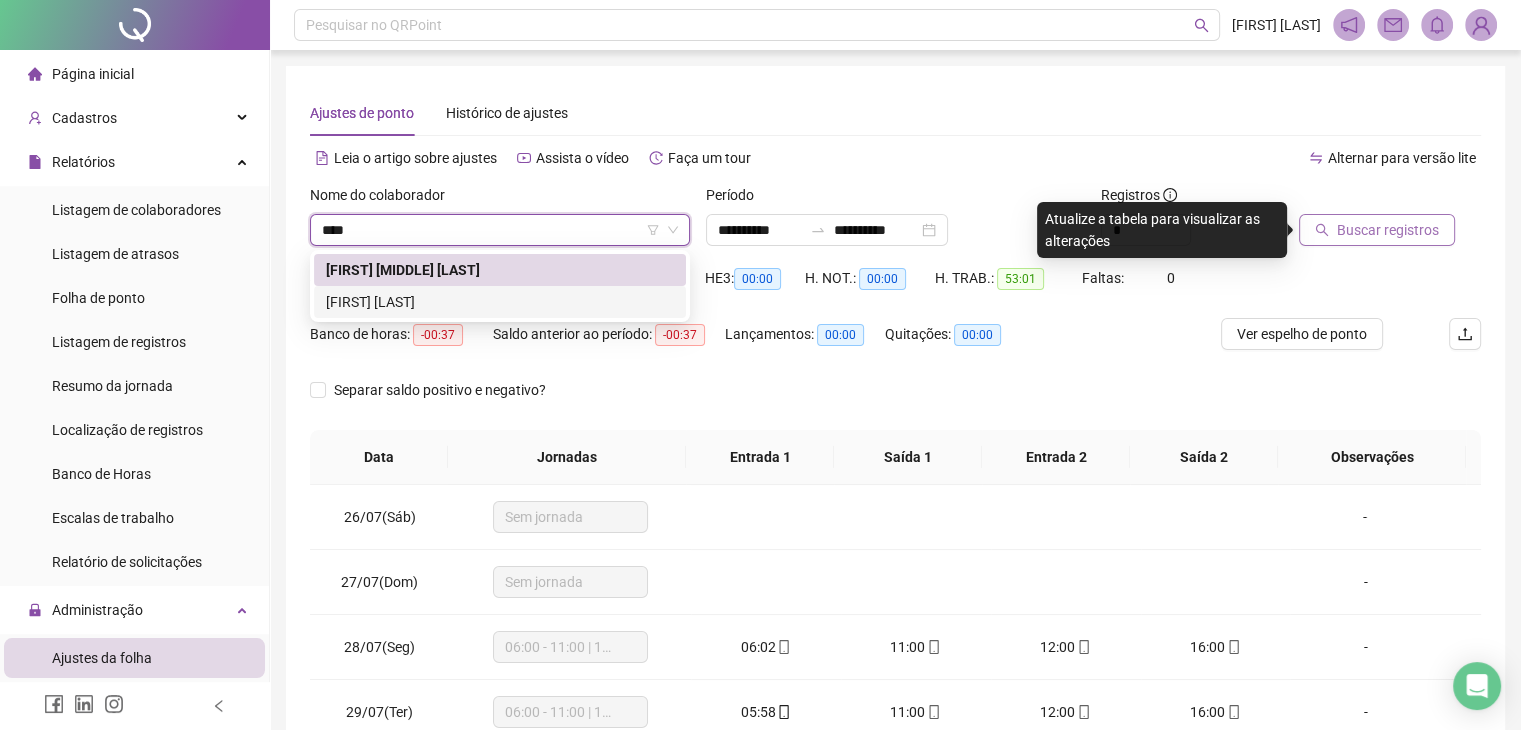 click on "[FIRST] [LAST]" at bounding box center (500, 302) 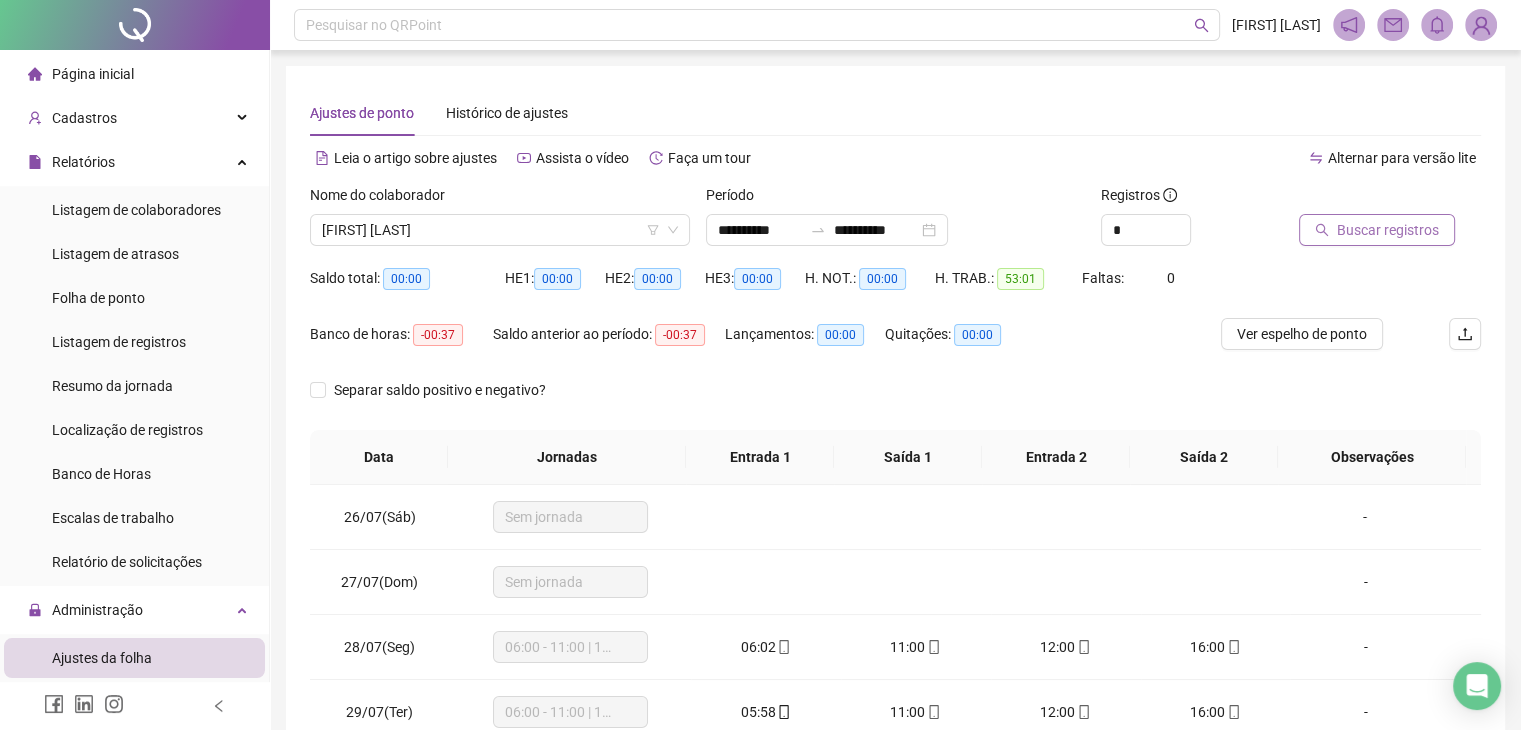 click on "Buscar registros" at bounding box center [1388, 230] 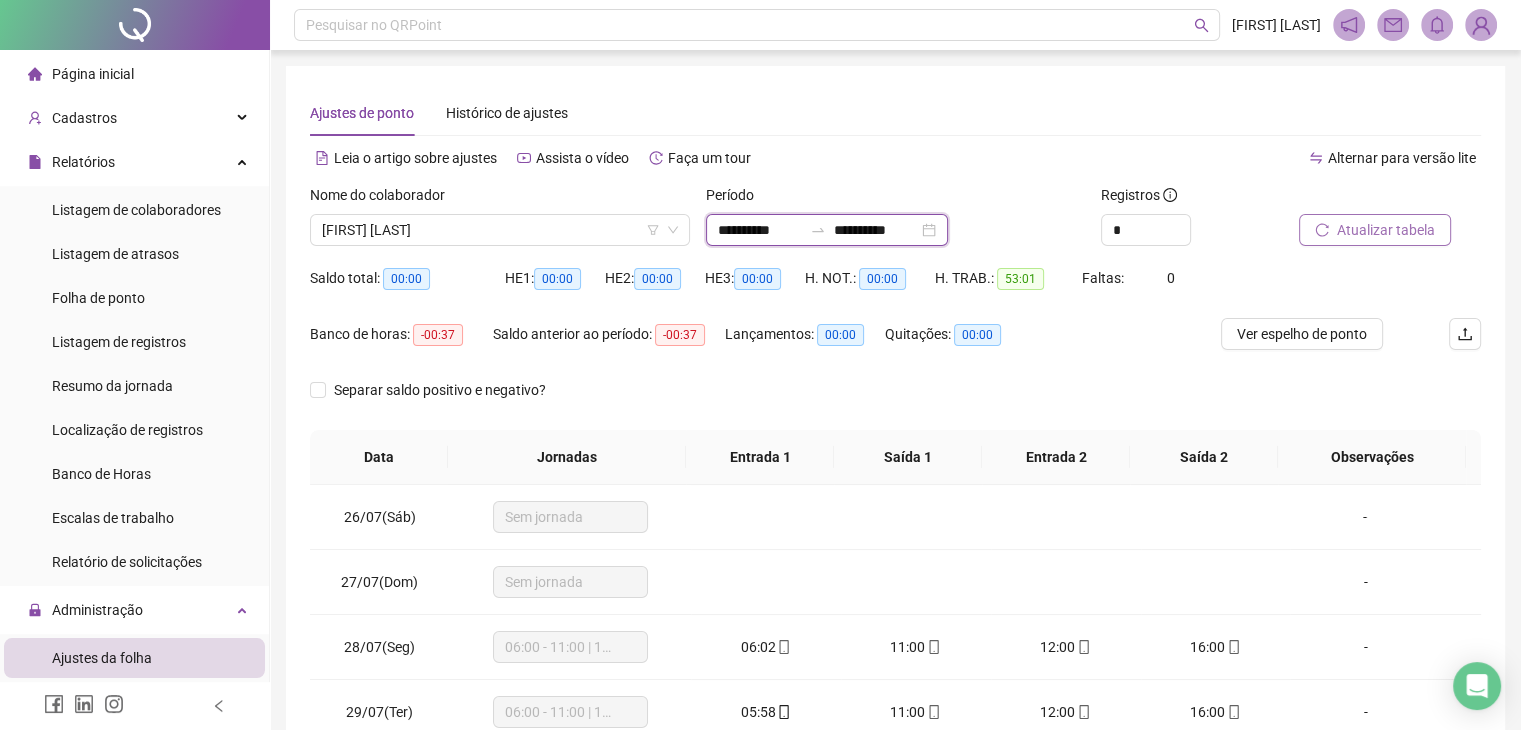 click on "**********" at bounding box center (760, 230) 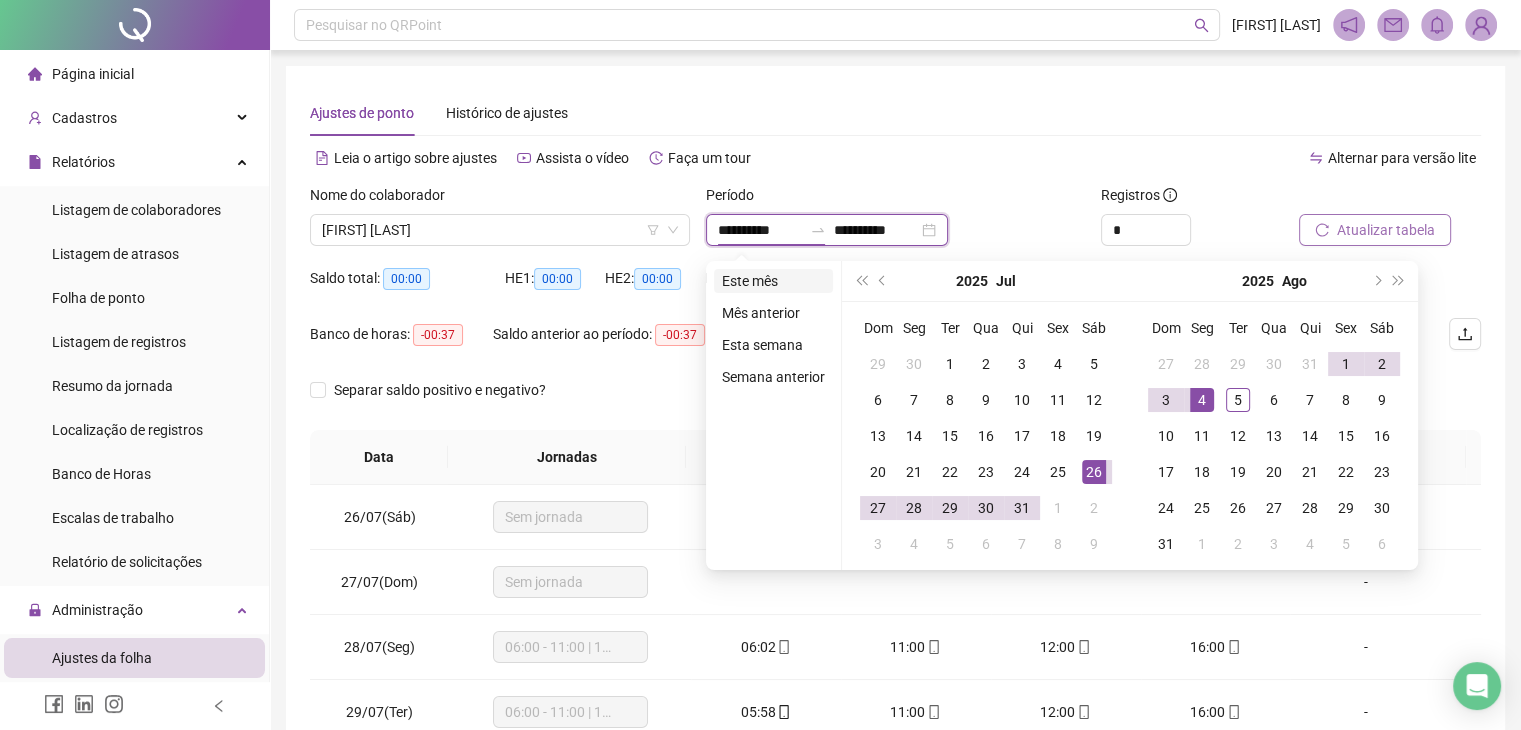 type on "**********" 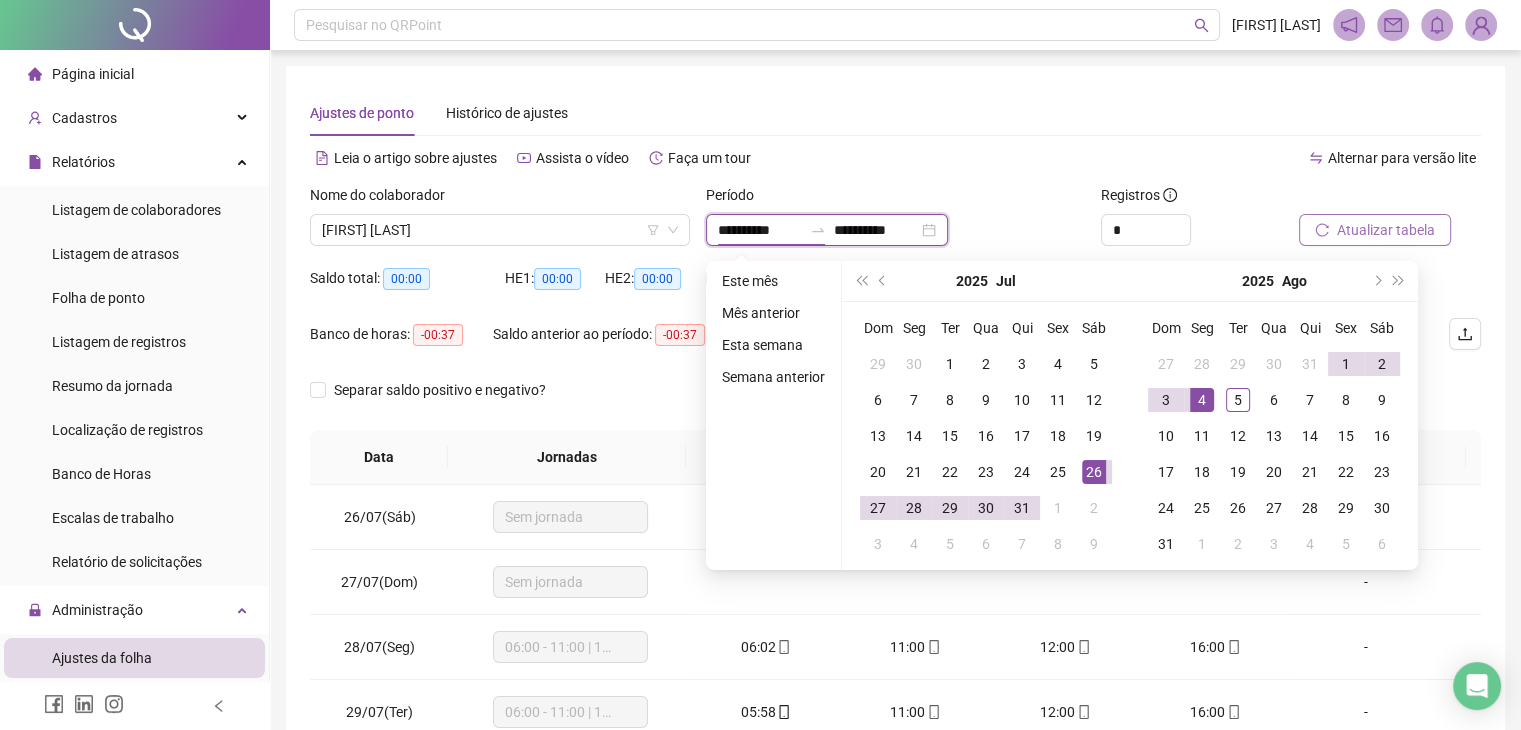 type on "**********" 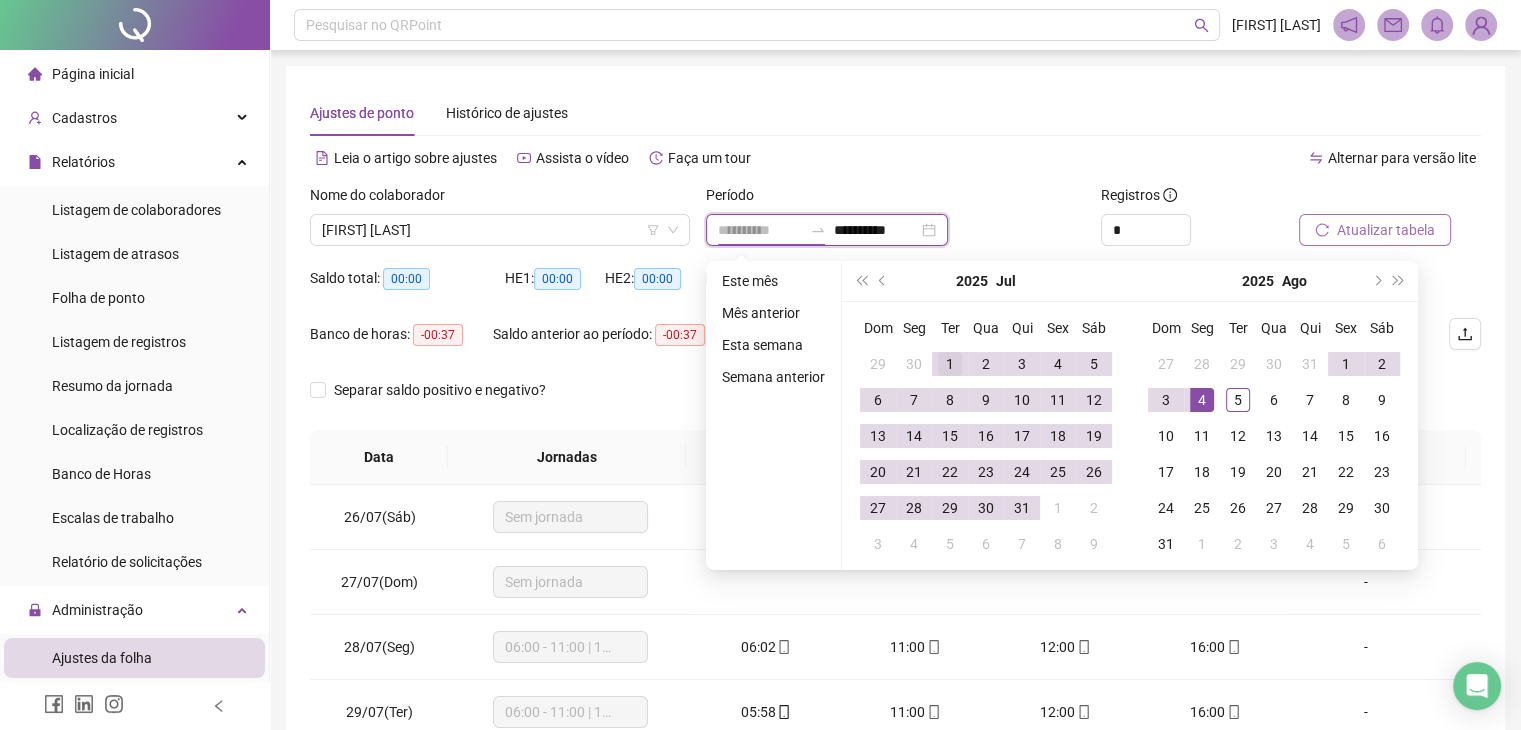 type on "**********" 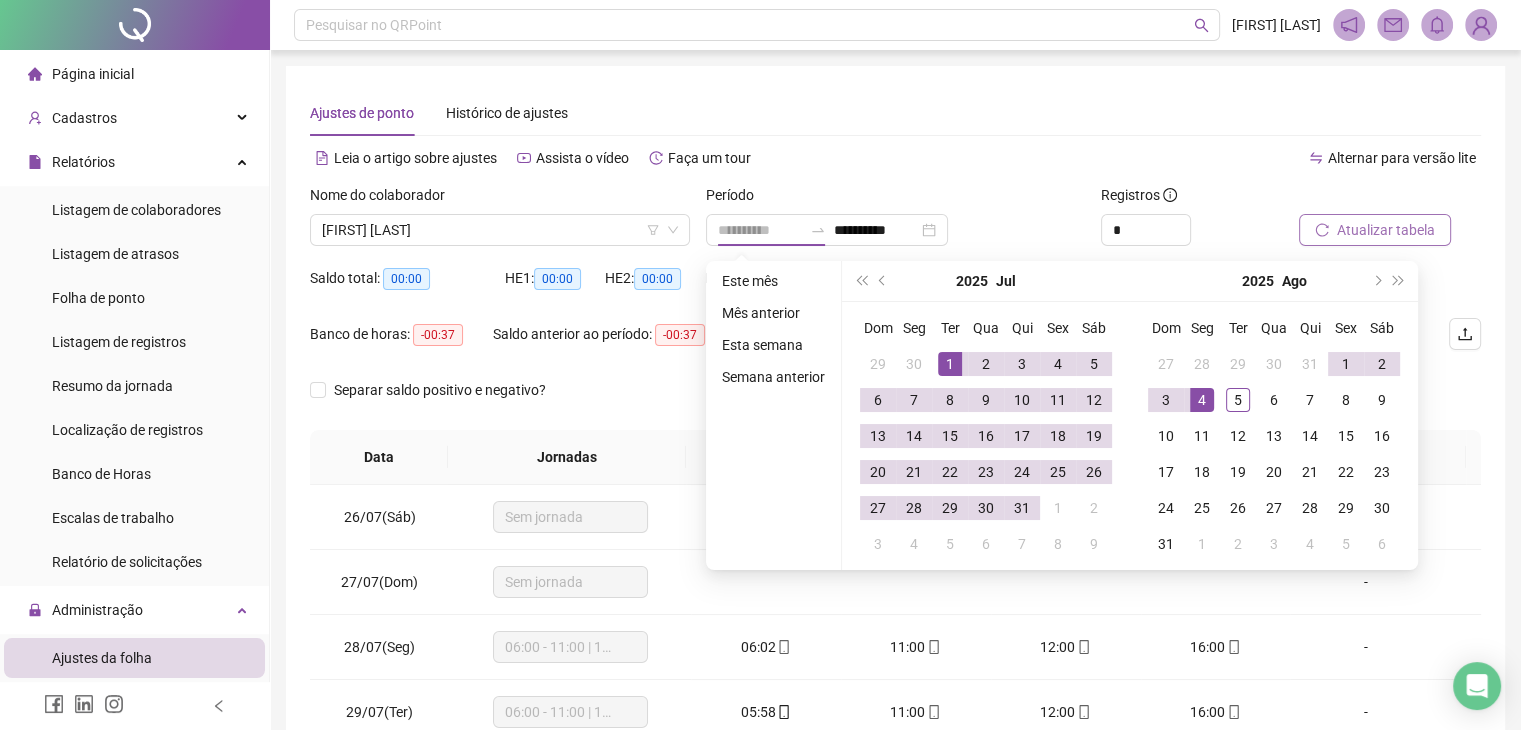 click on "1" at bounding box center (950, 364) 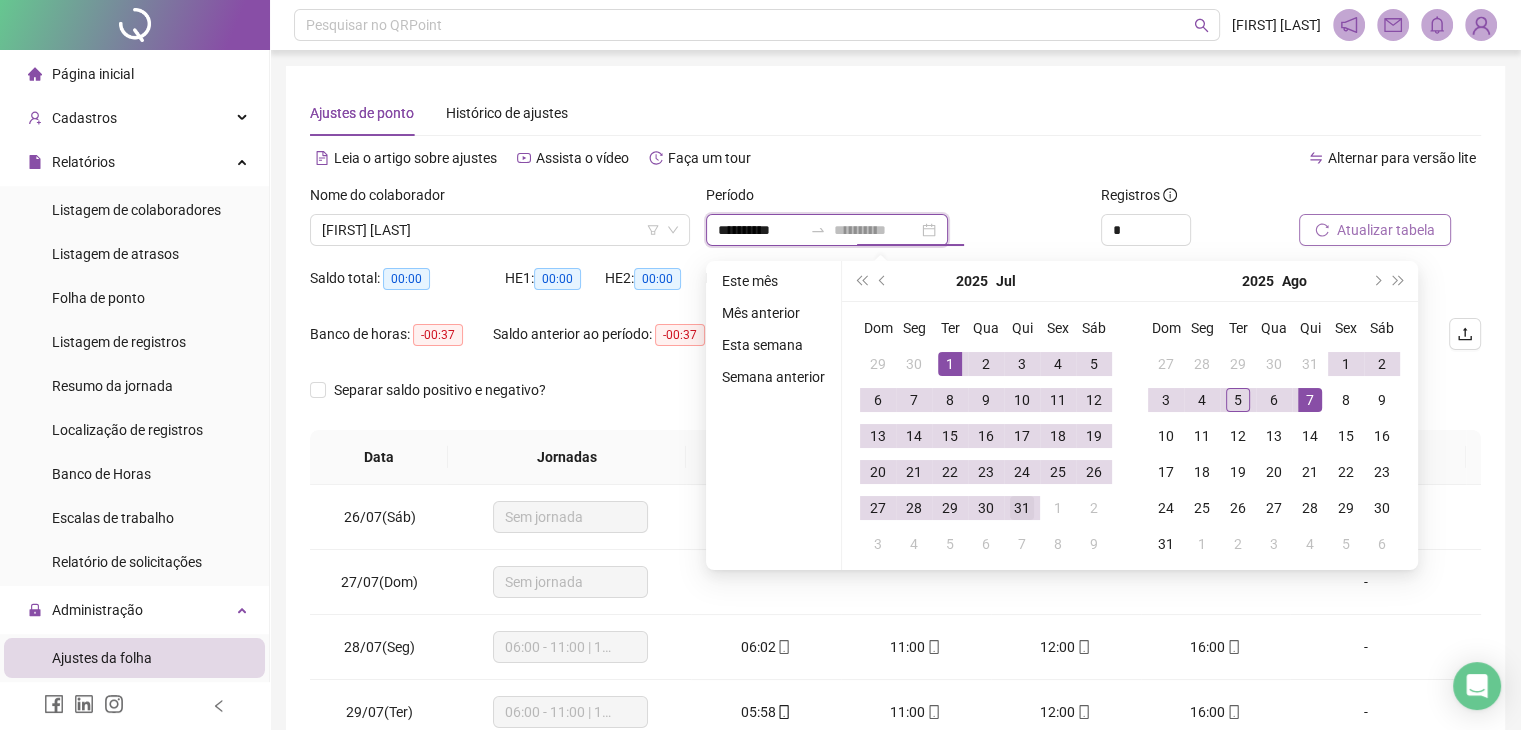 type on "**********" 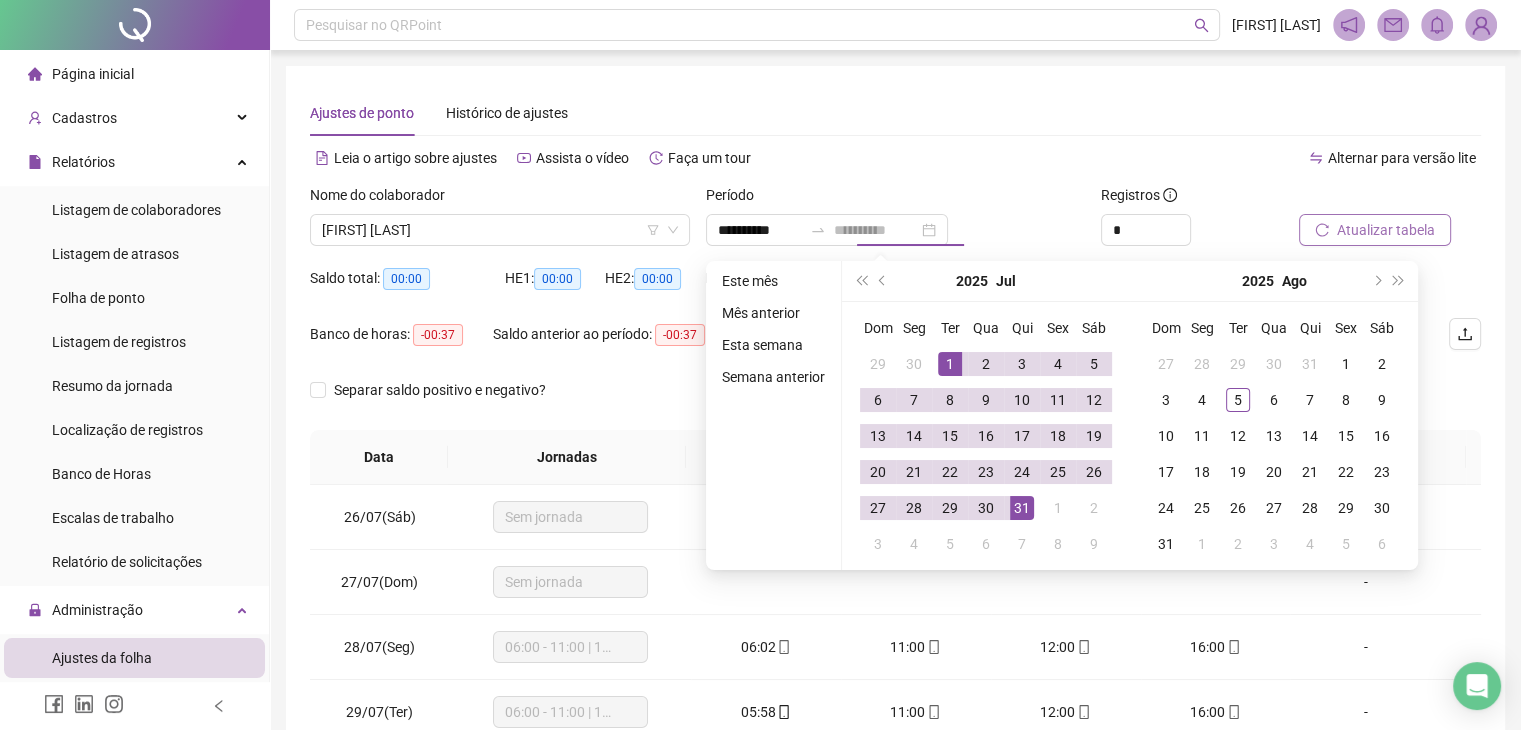 click on "31" at bounding box center (1022, 508) 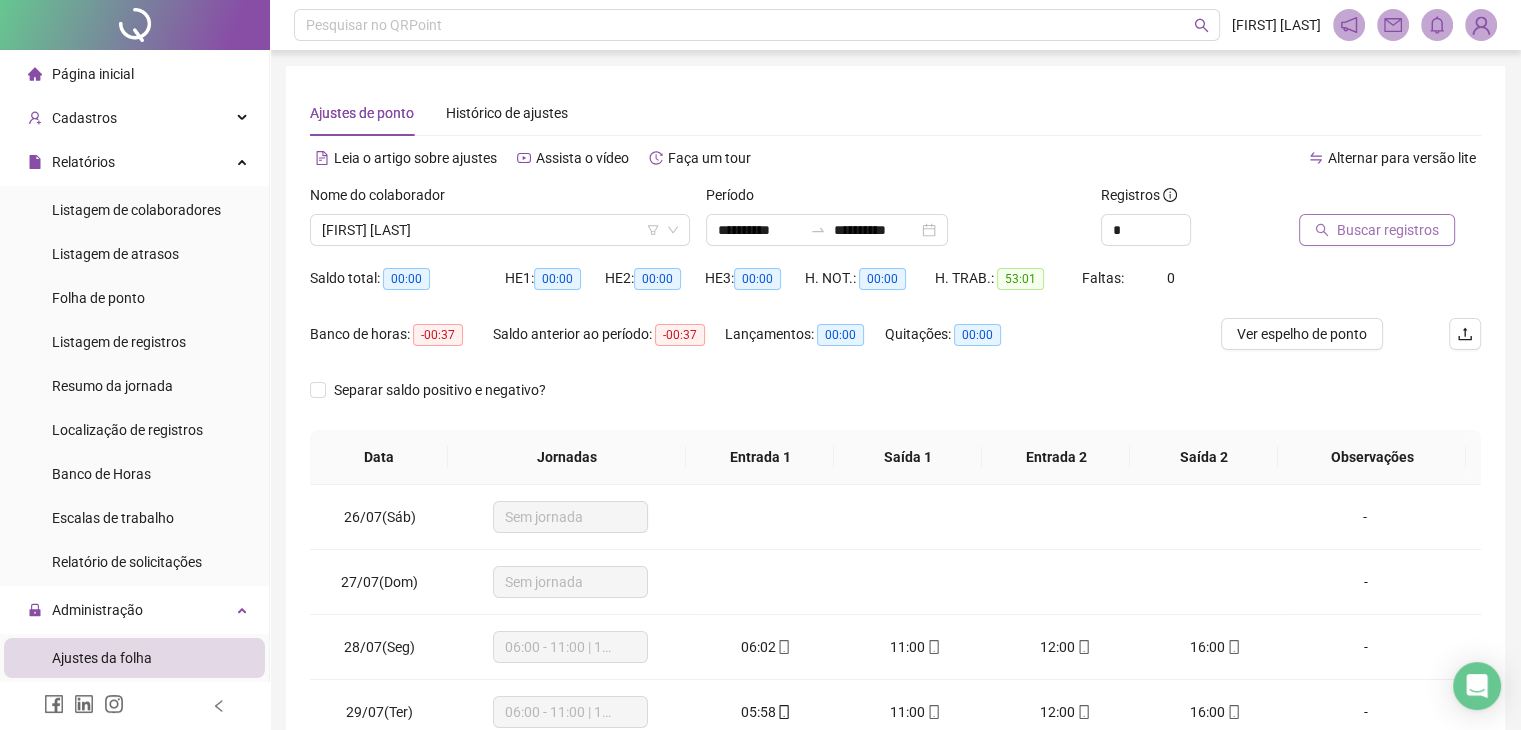 click on "Buscar registros" at bounding box center [1388, 230] 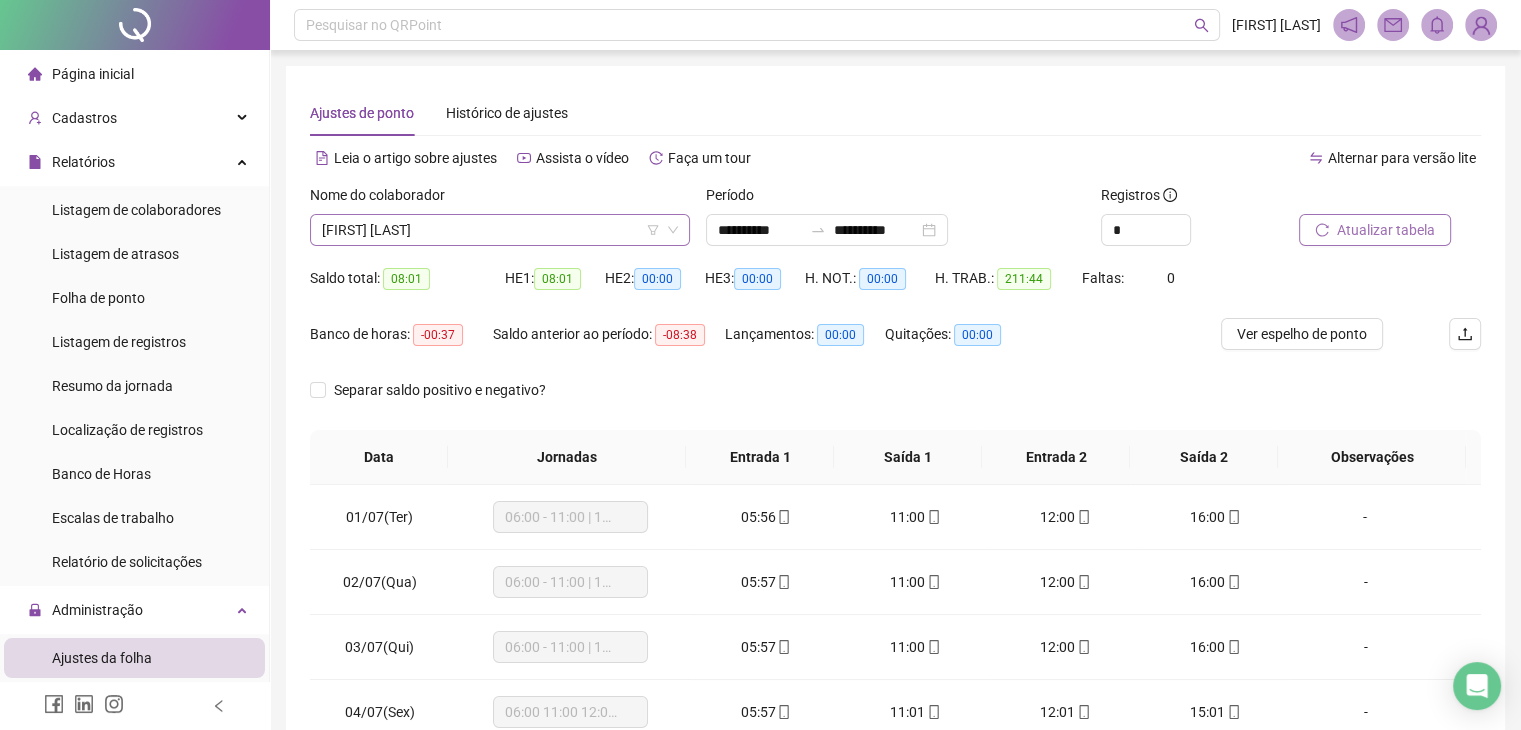 click on "[FIRST] [LAST]" at bounding box center (500, 230) 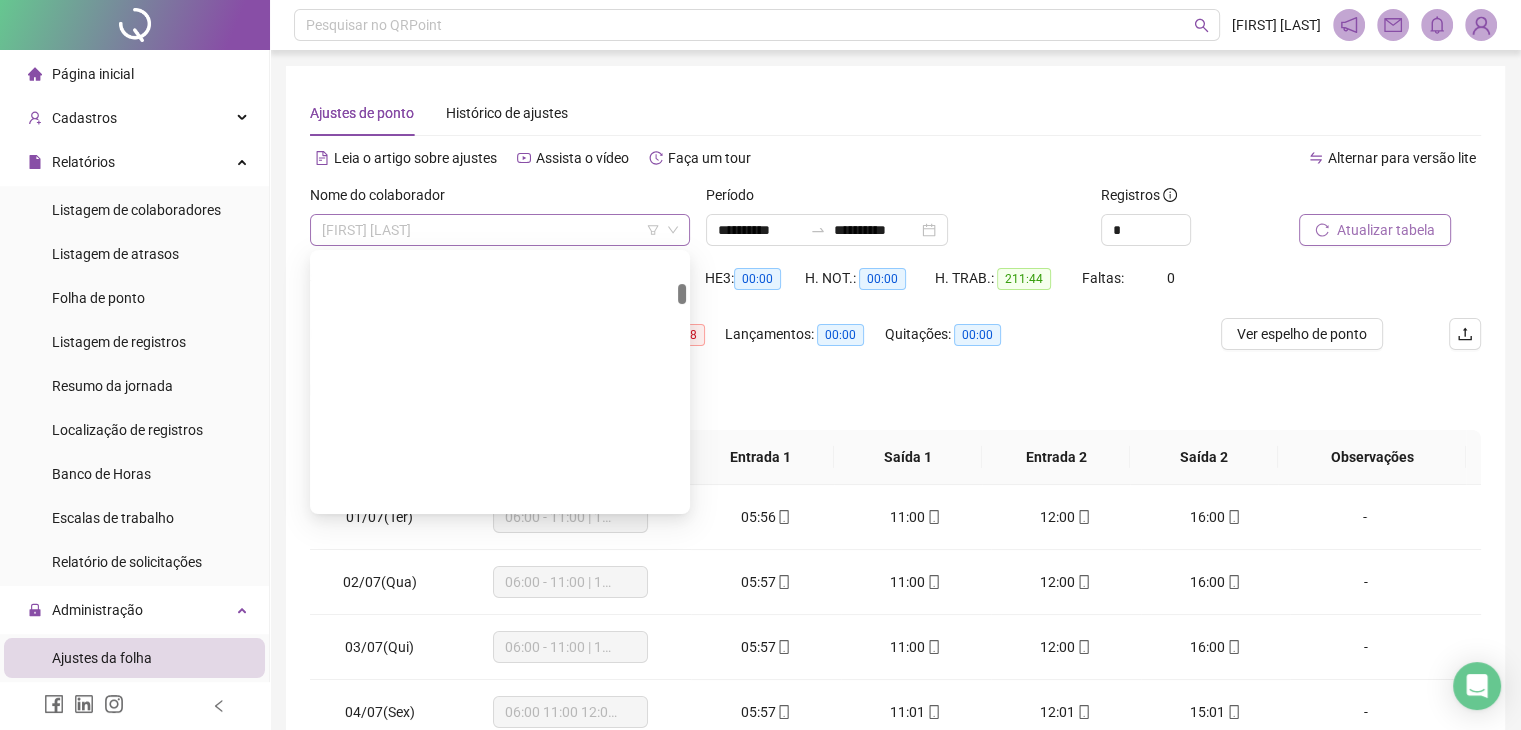 scroll, scrollTop: 6496, scrollLeft: 0, axis: vertical 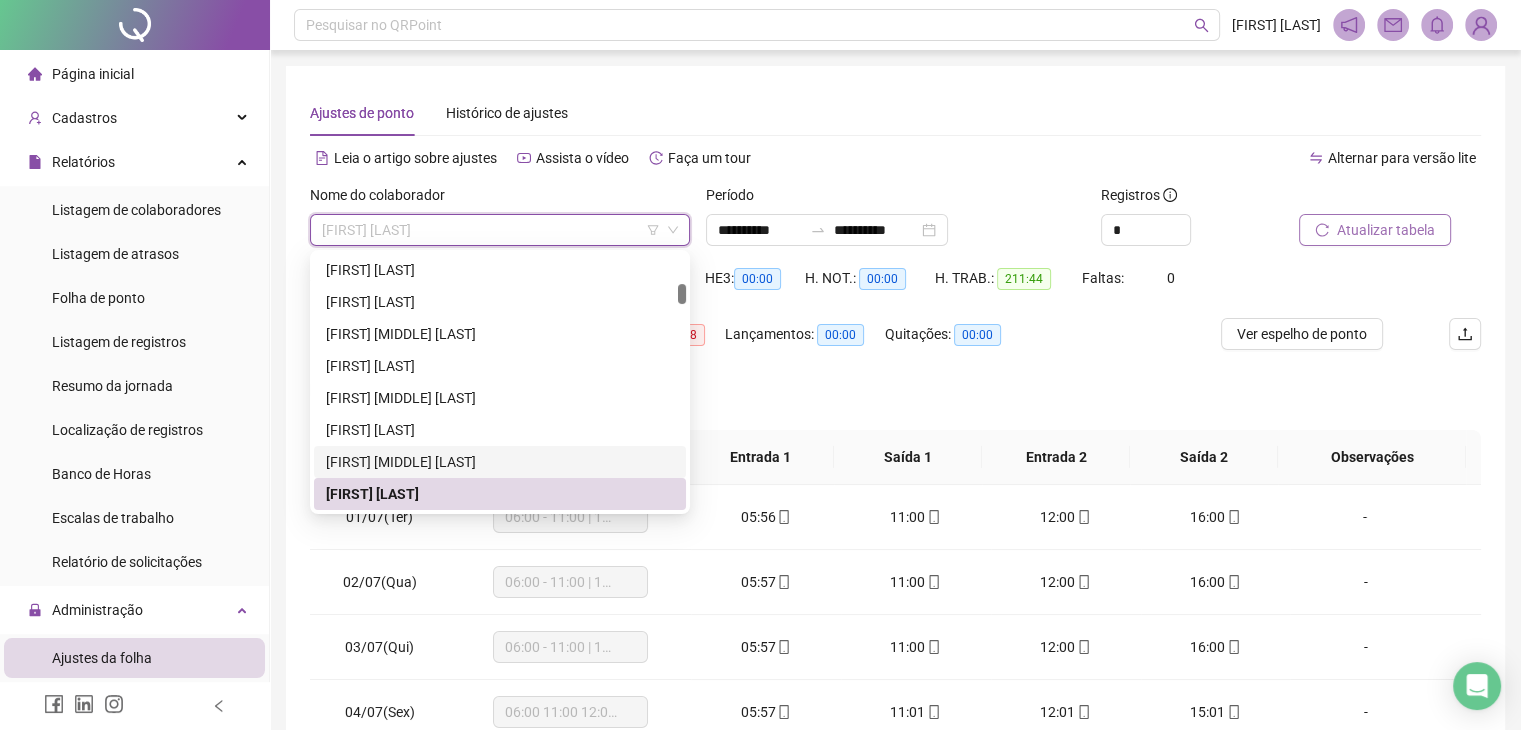 click on "[FIRST] [MIDDLE] [LAST]" at bounding box center [500, 462] 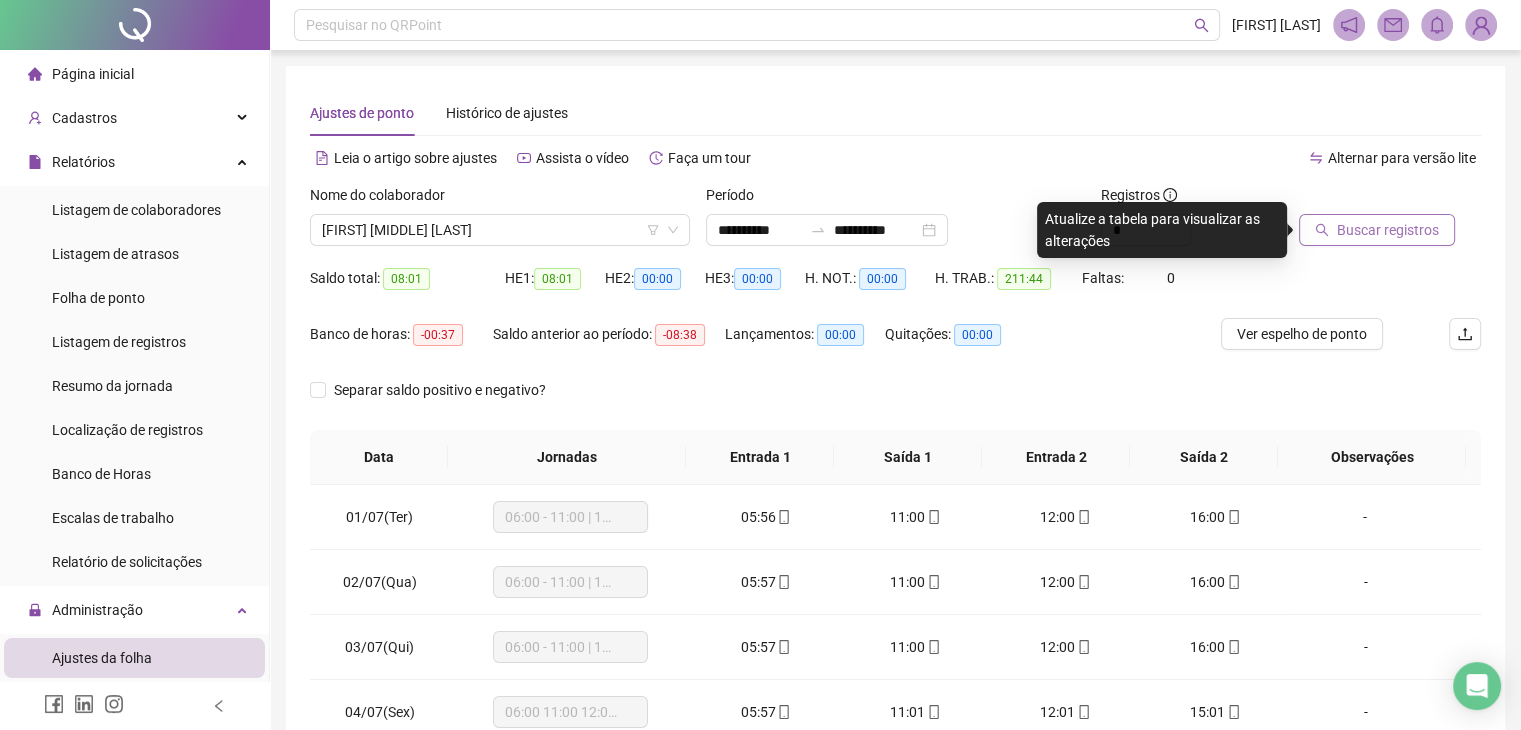 click on "Buscar registros" at bounding box center [1388, 230] 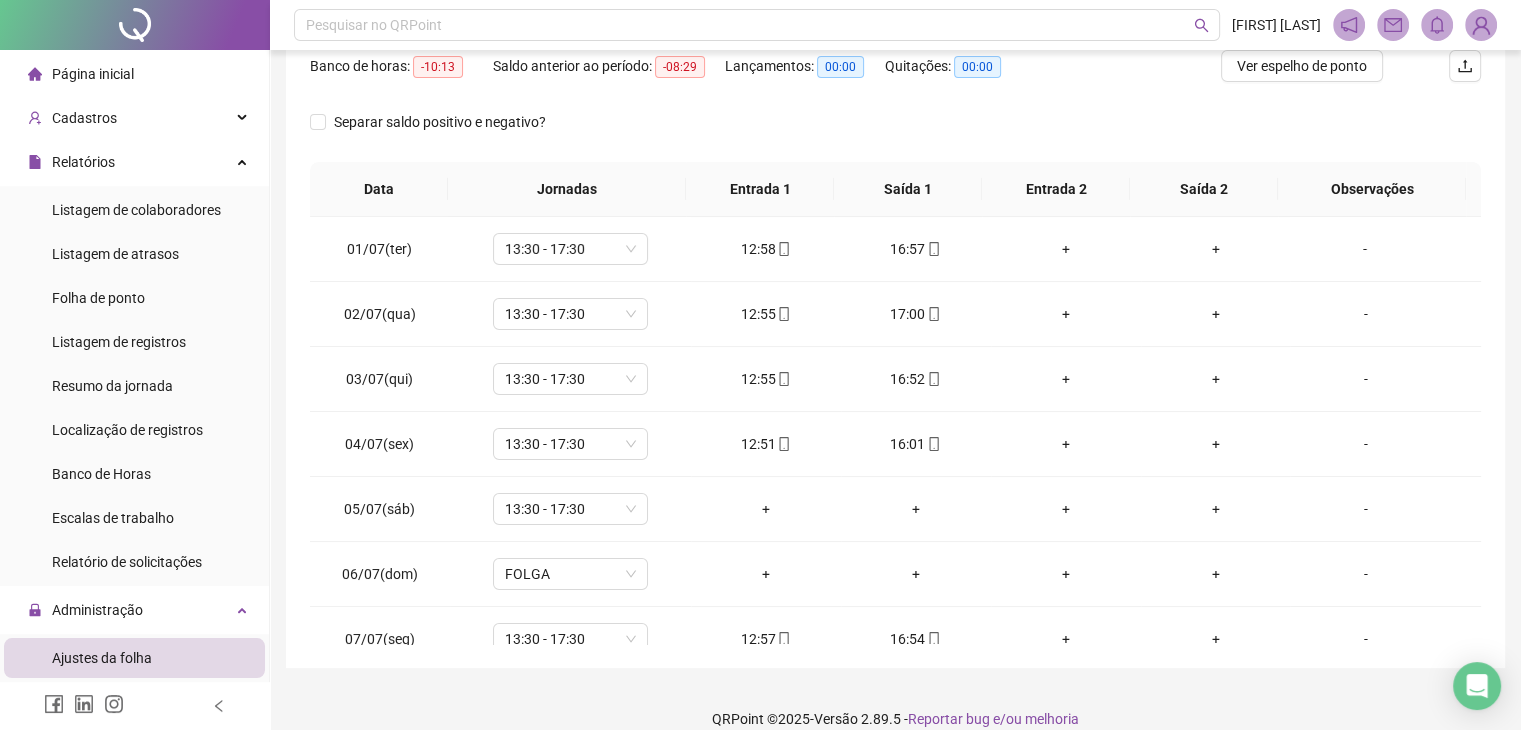 scroll, scrollTop: 280, scrollLeft: 0, axis: vertical 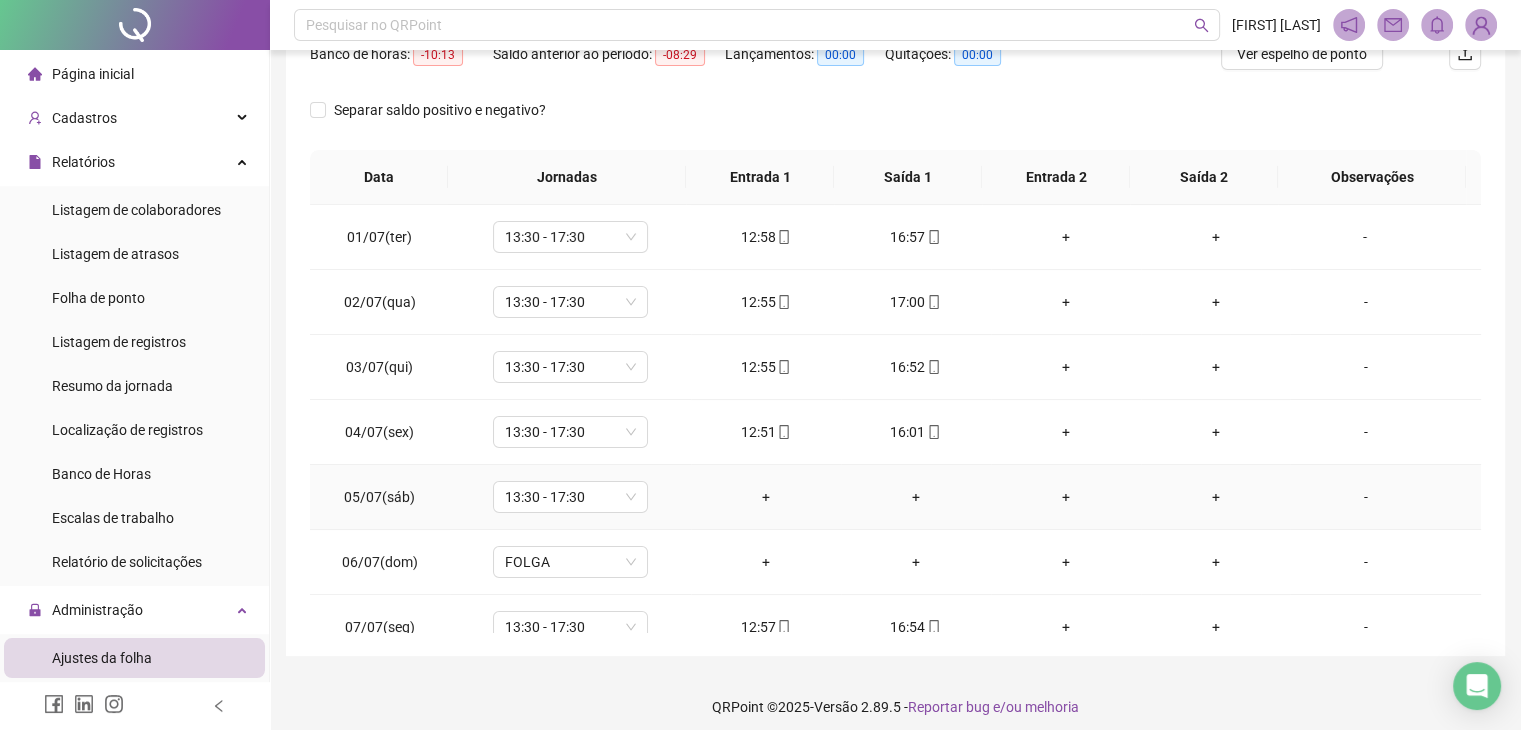 click on "+" at bounding box center (766, 497) 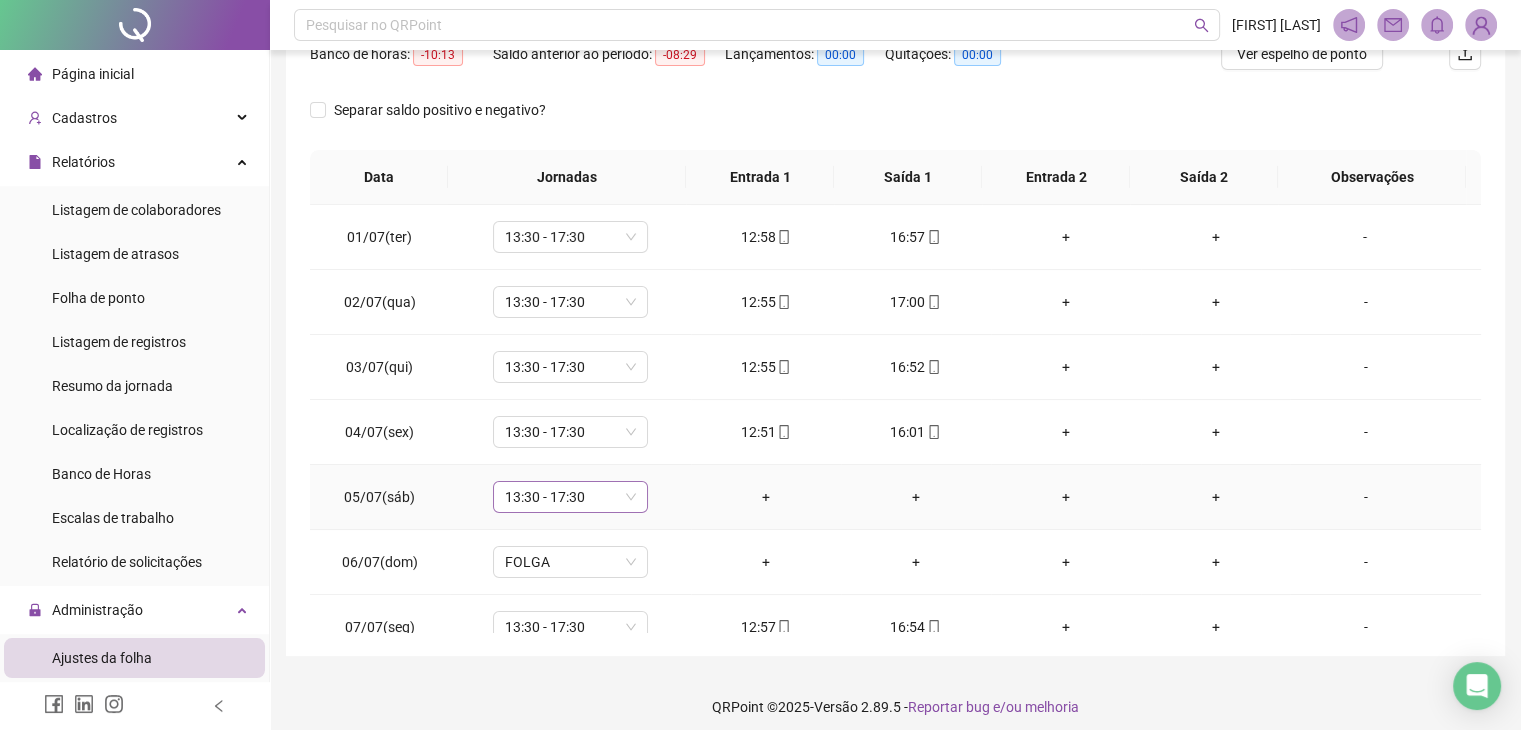 click on "13:30 - 17:30" at bounding box center (570, 497) 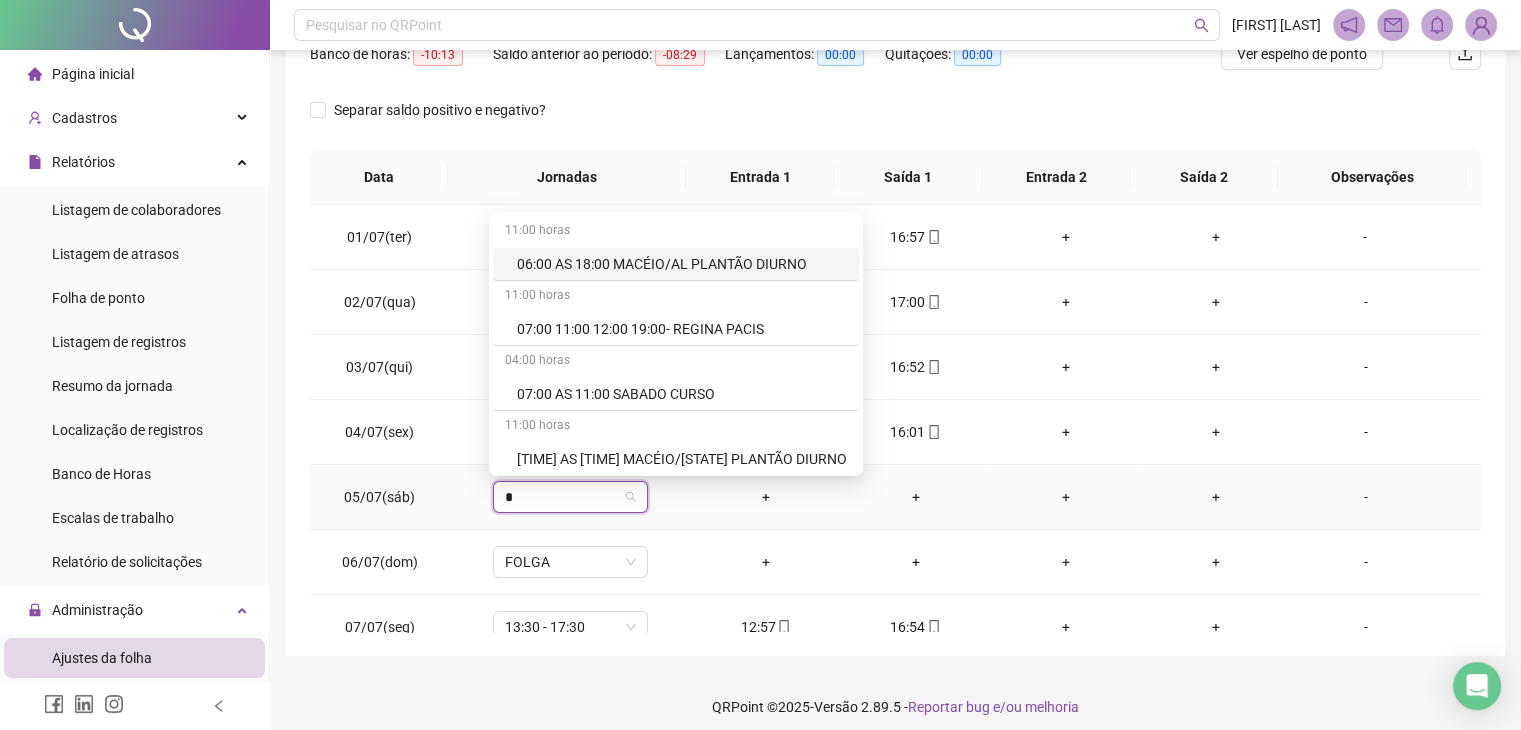type on "**" 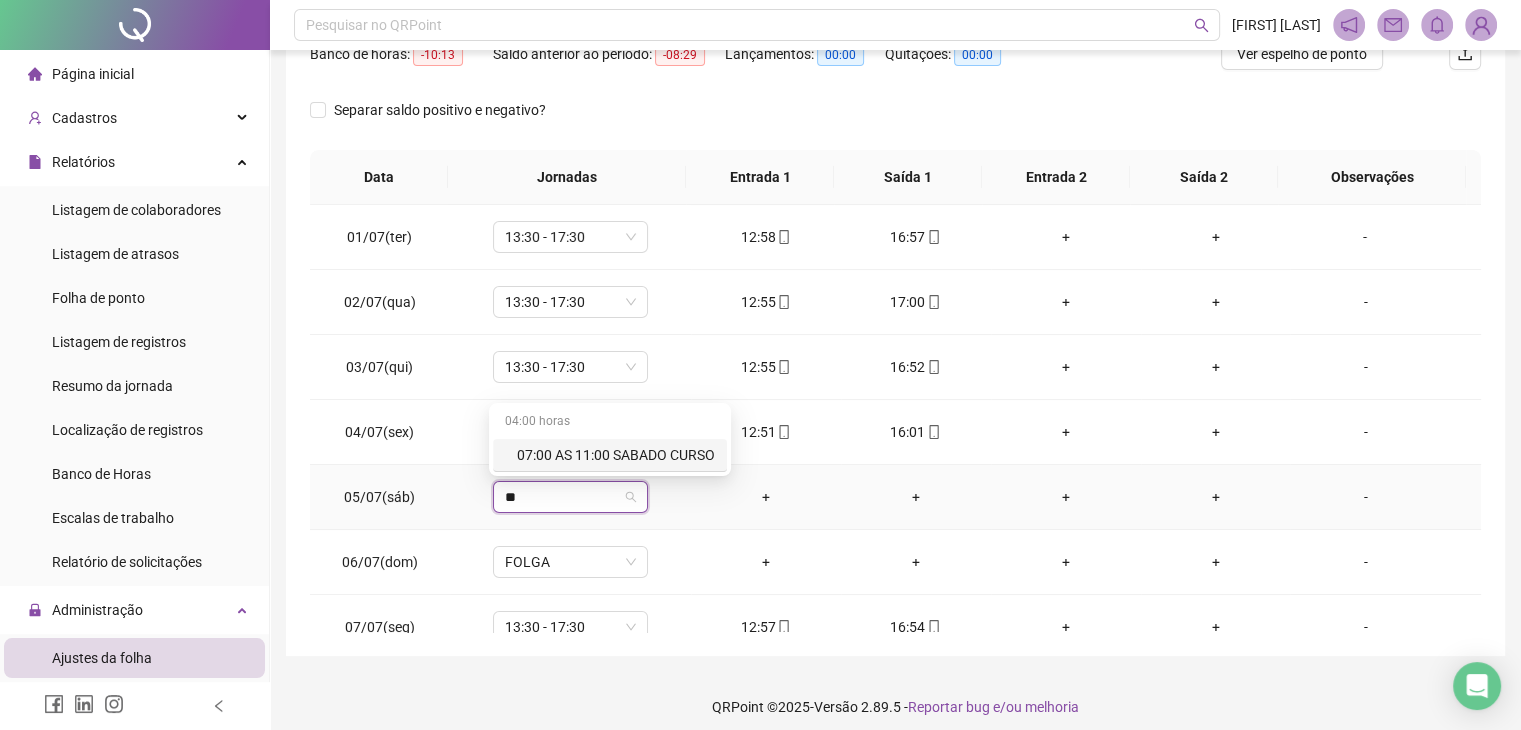 click on "07:00 AS 11:00 SABADO CURSO" at bounding box center [616, 455] 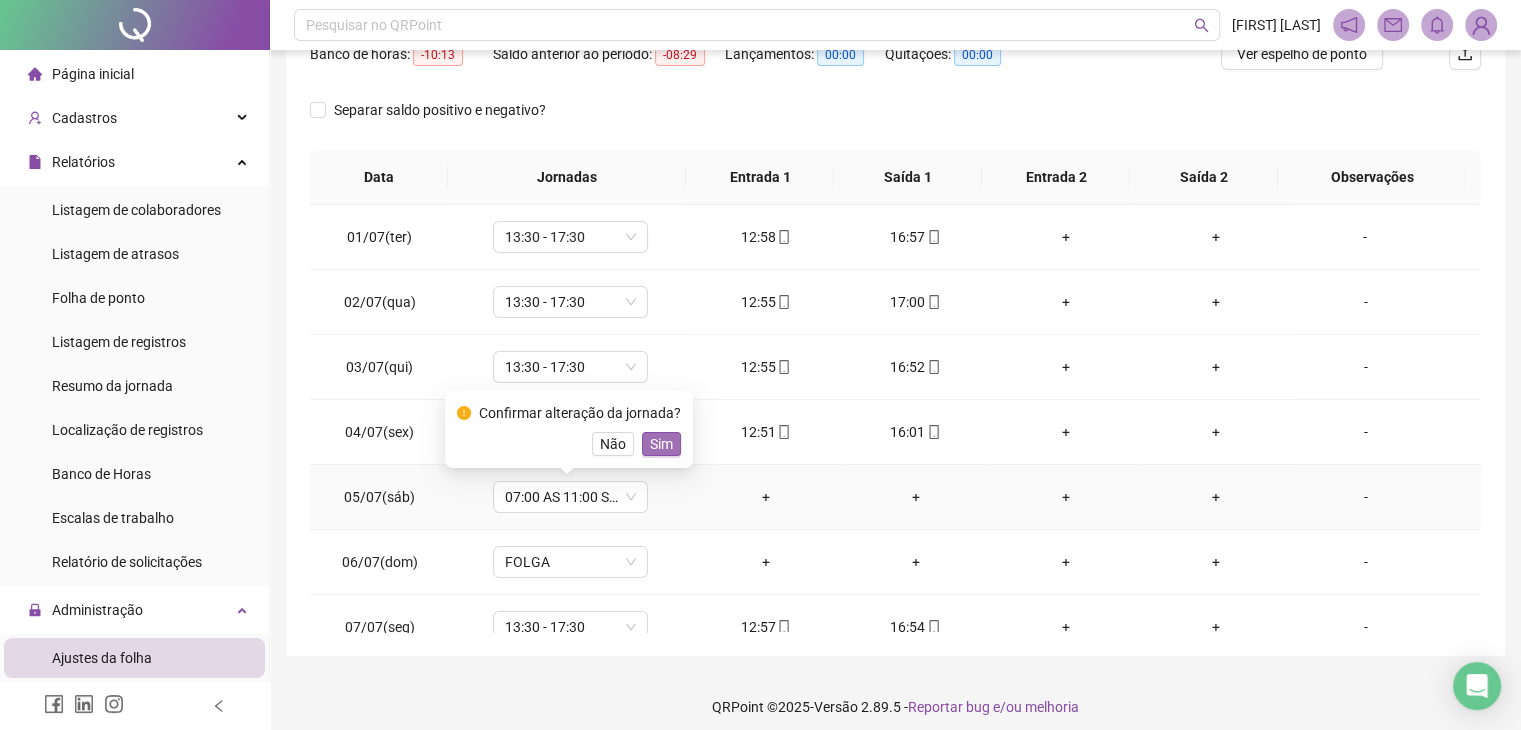 click on "Sim" at bounding box center [661, 444] 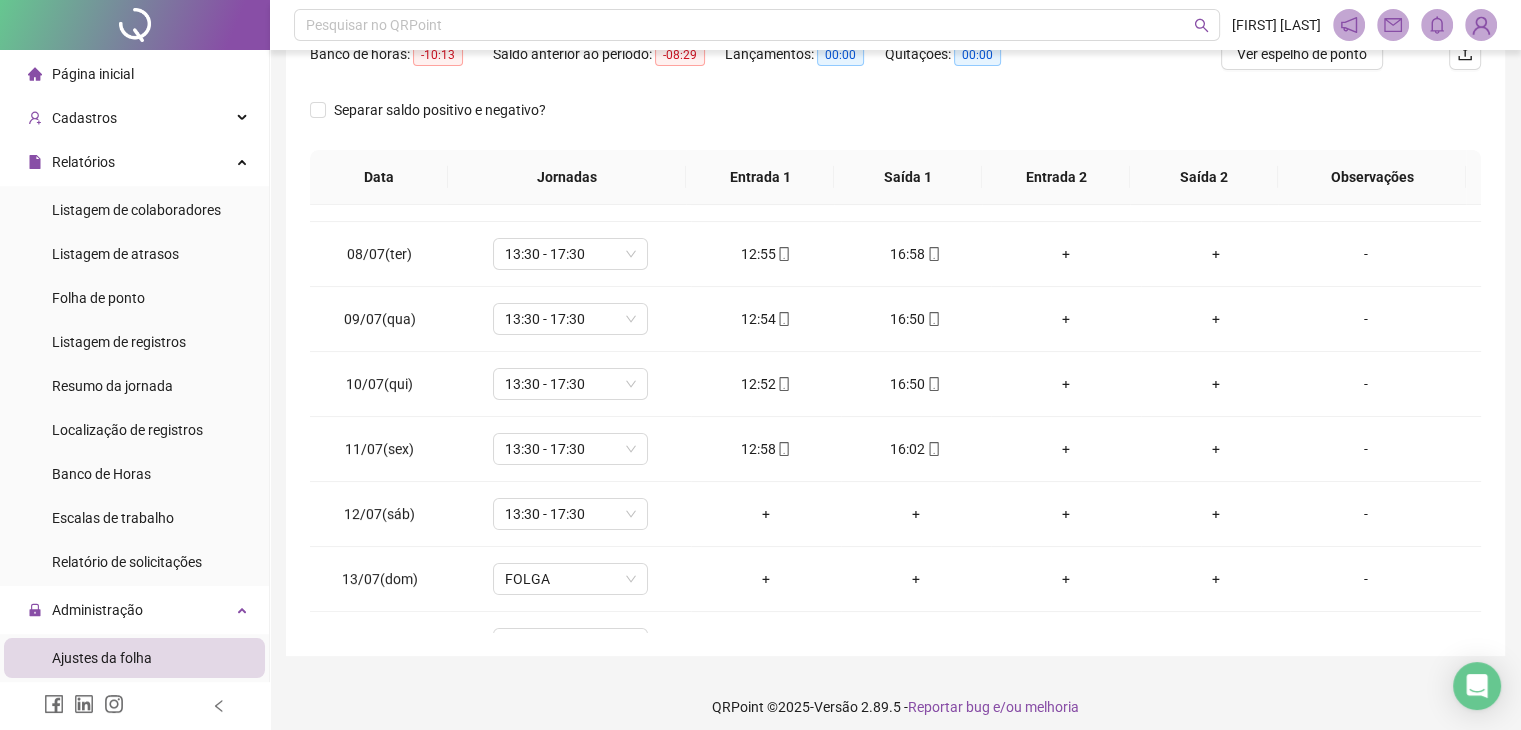 scroll, scrollTop: 440, scrollLeft: 0, axis: vertical 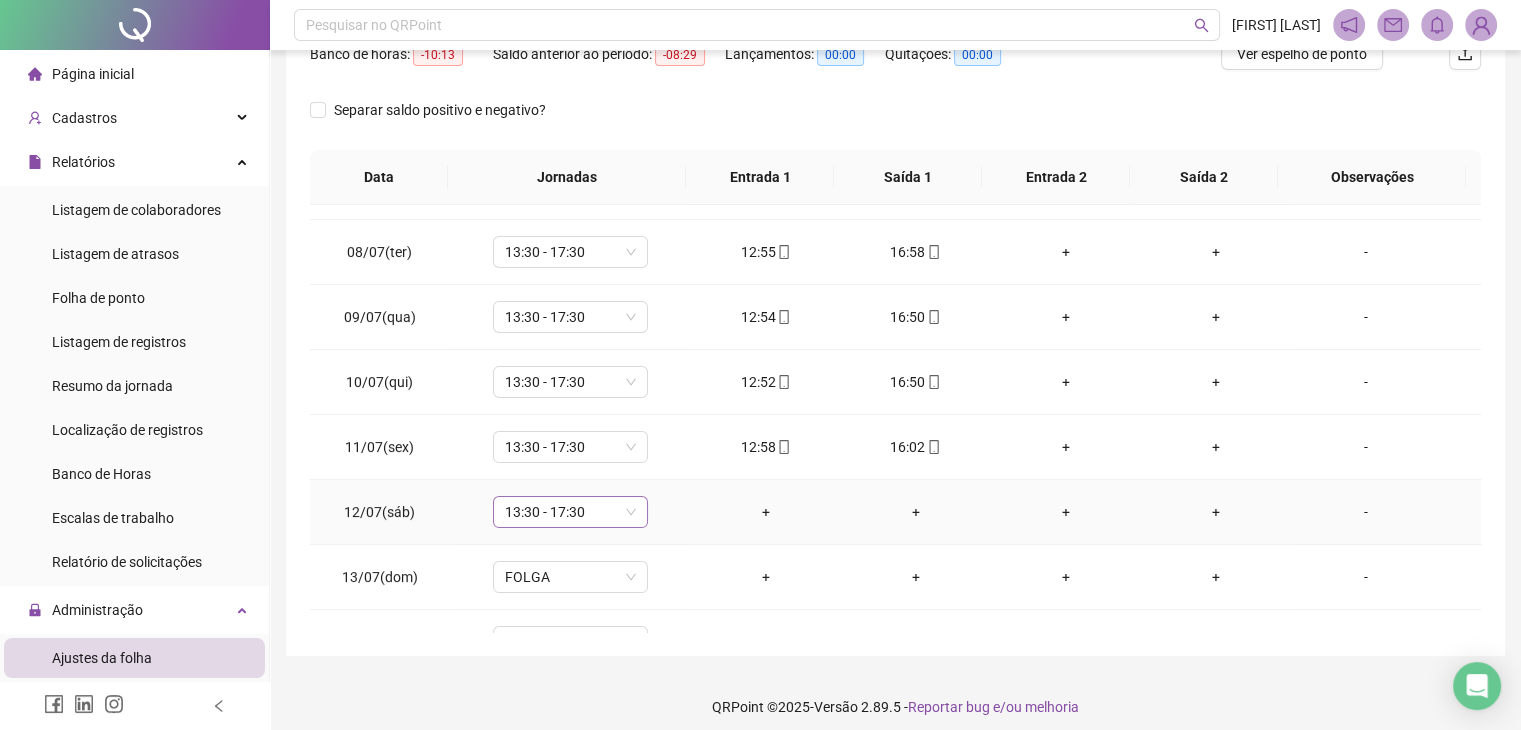 click on "13:30 - 17:30" at bounding box center [570, 512] 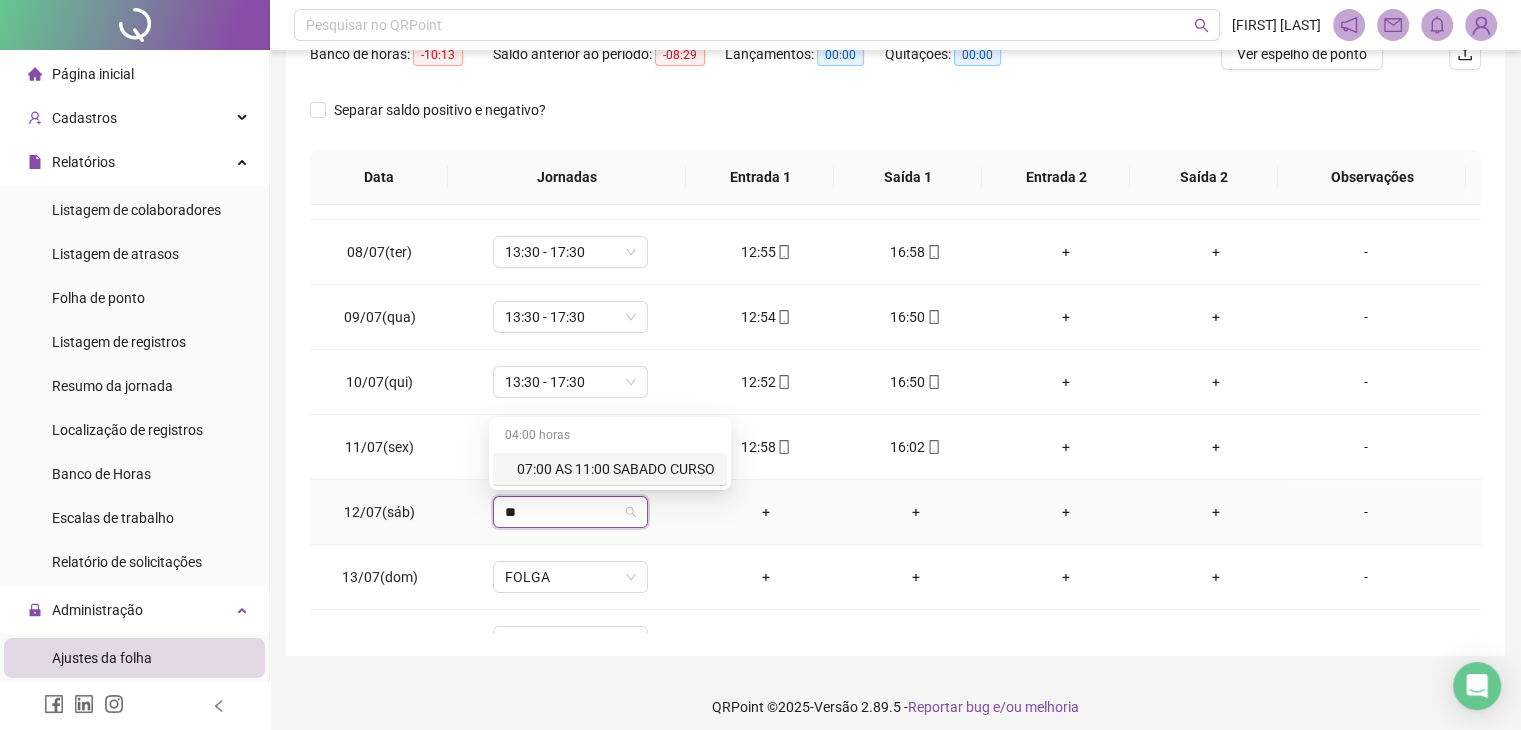 type on "***" 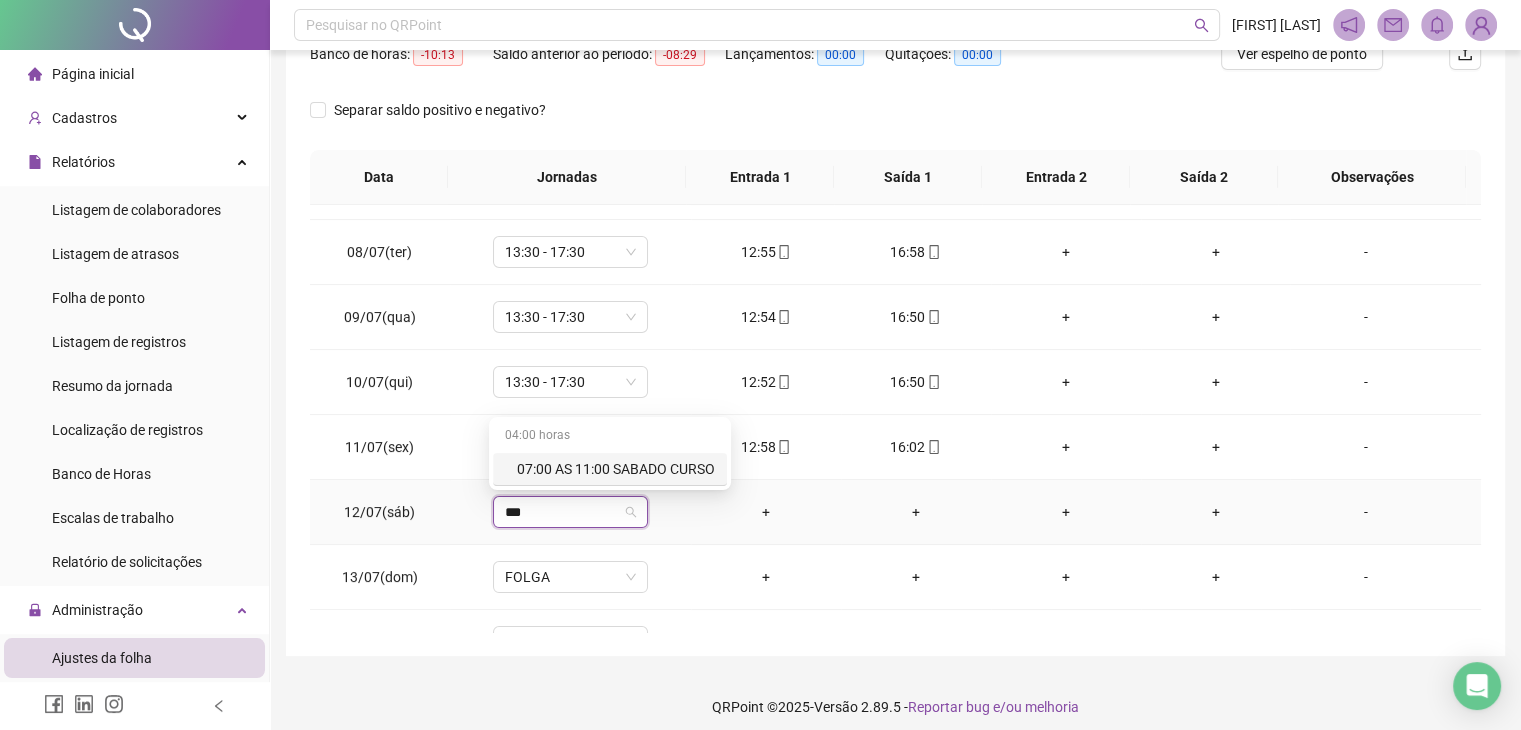 click on "07:00 AS 11:00 SABADO CURSO" at bounding box center [616, 469] 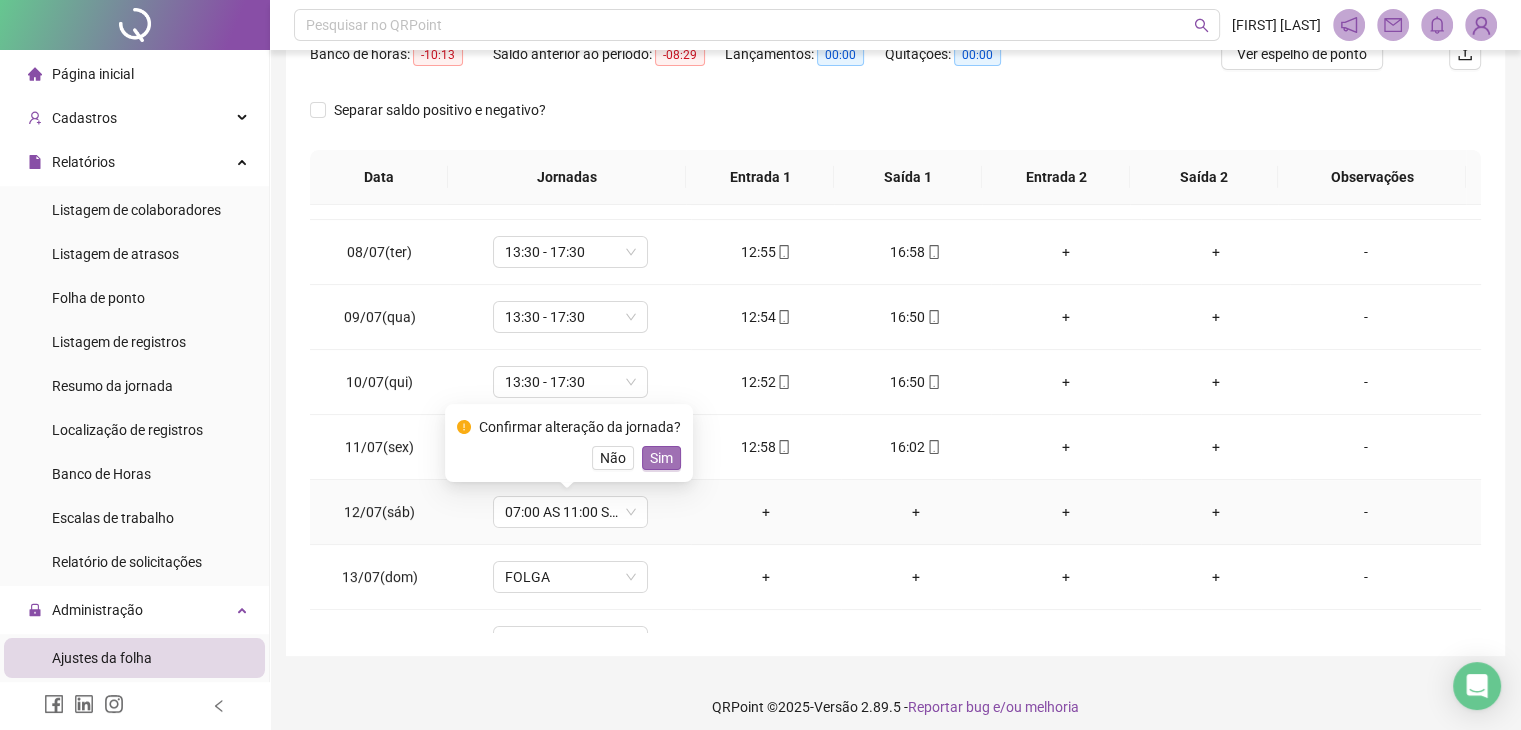 click on "Sim" at bounding box center (661, 458) 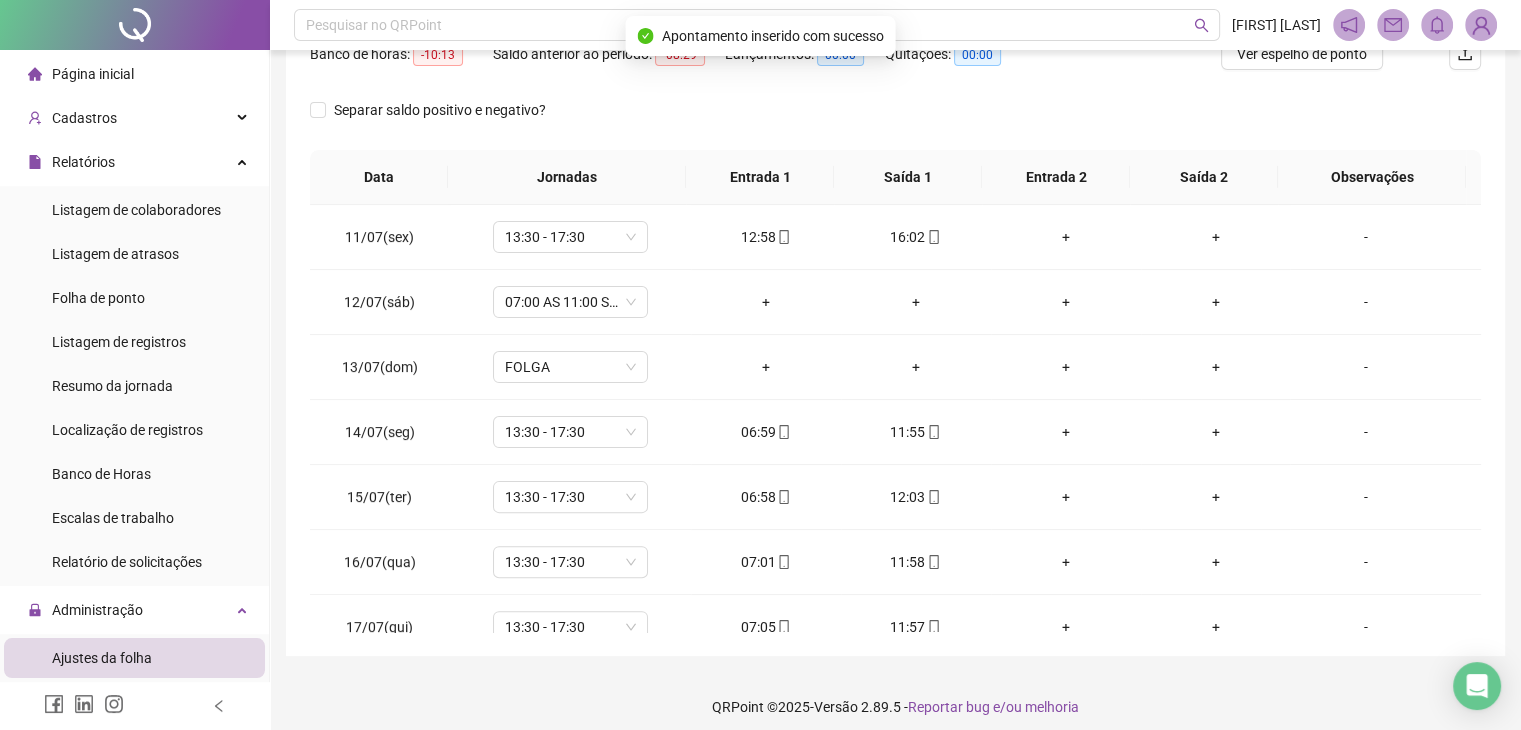 scroll, scrollTop: 680, scrollLeft: 0, axis: vertical 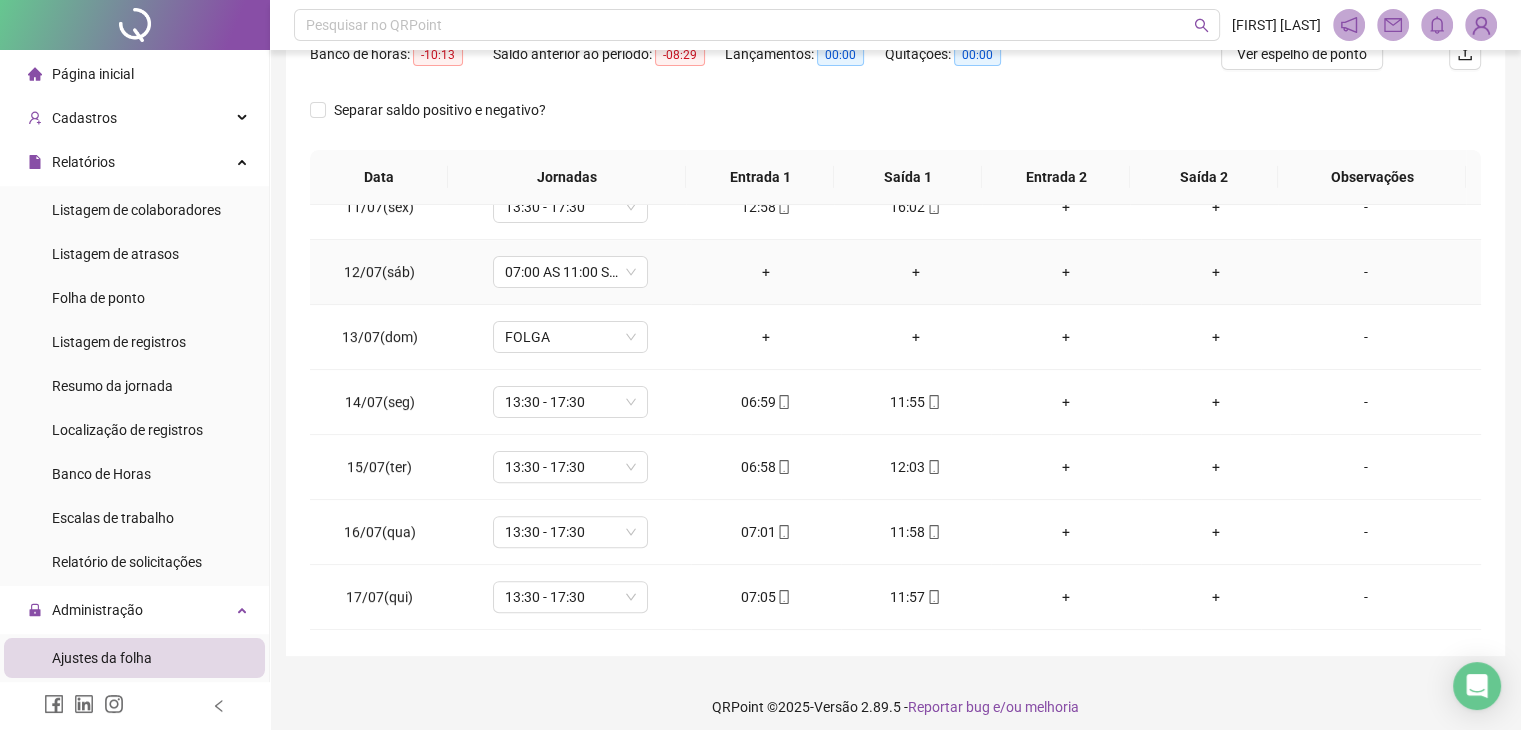 click on "+" at bounding box center [766, 272] 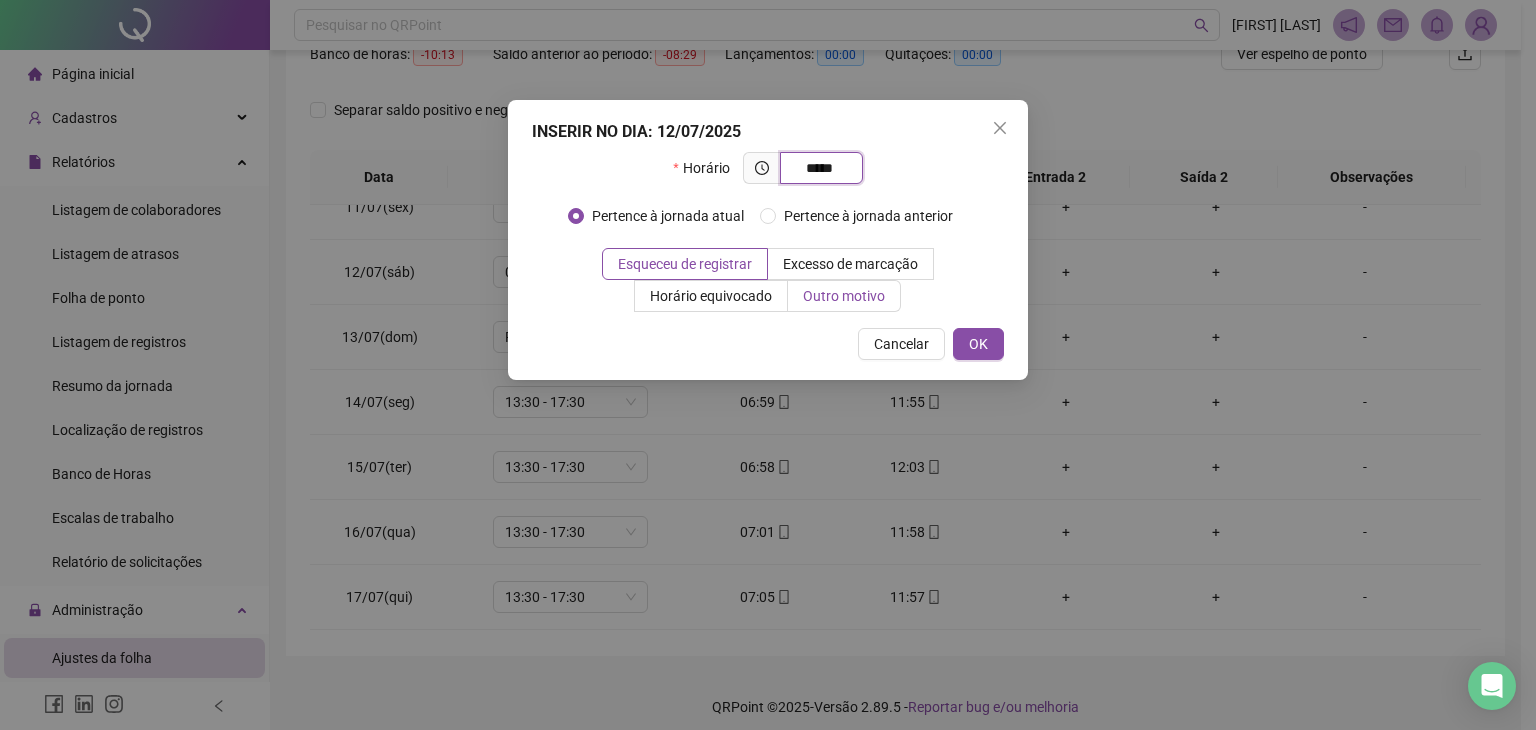 type on "*****" 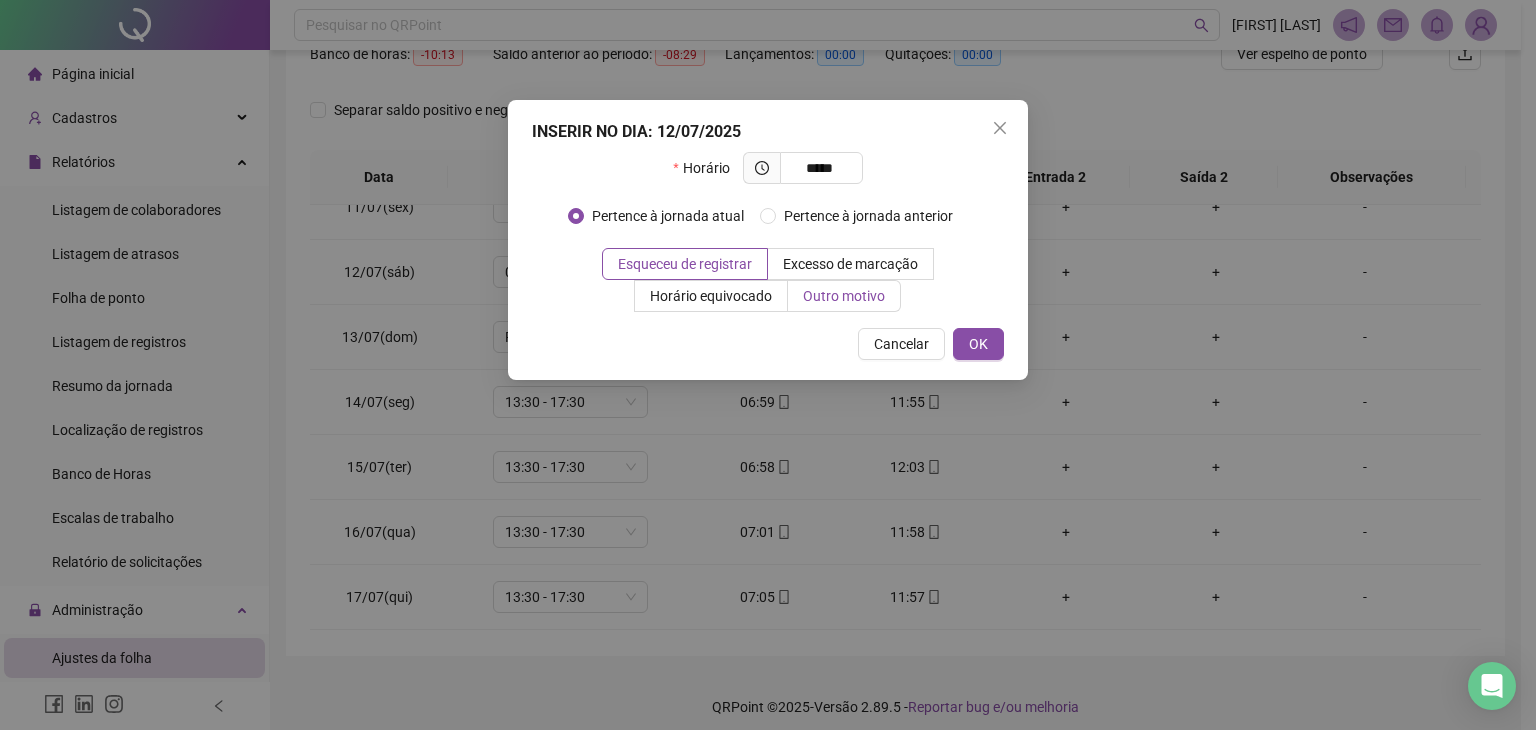 click on "Outro motivo" at bounding box center [844, 296] 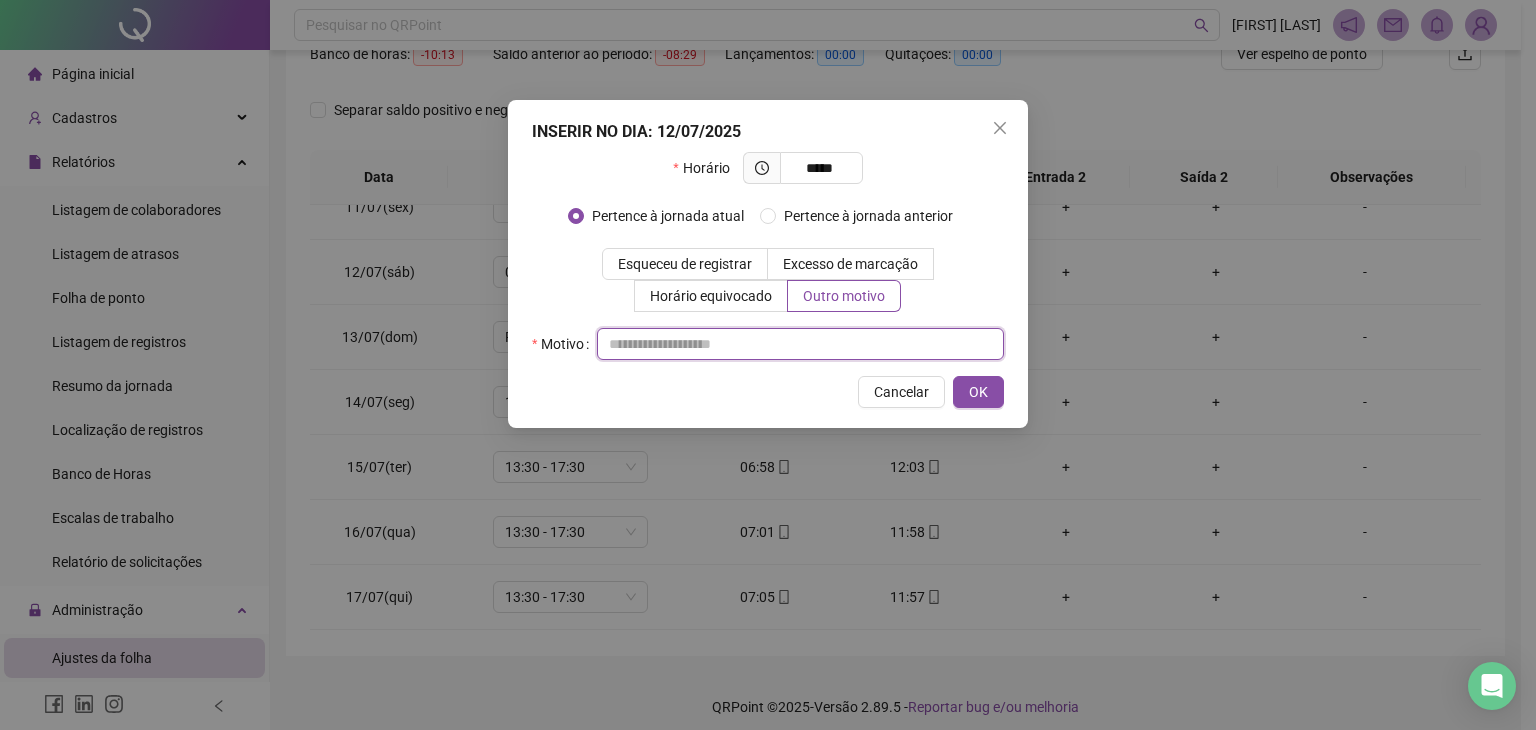 click at bounding box center [800, 344] 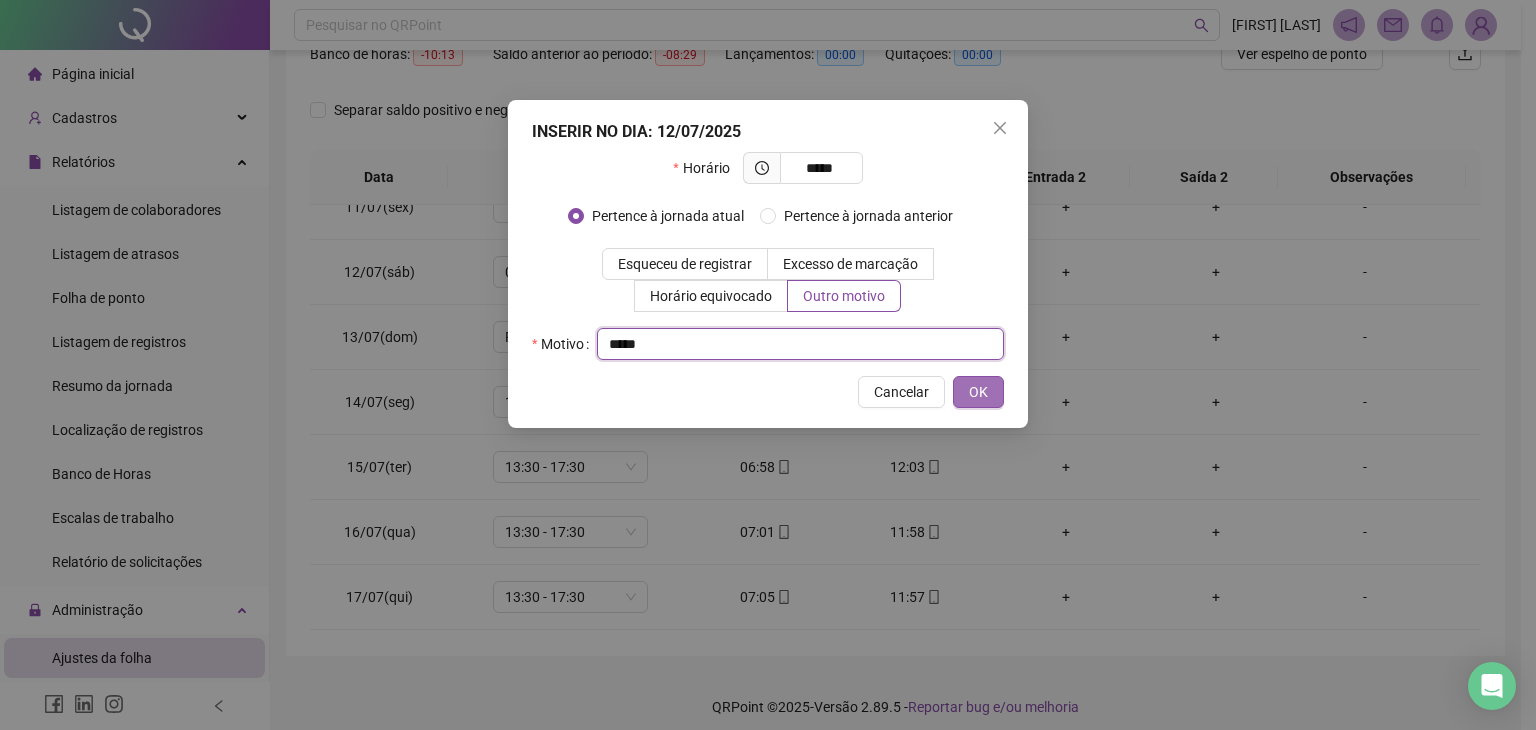 type on "*****" 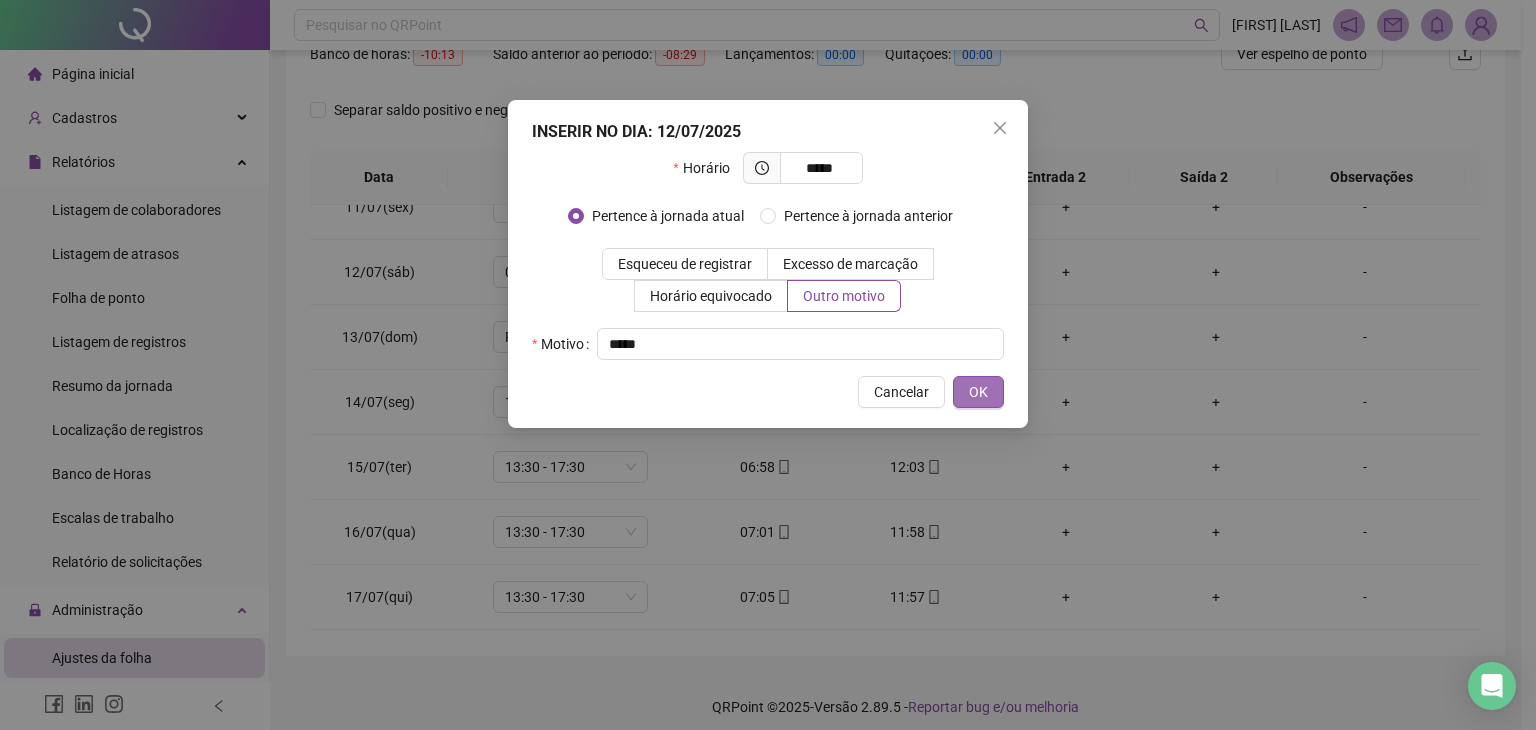 click on "OK" at bounding box center (978, 392) 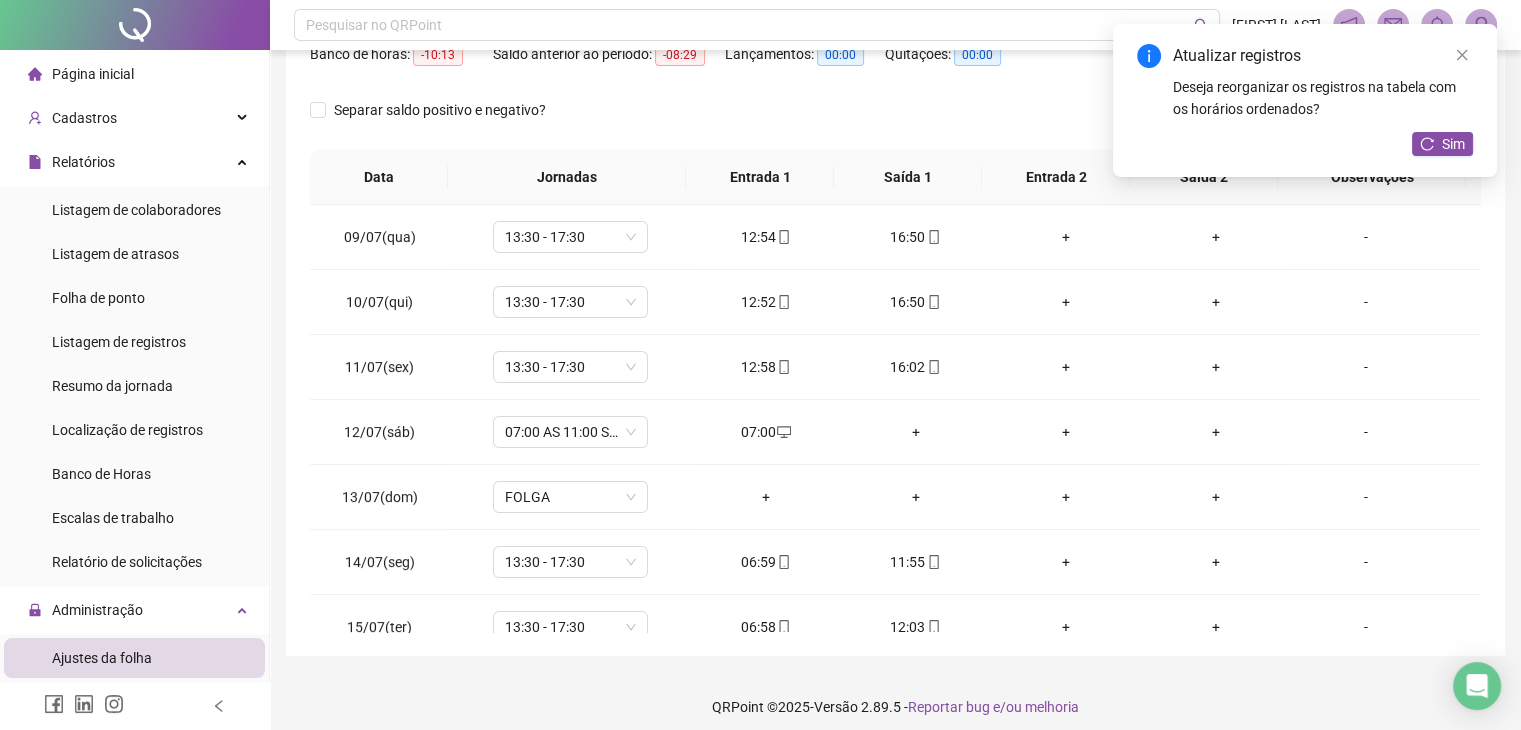 scroll, scrollTop: 520, scrollLeft: 0, axis: vertical 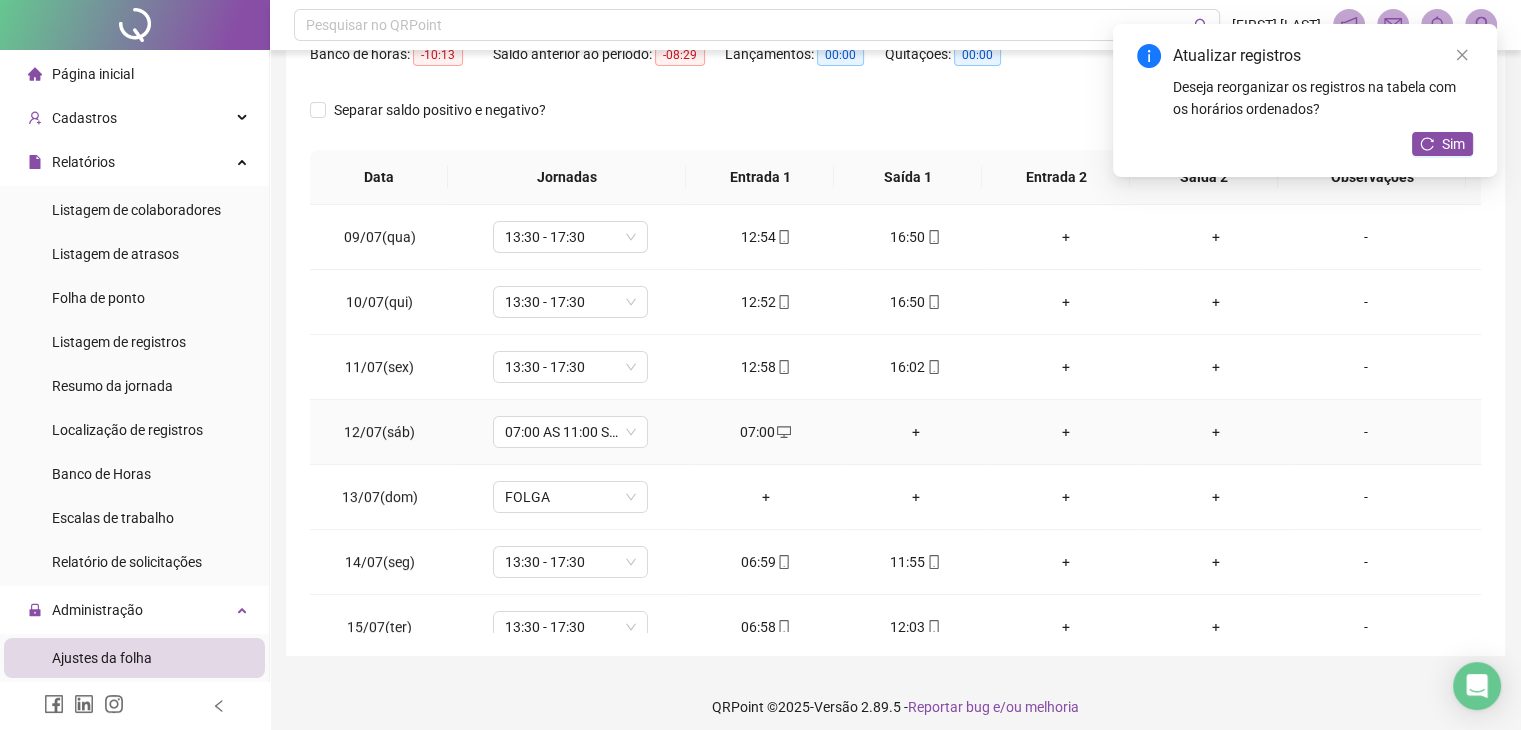 click on "+" at bounding box center [916, 432] 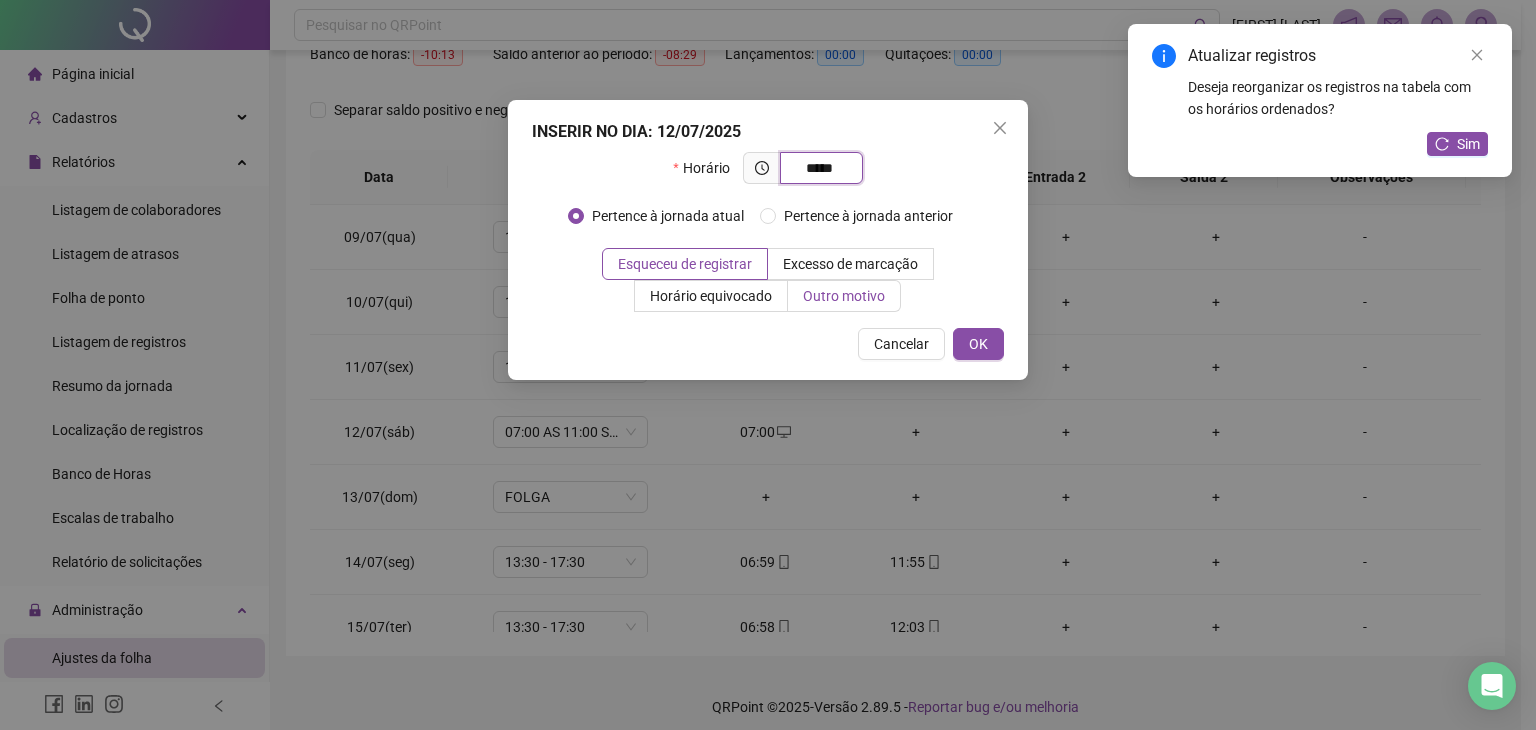 type on "*****" 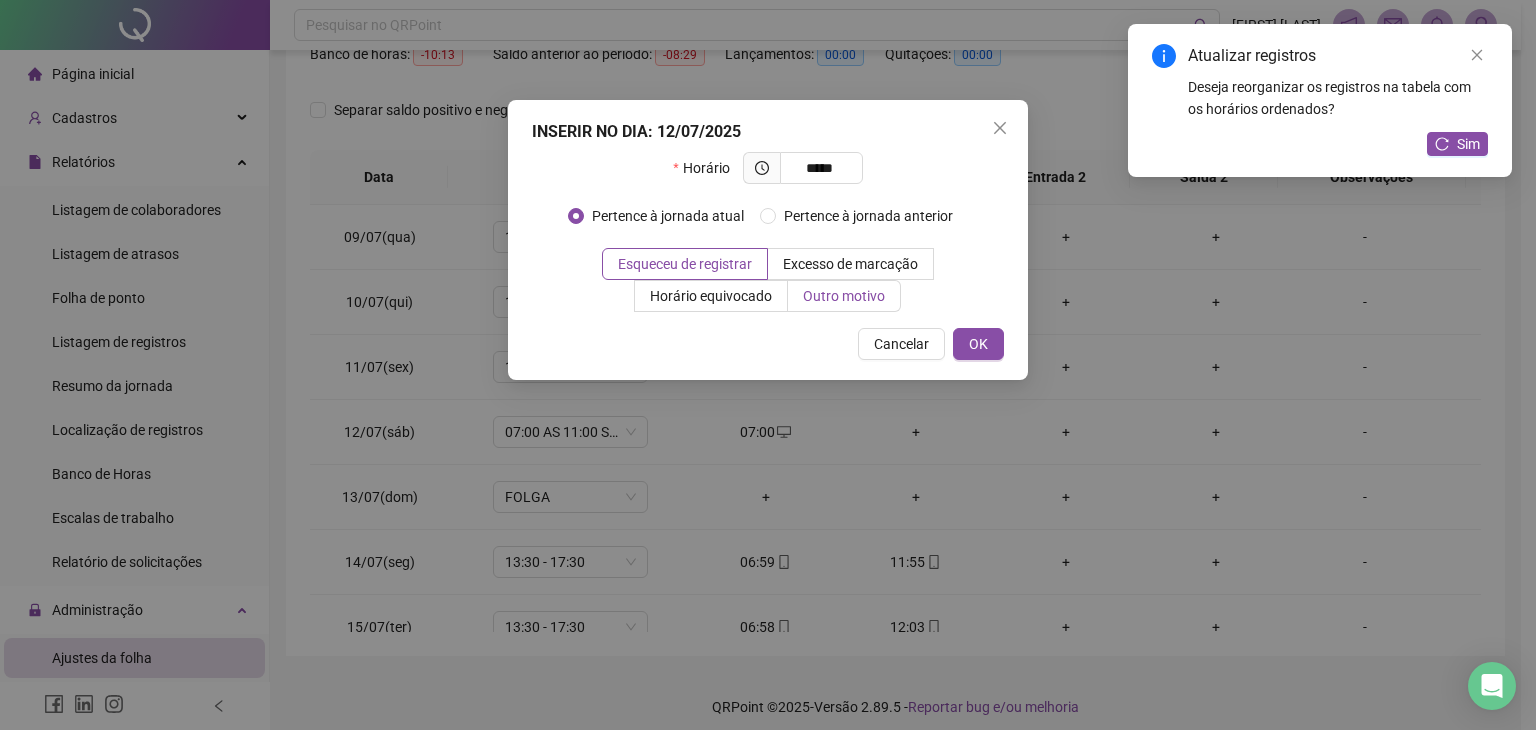click on "Outro motivo" at bounding box center (844, 296) 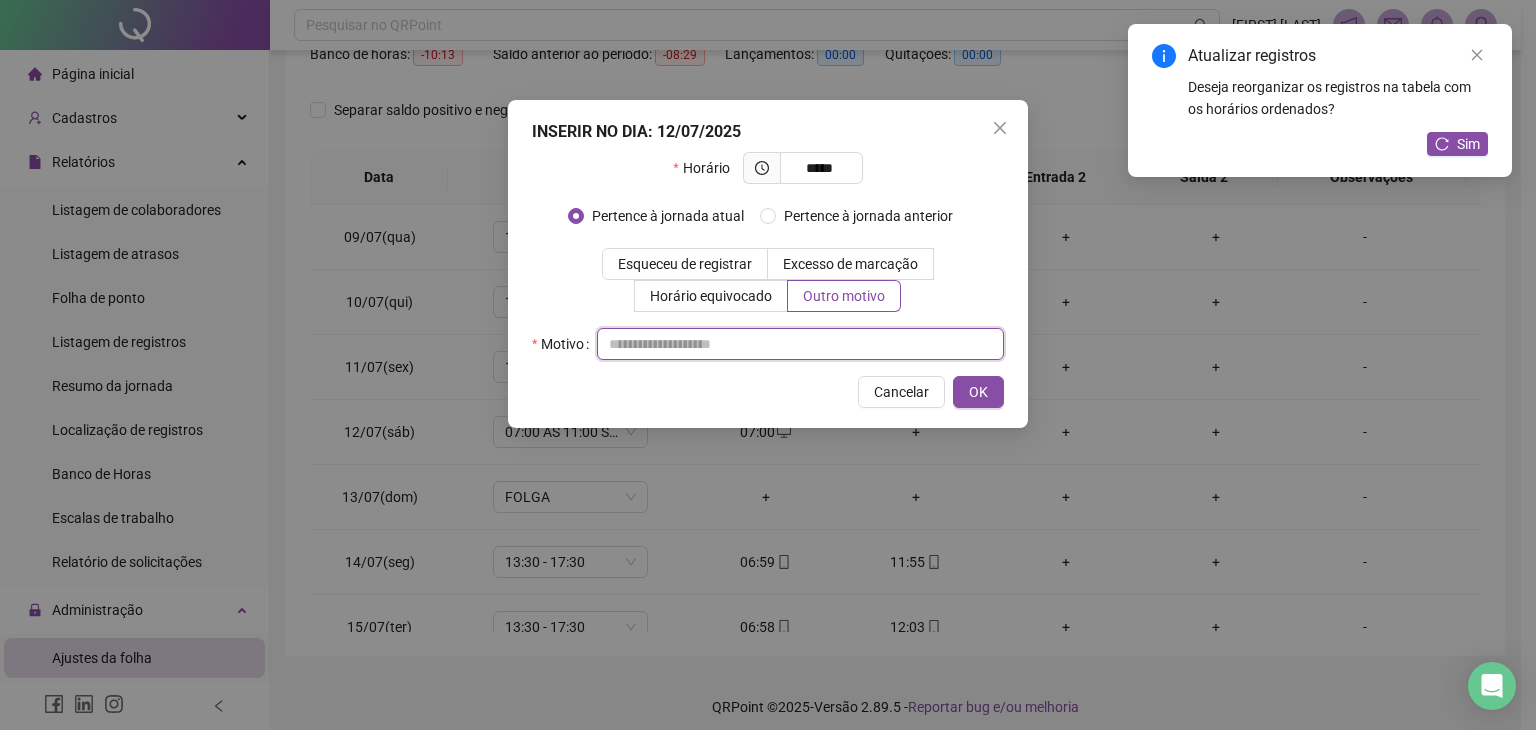 click at bounding box center (800, 344) 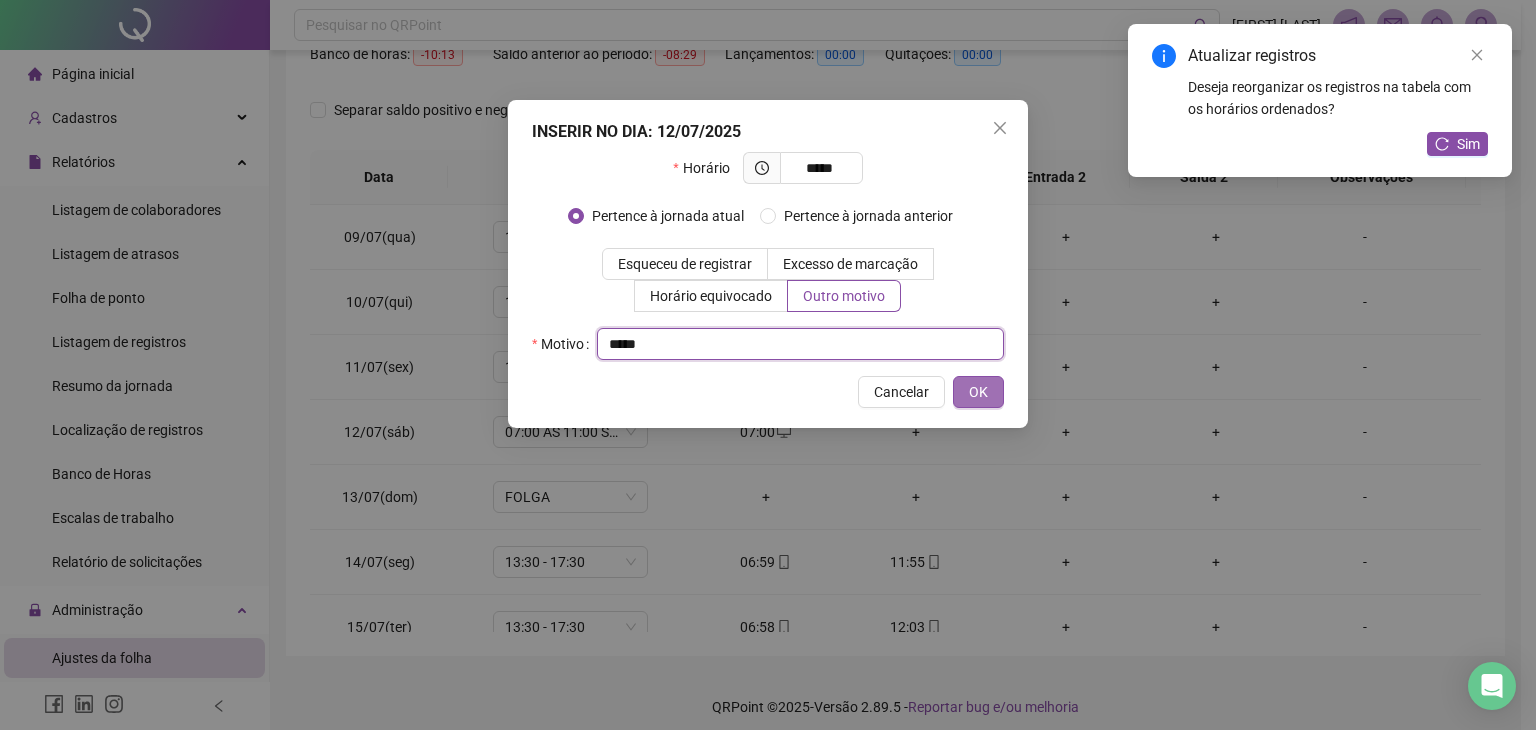 type on "*****" 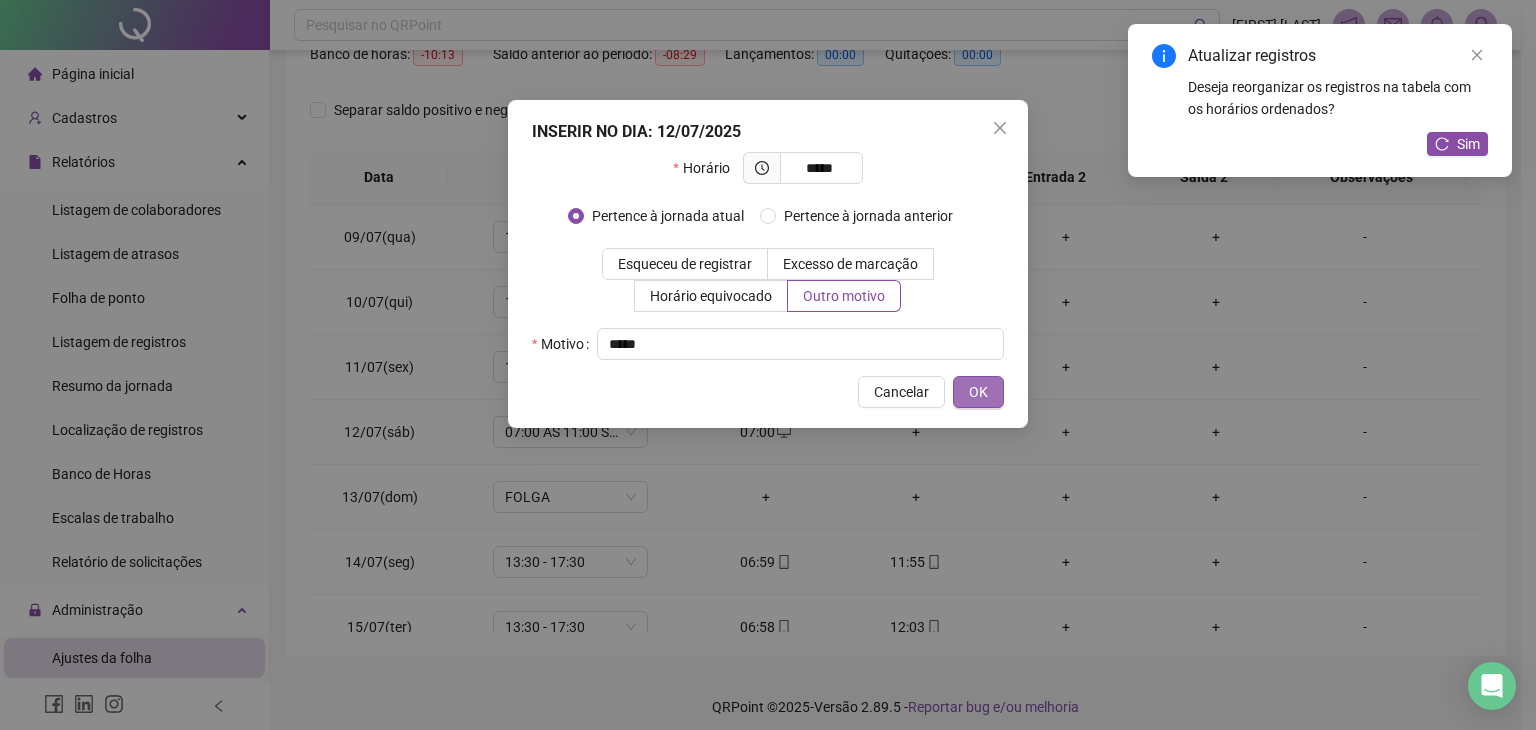click on "OK" at bounding box center [978, 392] 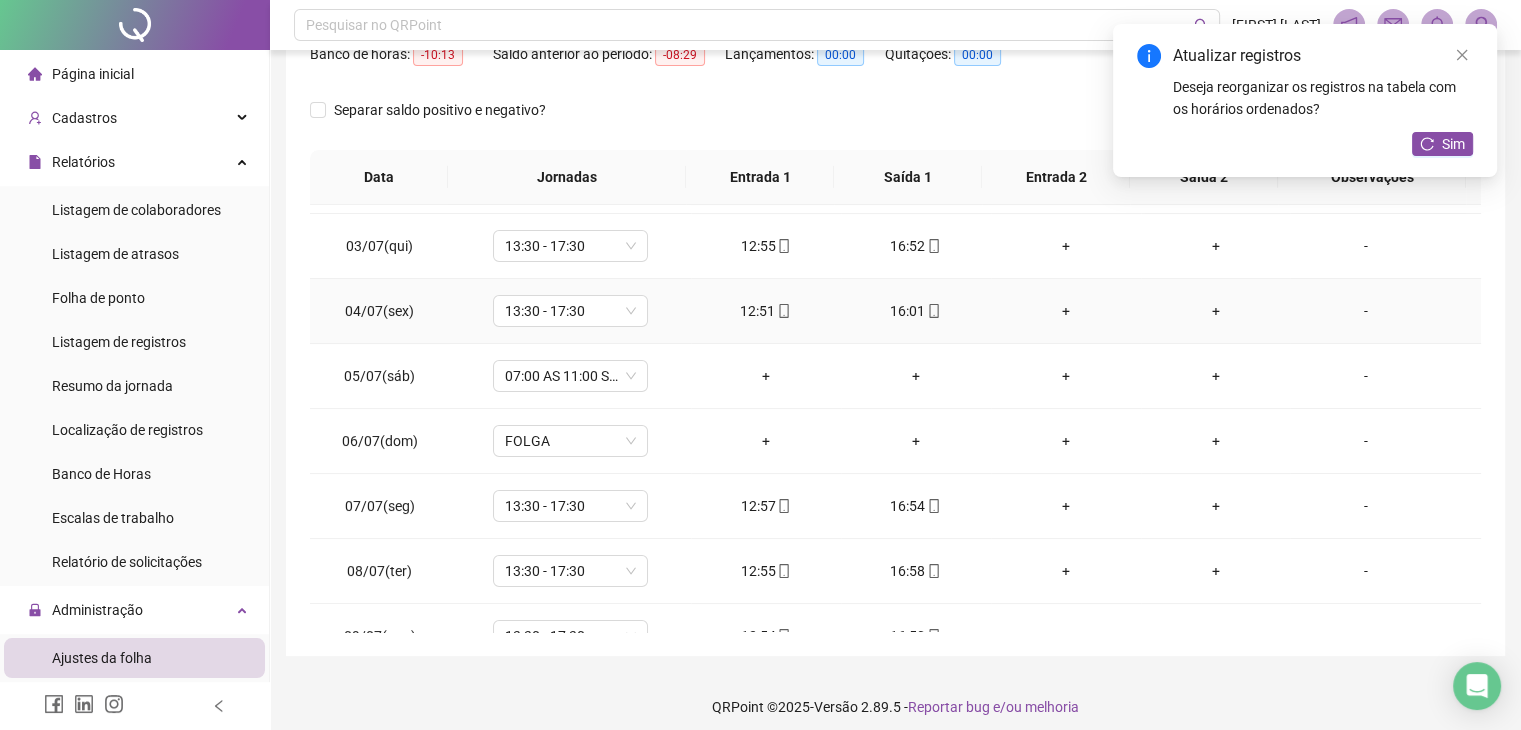 scroll, scrollTop: 120, scrollLeft: 0, axis: vertical 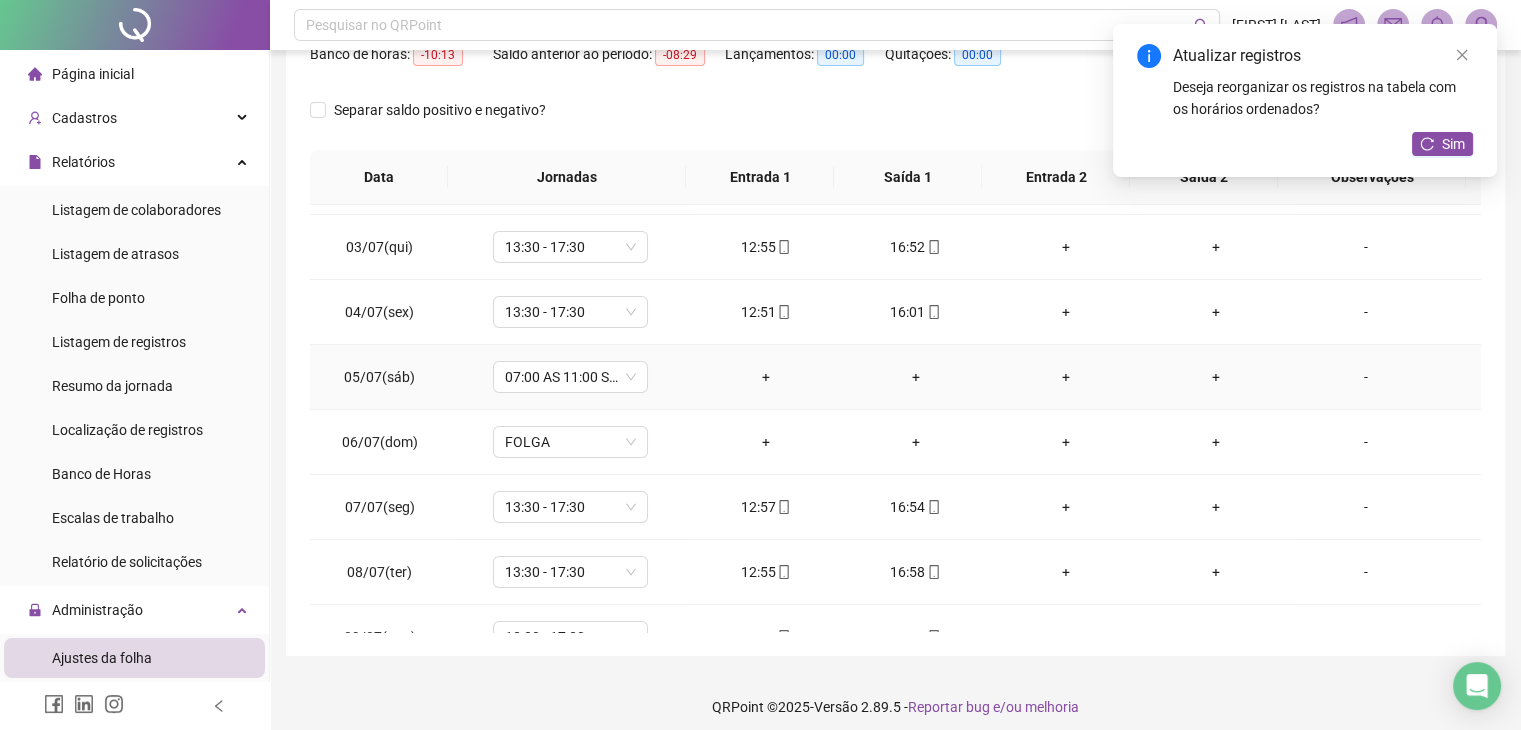 click on "+" at bounding box center (766, 377) 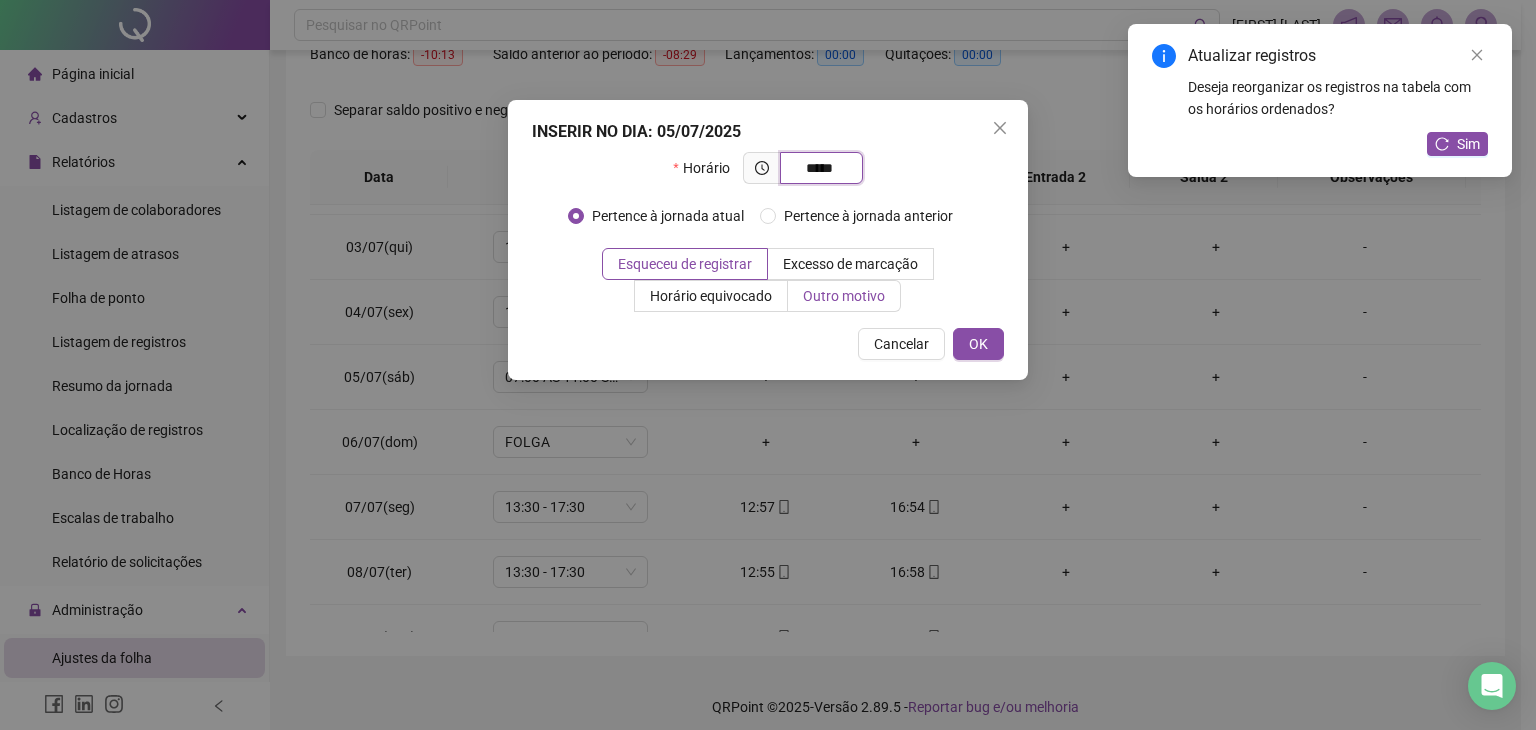 type on "*****" 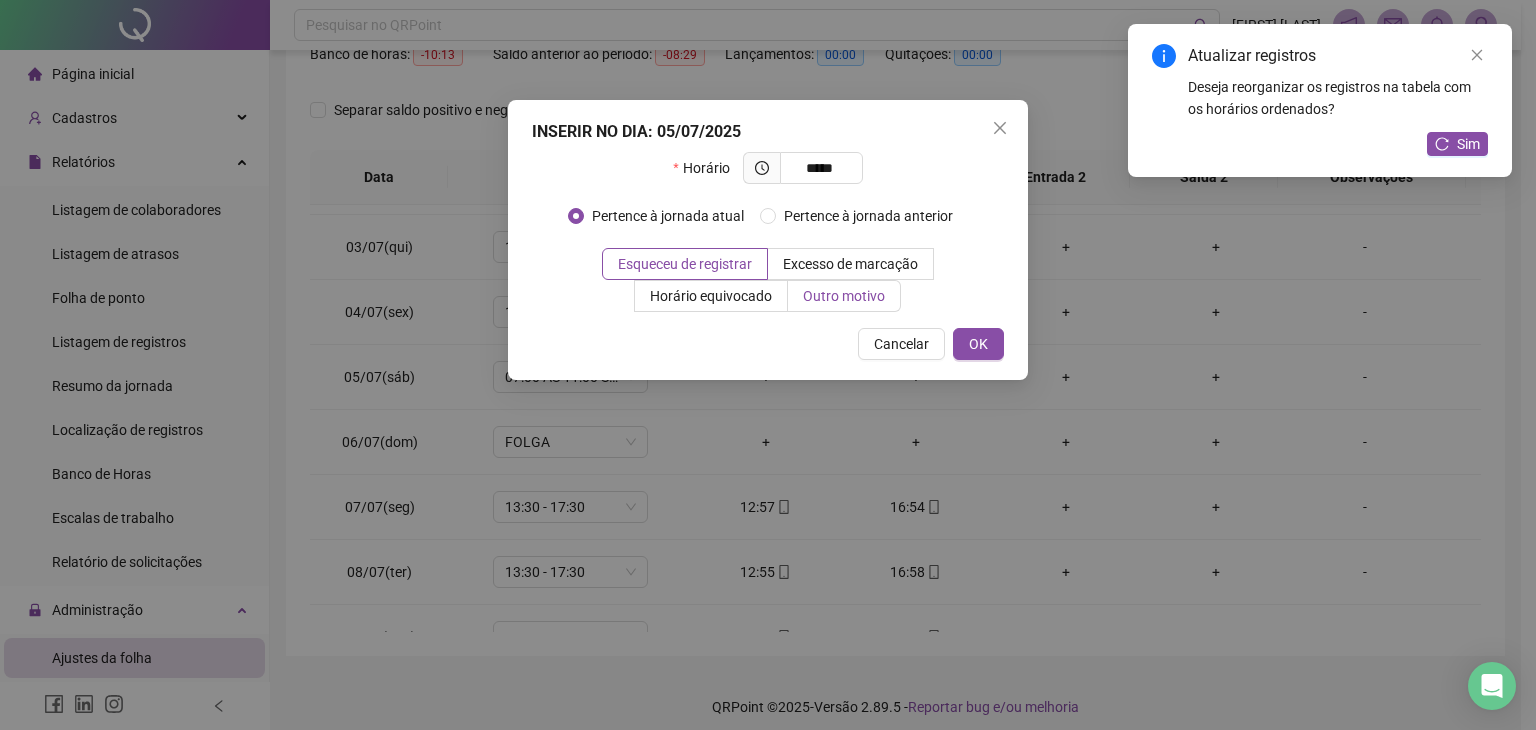 click on "Outro motivo" at bounding box center (844, 296) 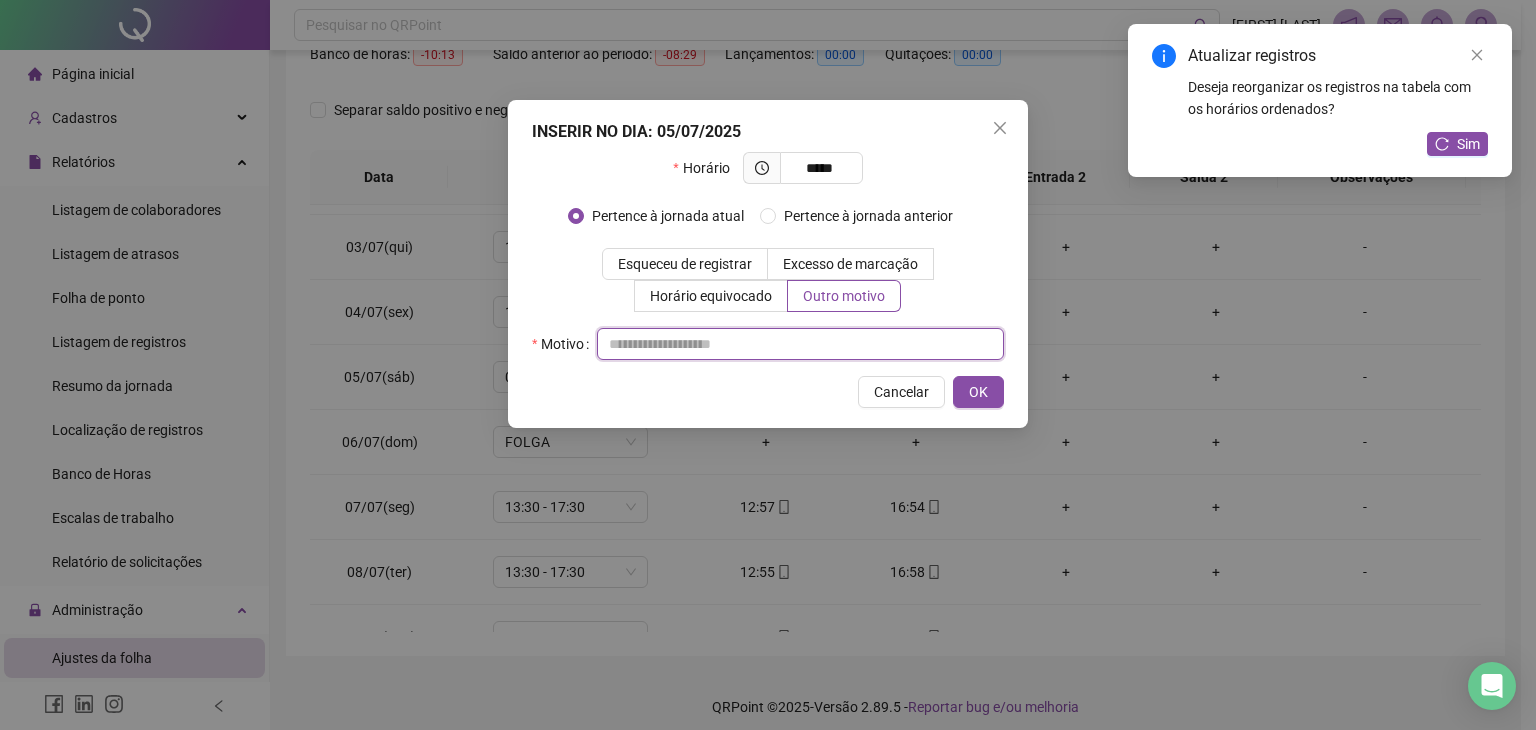 click at bounding box center (800, 344) 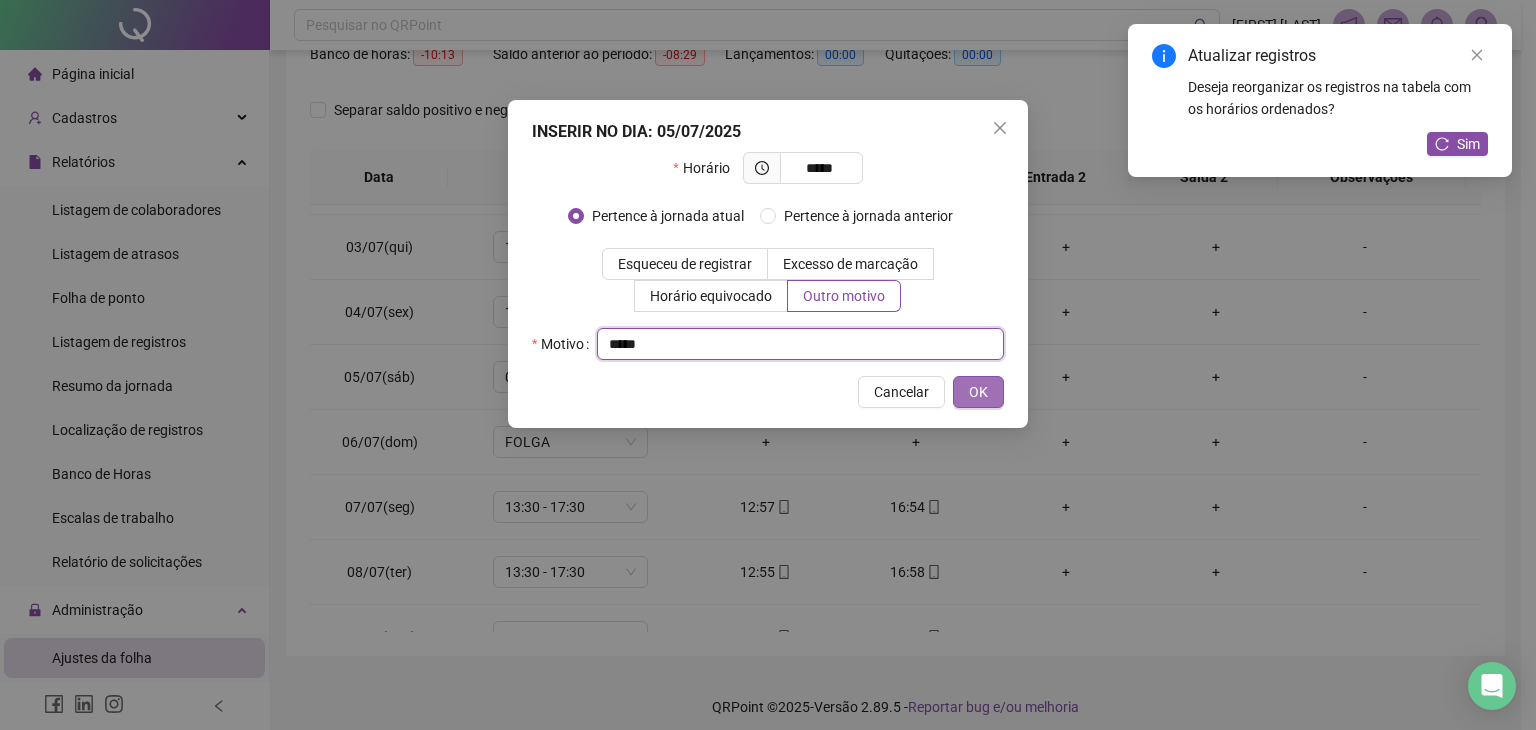 type on "*****" 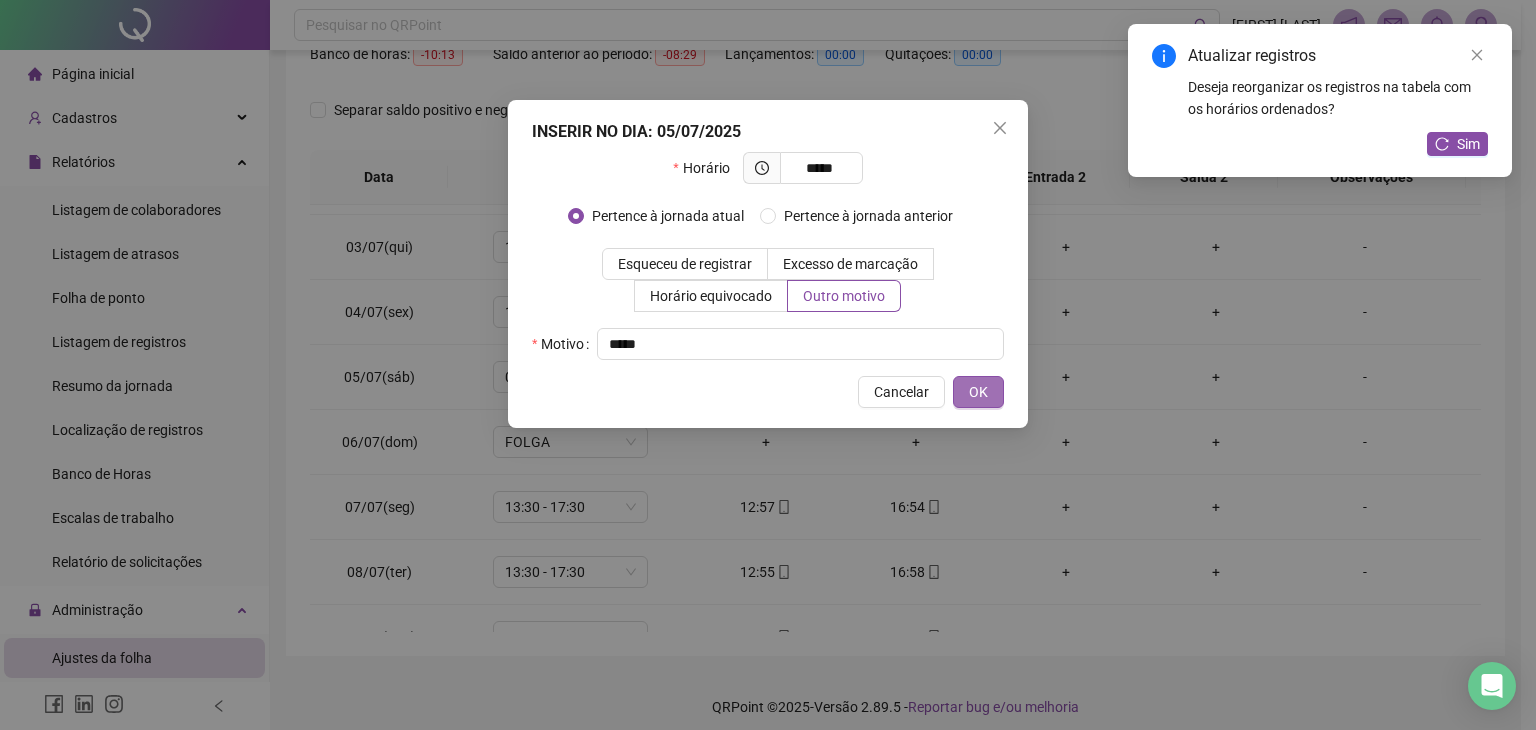click on "OK" at bounding box center (978, 392) 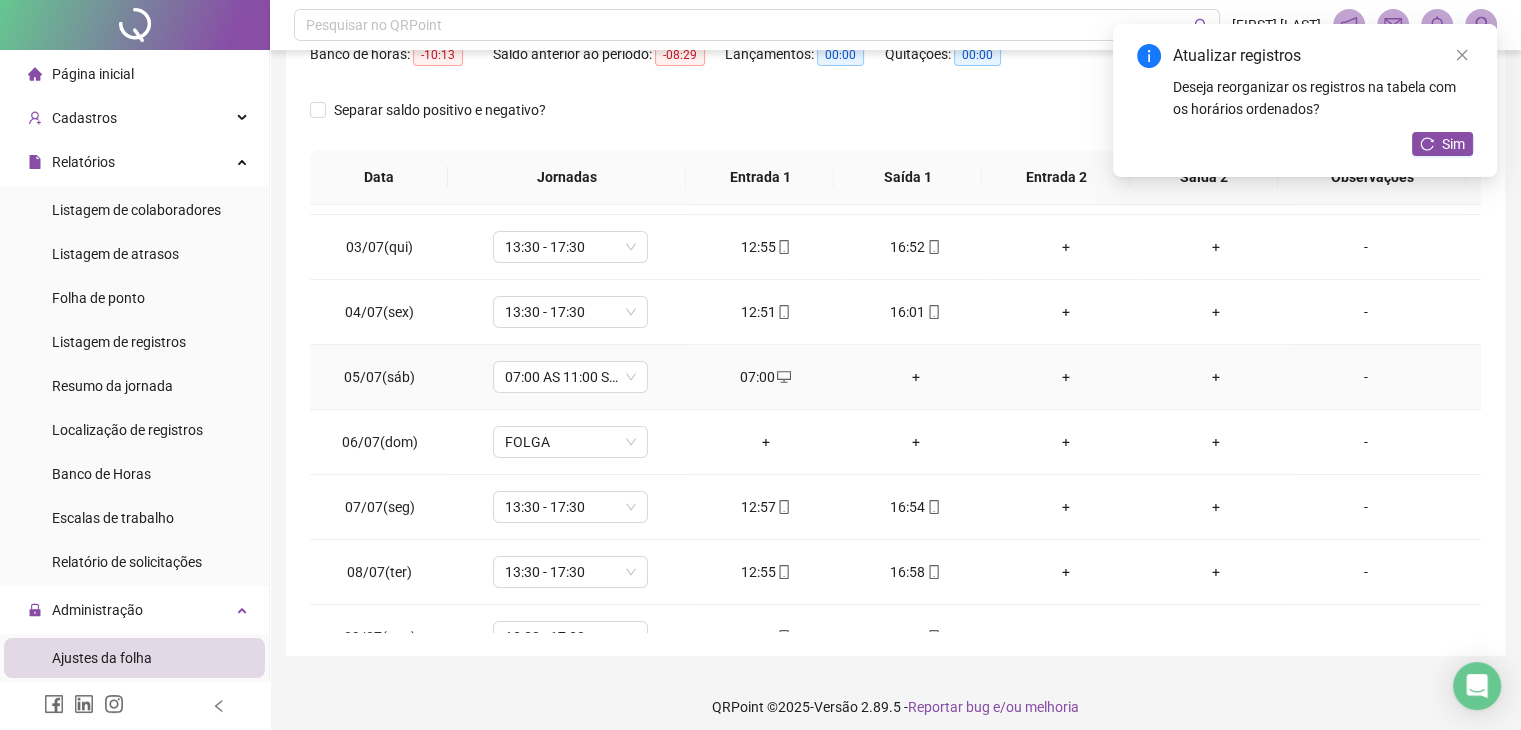 click on "+" at bounding box center [916, 377] 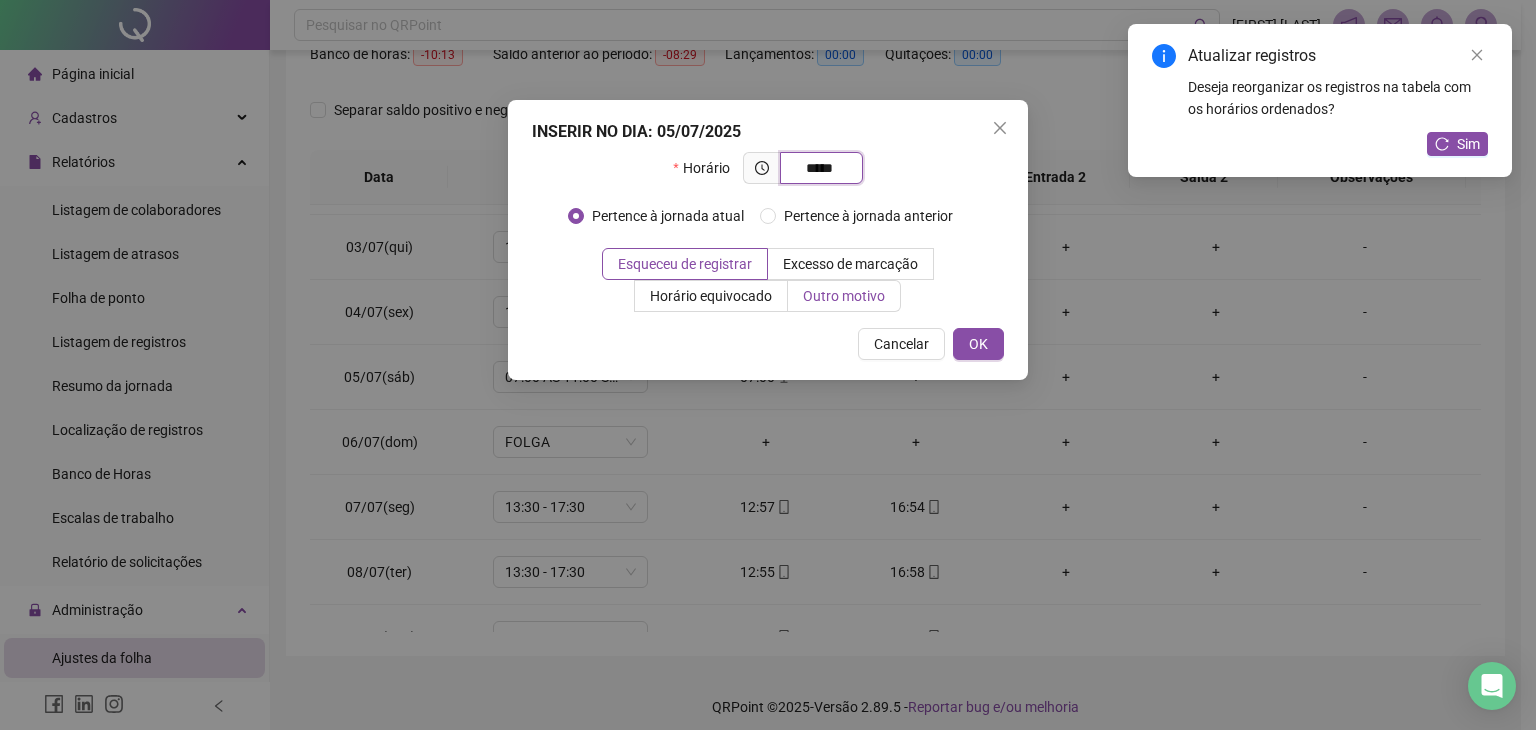 type on "*****" 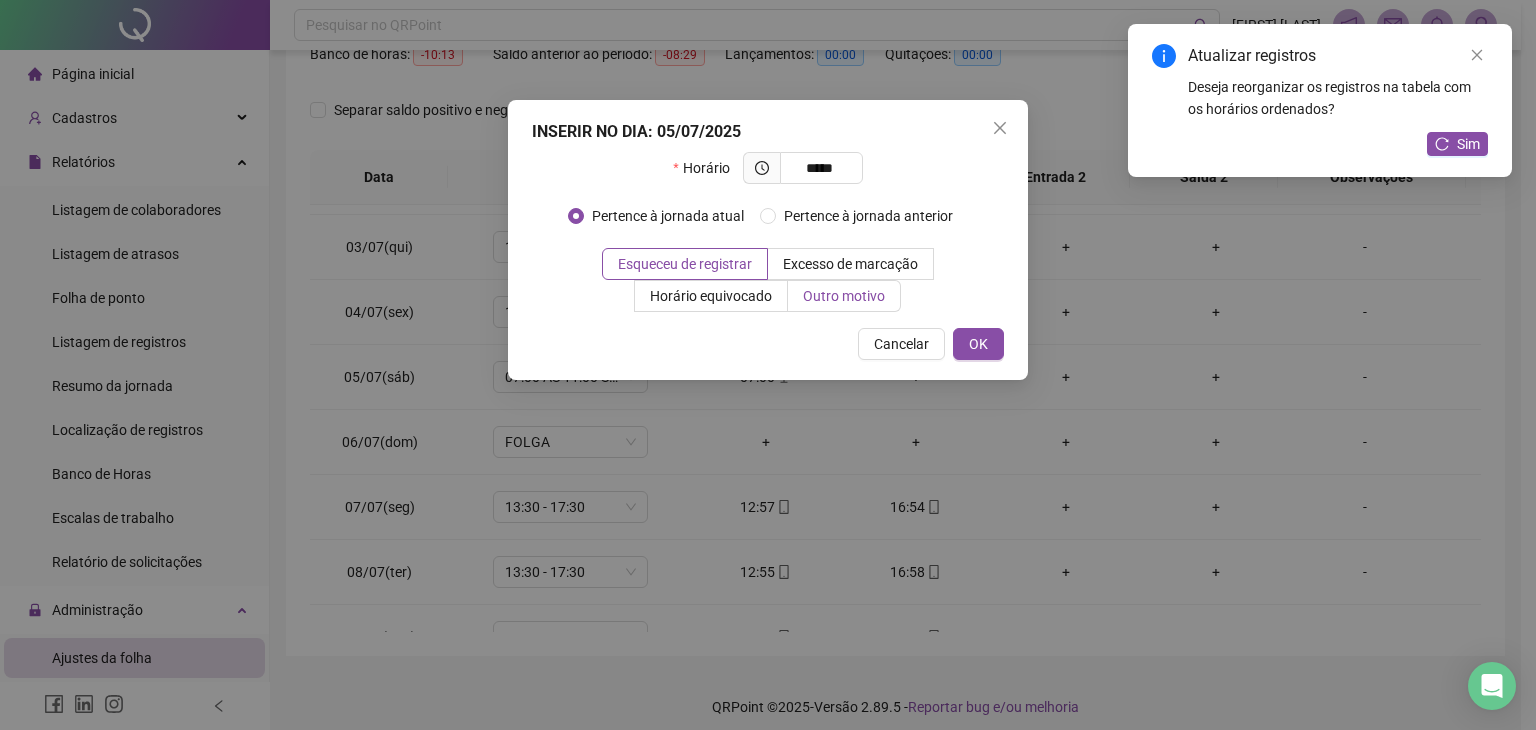 click on "Outro motivo" at bounding box center [844, 296] 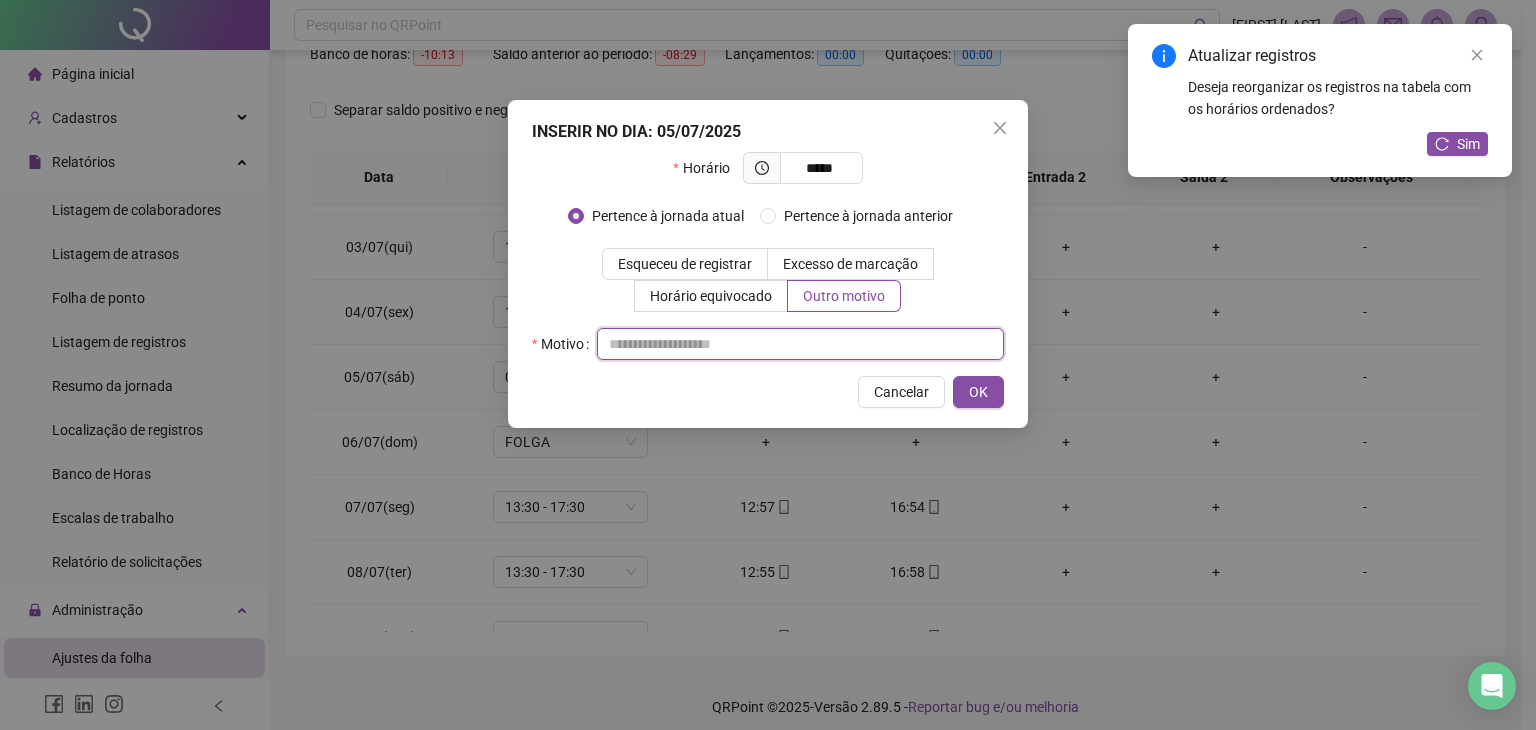 click at bounding box center [800, 344] 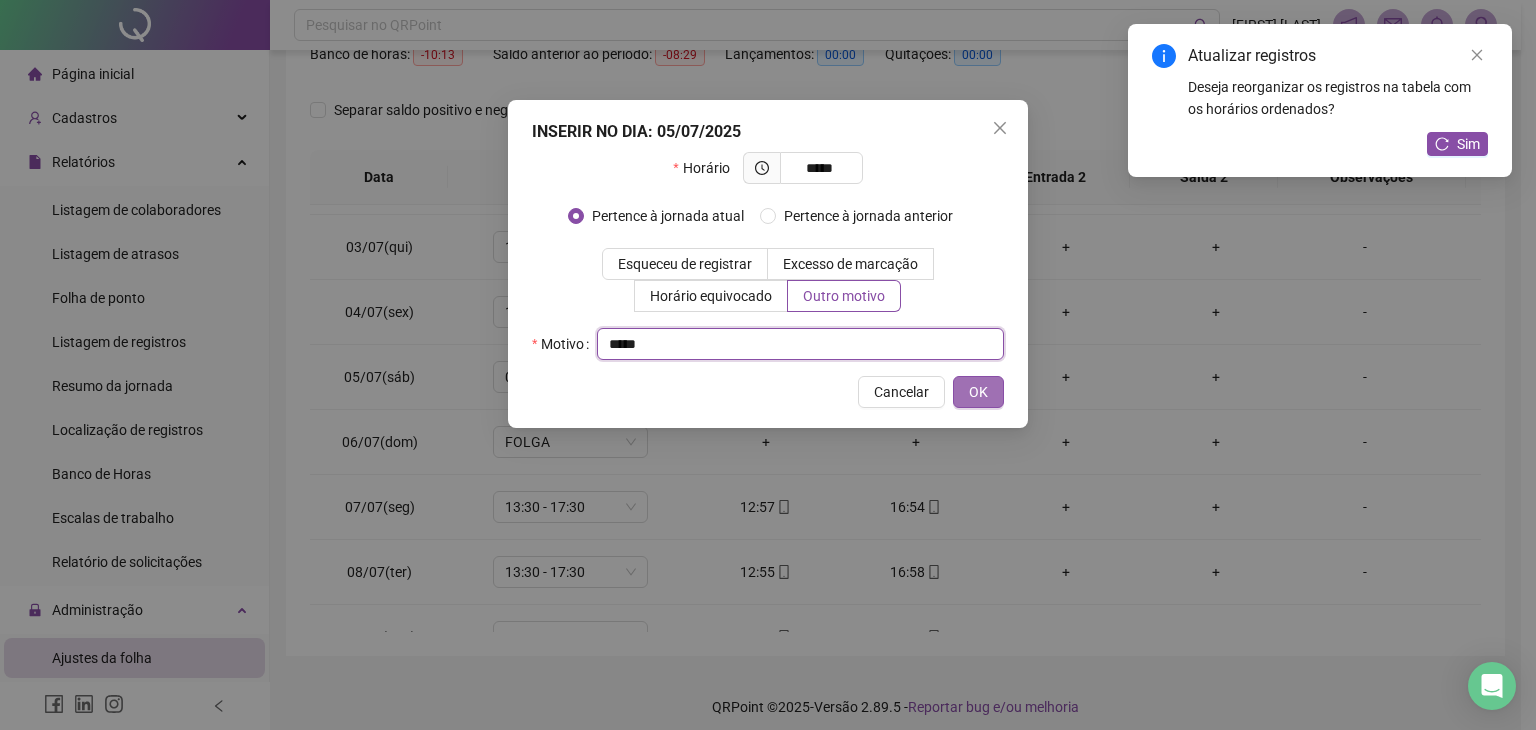 type on "*****" 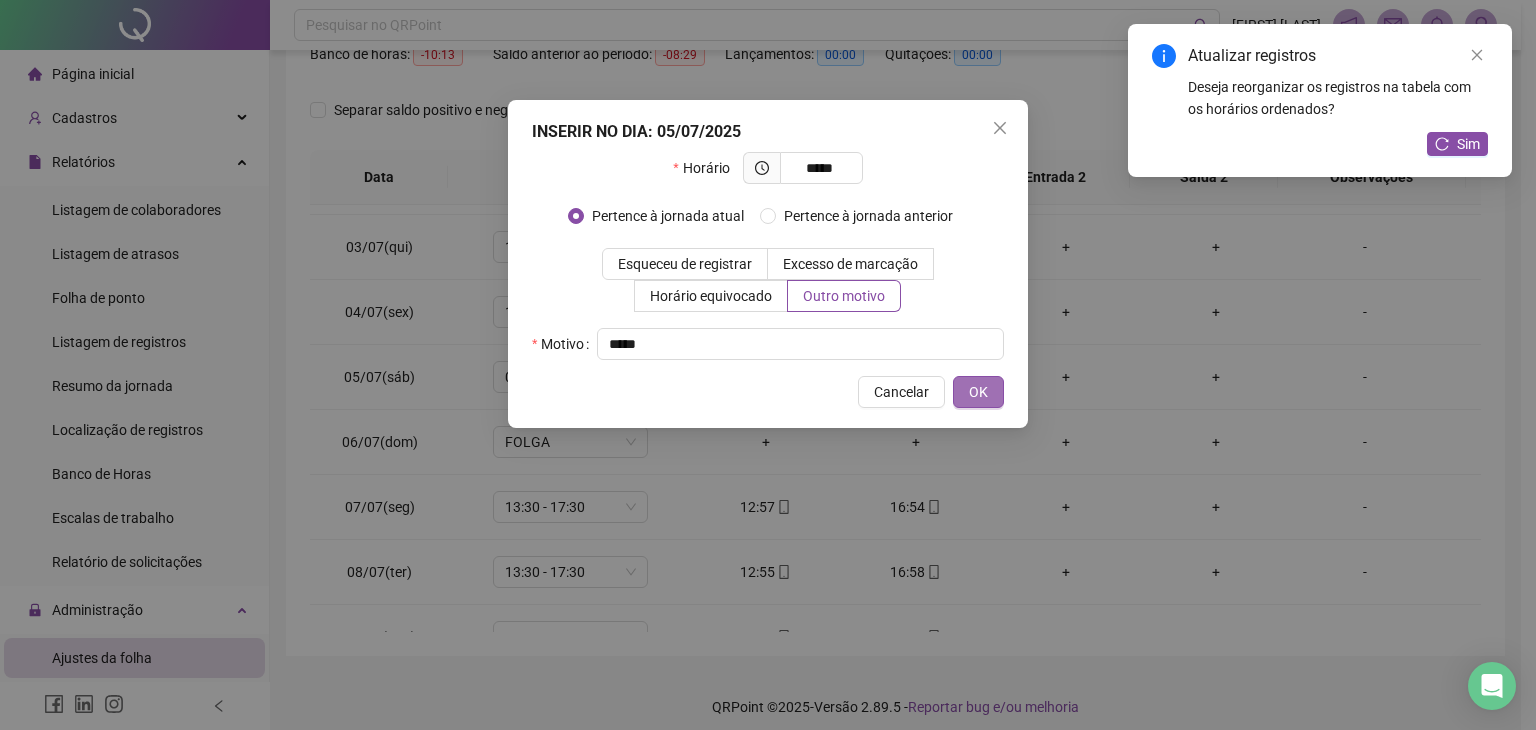 click on "OK" at bounding box center [978, 392] 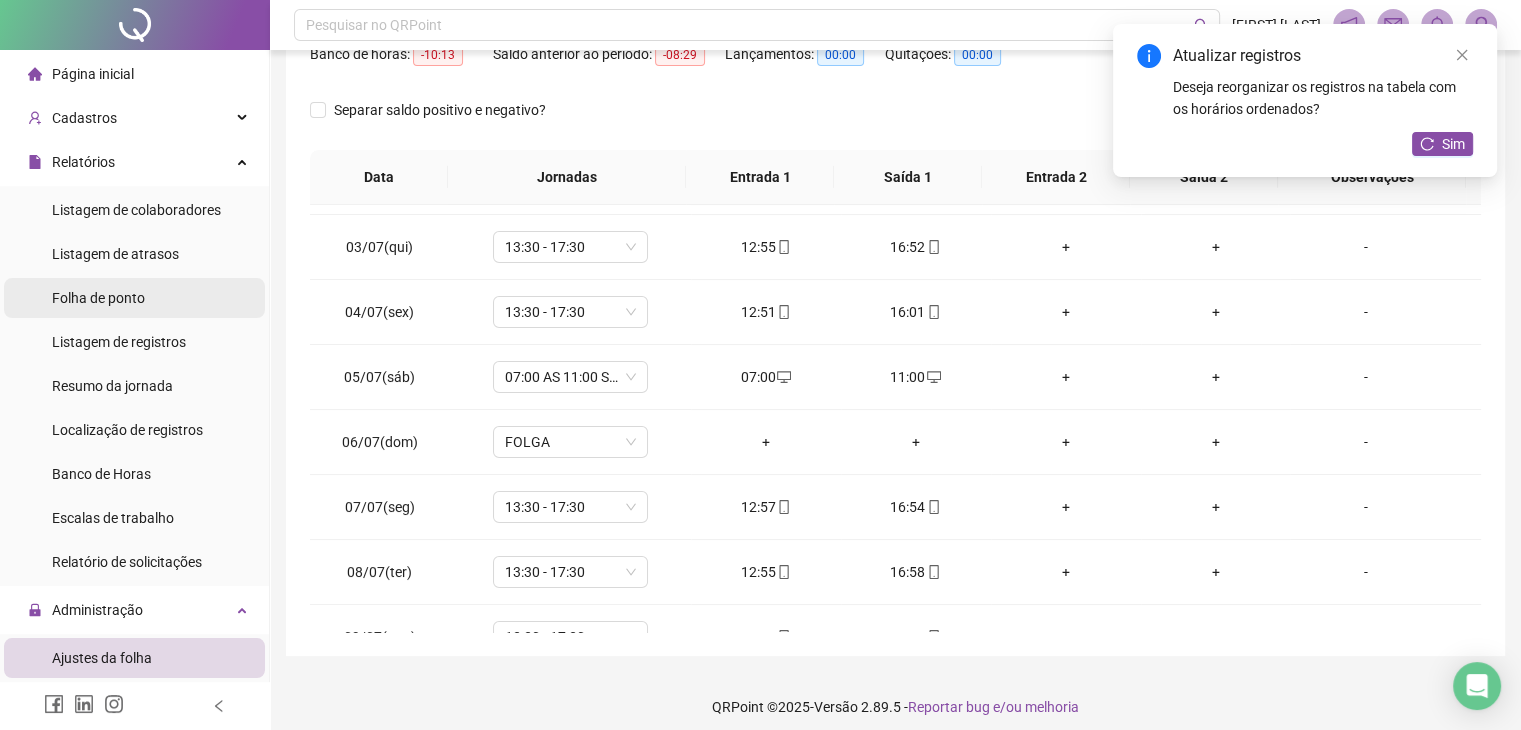click on "Folha de ponto" at bounding box center [98, 298] 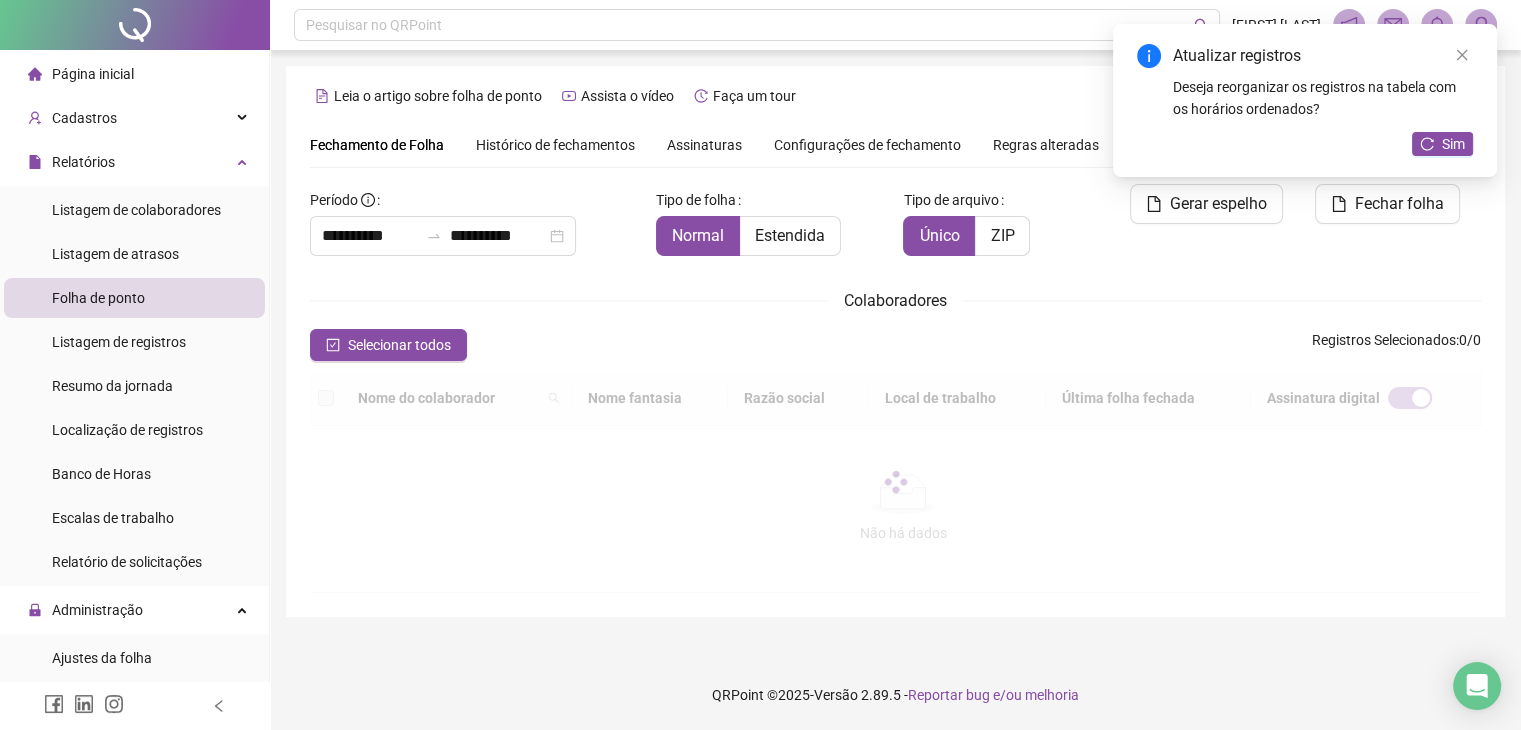 scroll, scrollTop: 0, scrollLeft: 0, axis: both 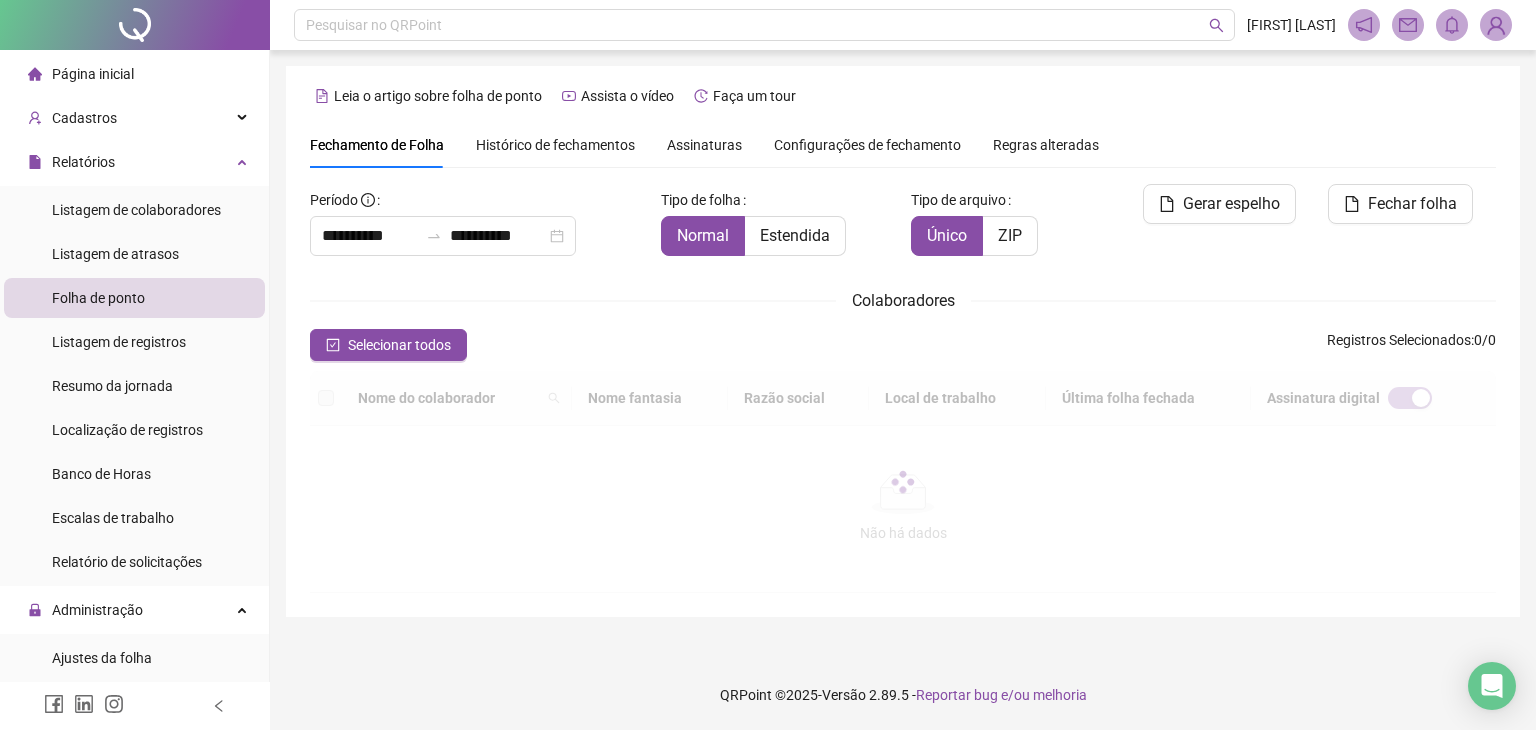 type on "**********" 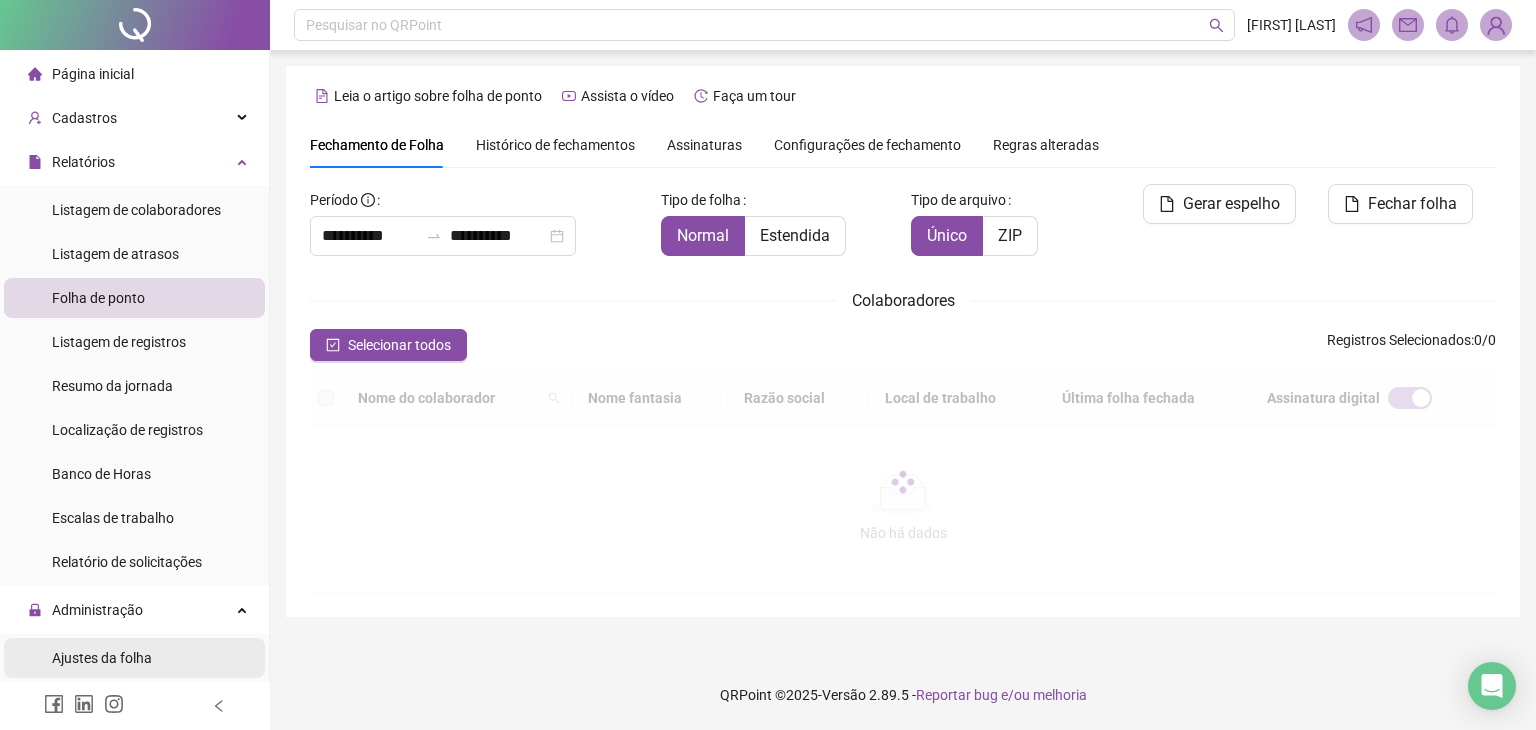 click on "Ajustes da folha" at bounding box center [102, 658] 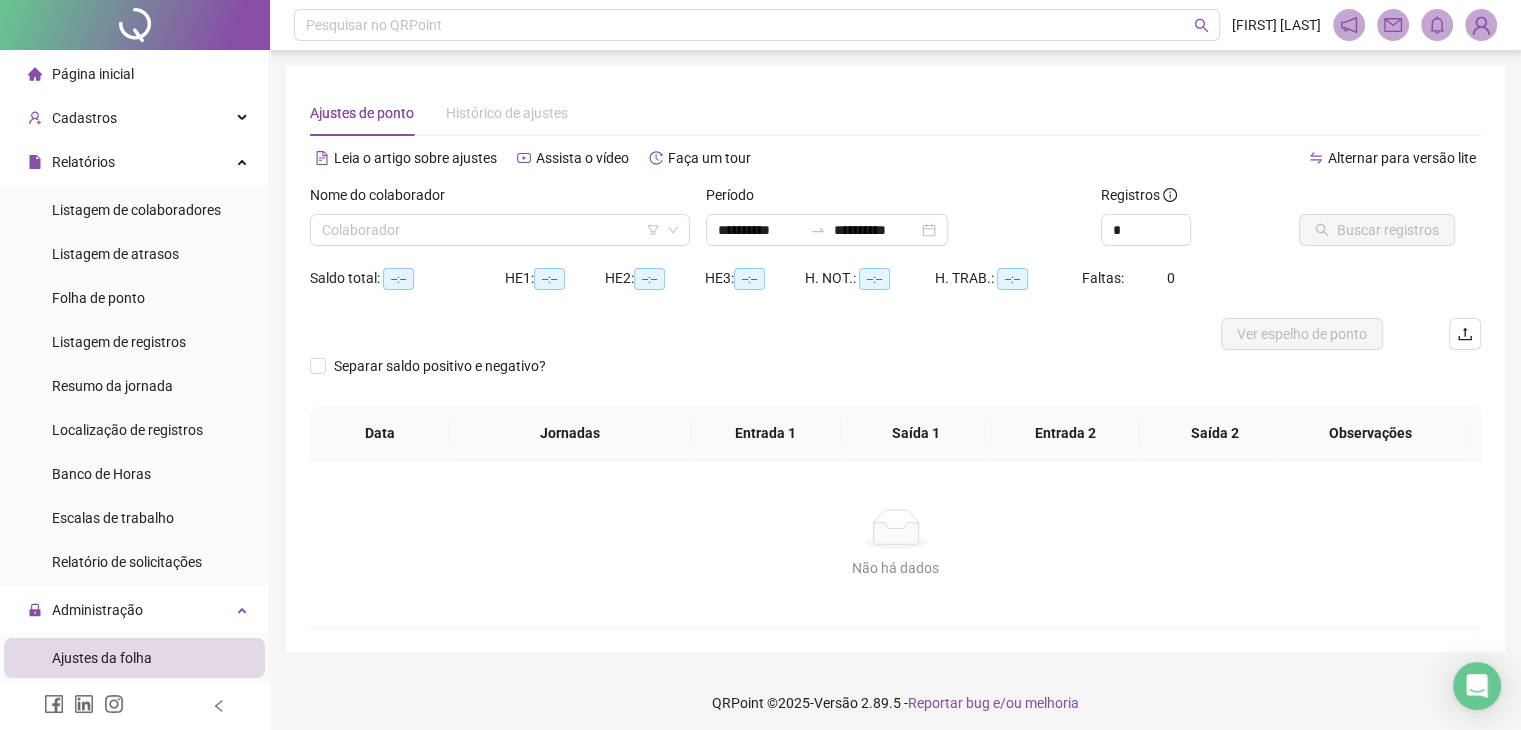 type on "**********" 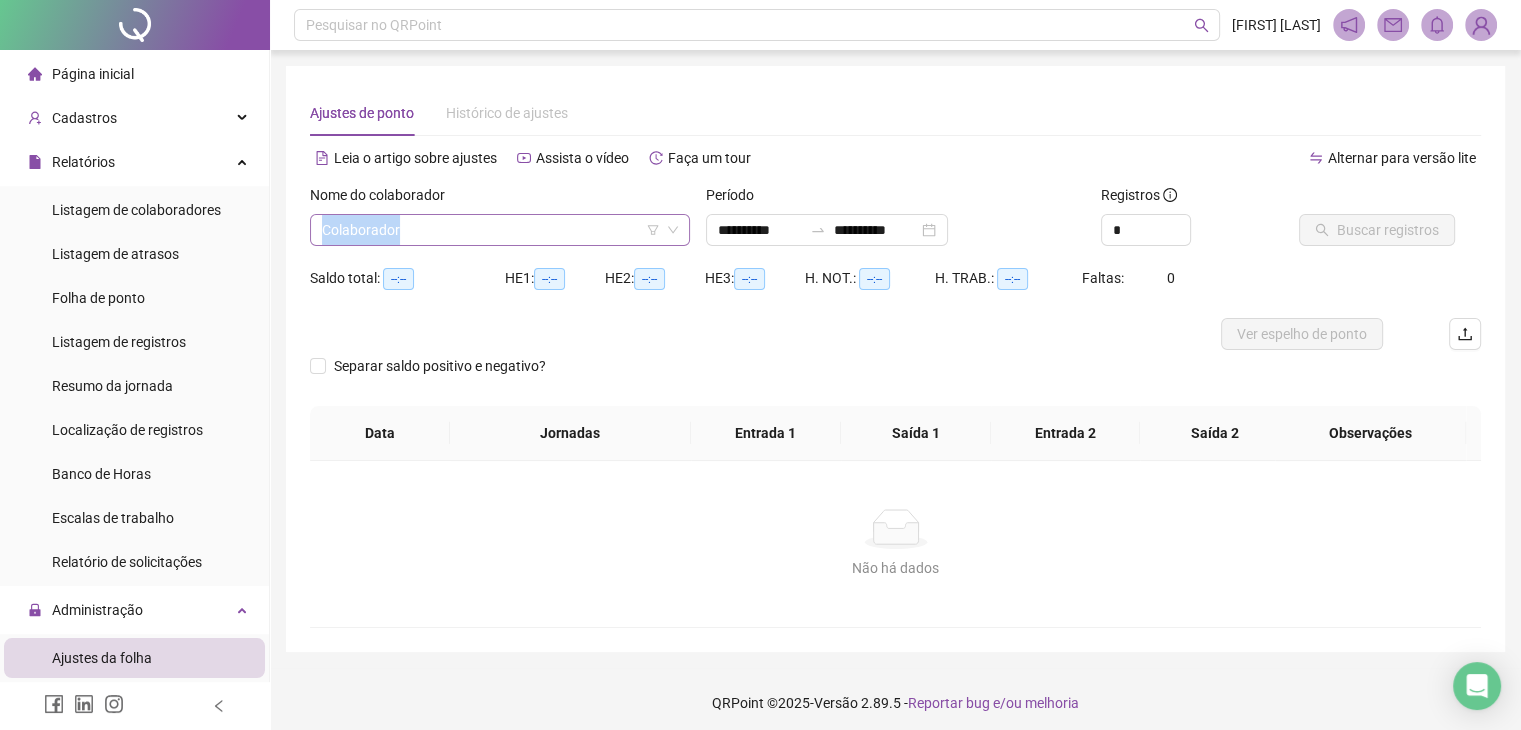 drag, startPoint x: 454, startPoint y: 247, endPoint x: 461, endPoint y: 227, distance: 21.189621 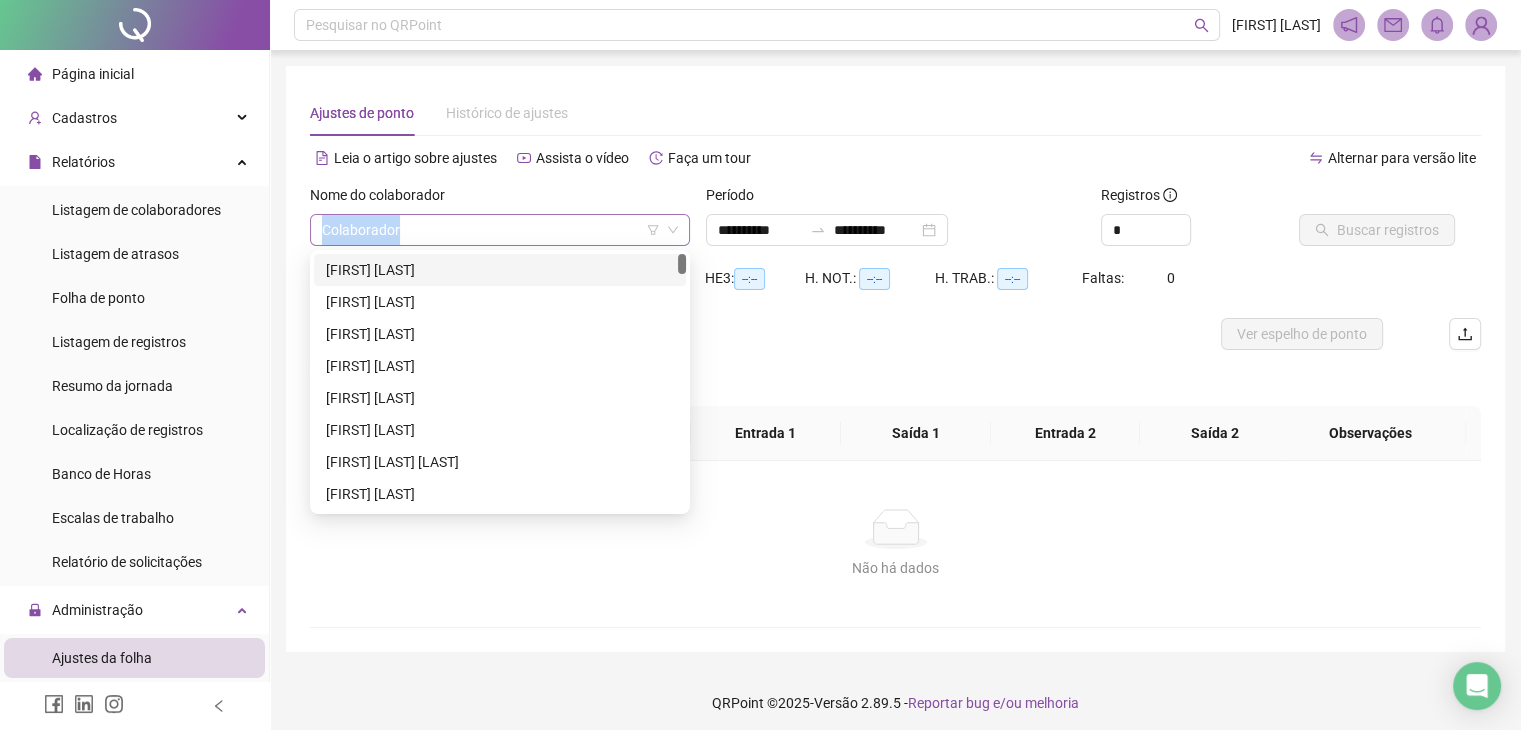 click at bounding box center (491, 230) 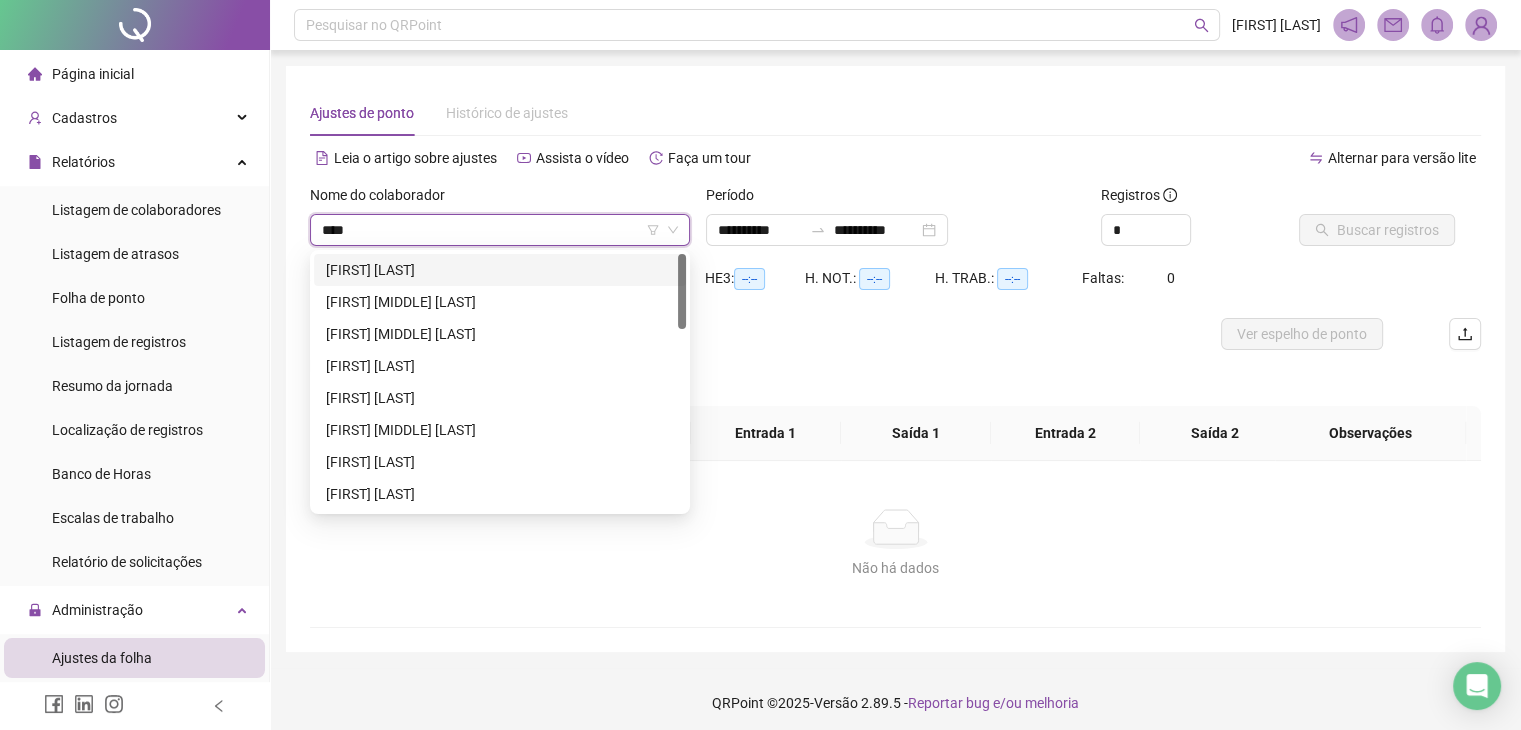 type on "*****" 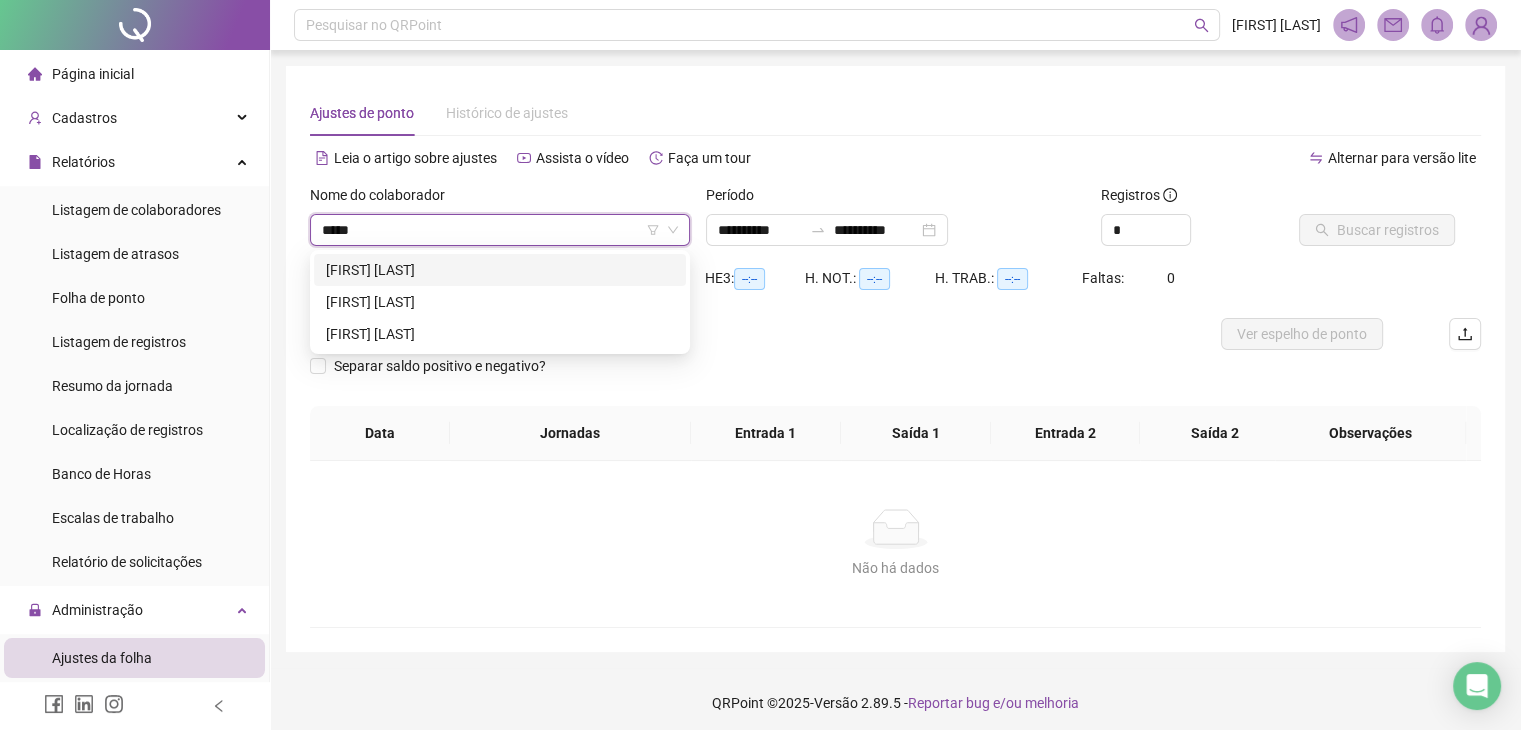 click on "[FIRST] [LAST]" at bounding box center [500, 270] 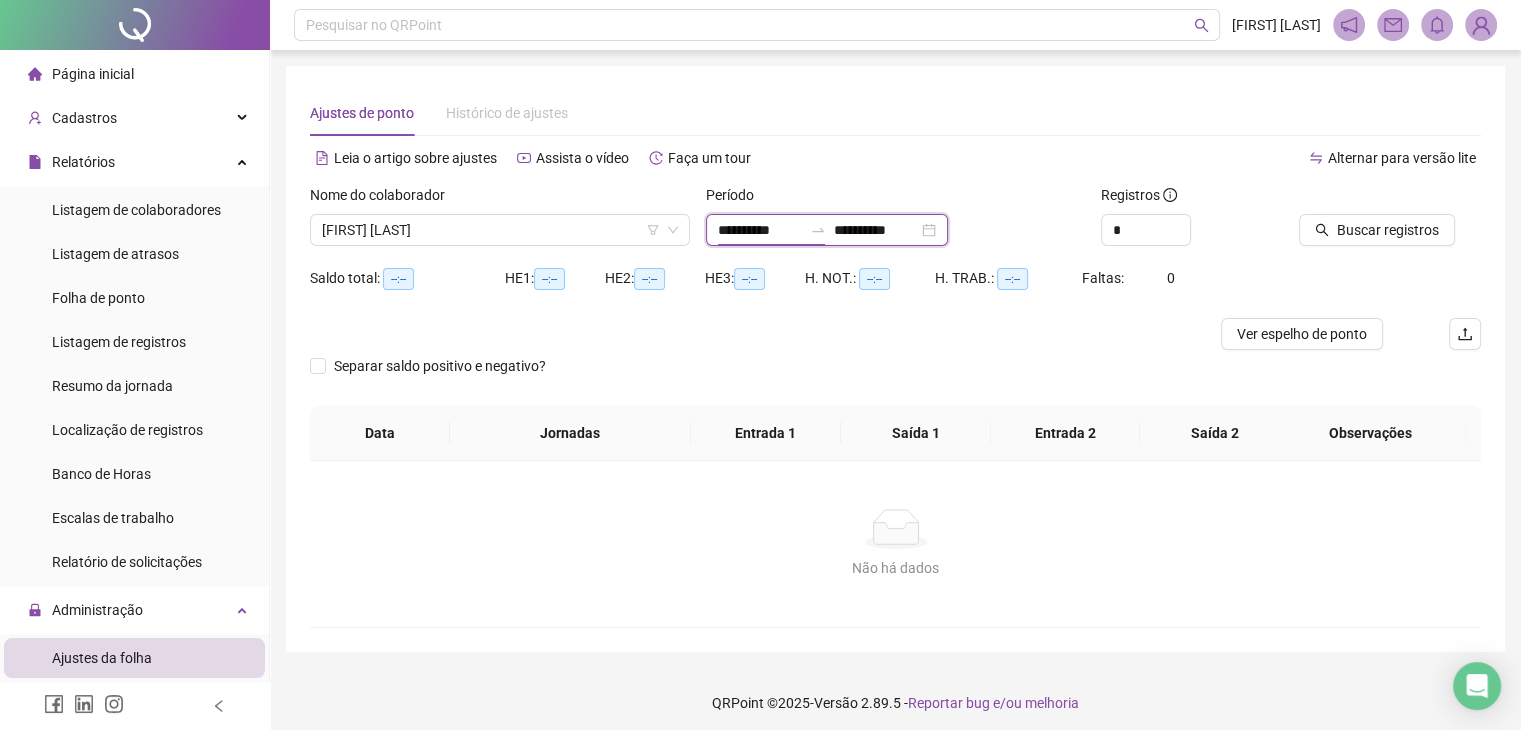 click on "**********" at bounding box center [760, 230] 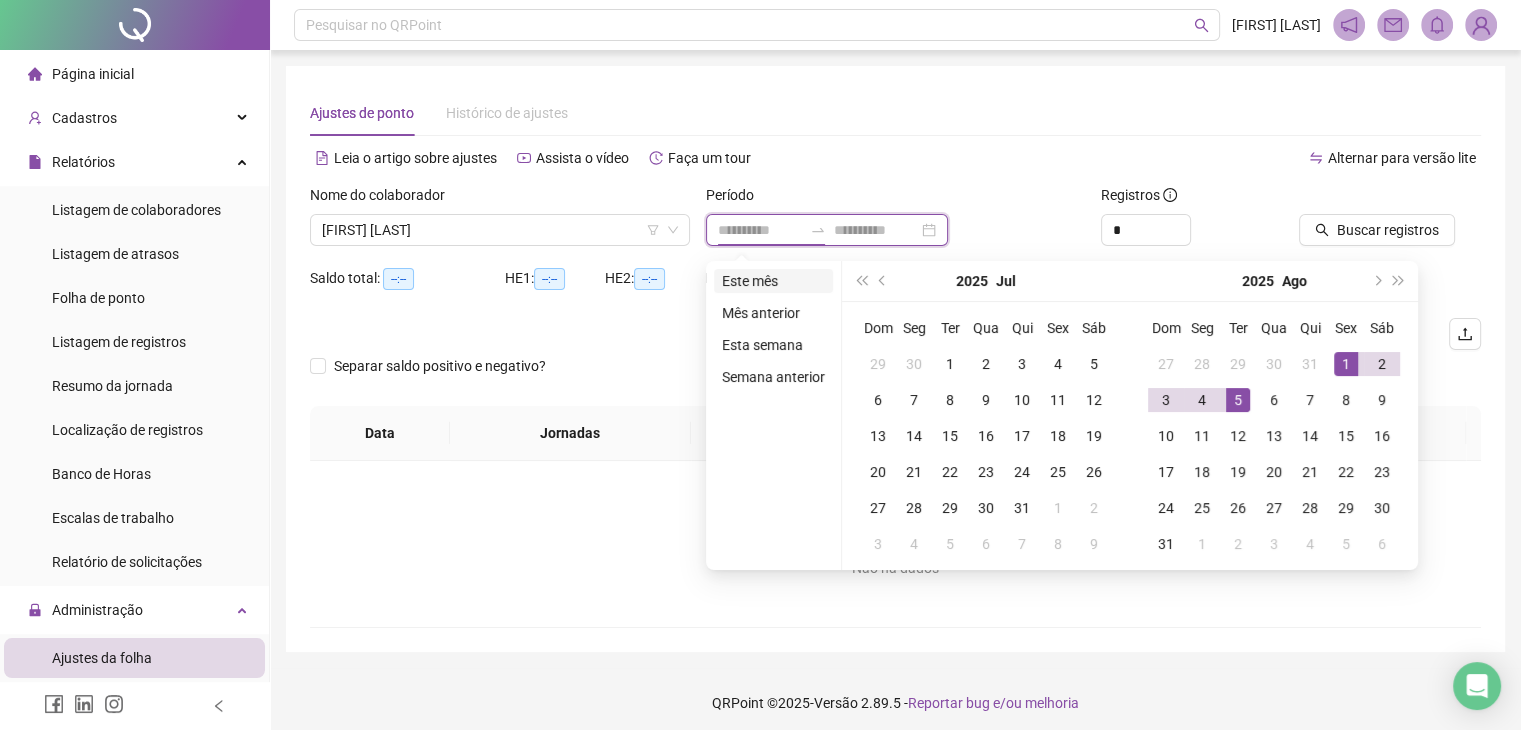 type on "**********" 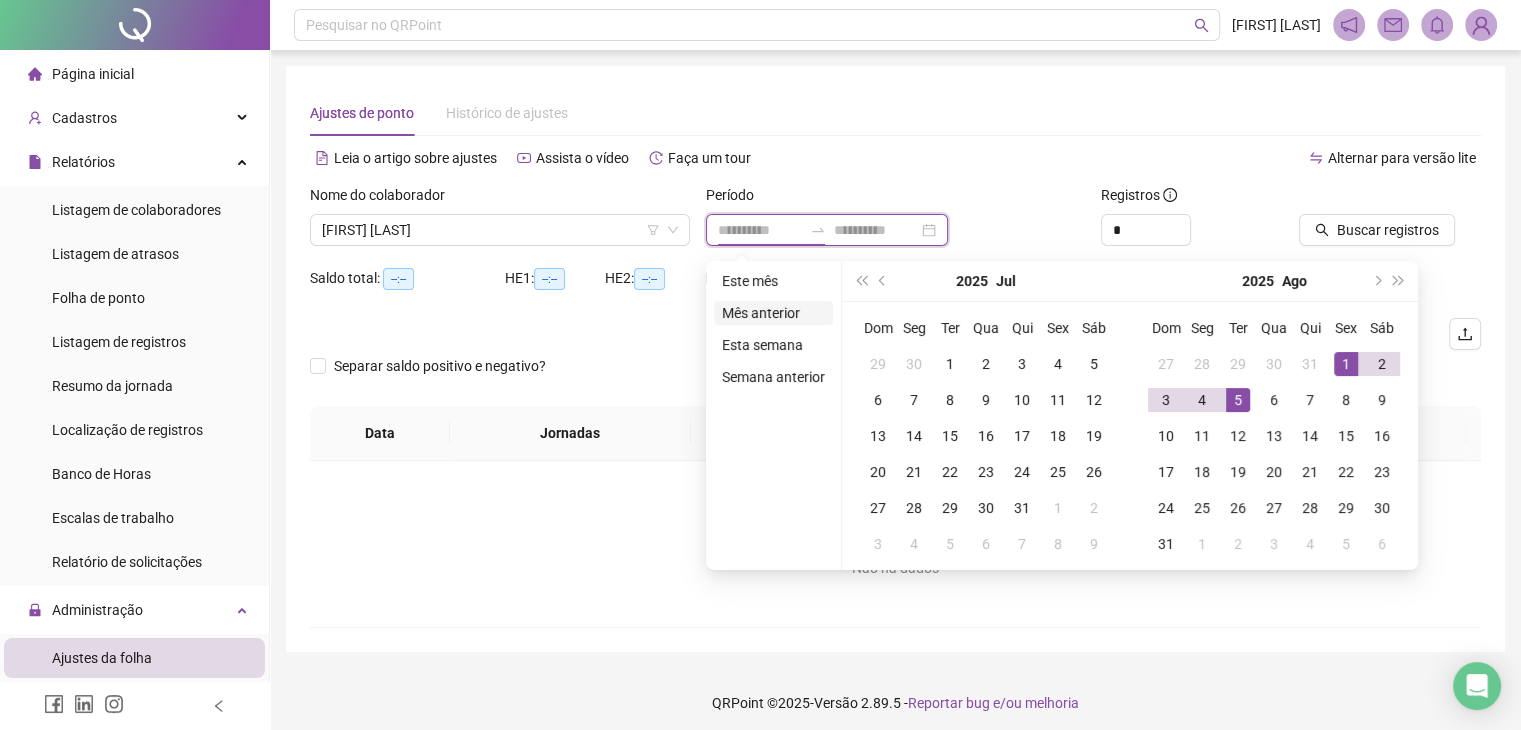 type on "**********" 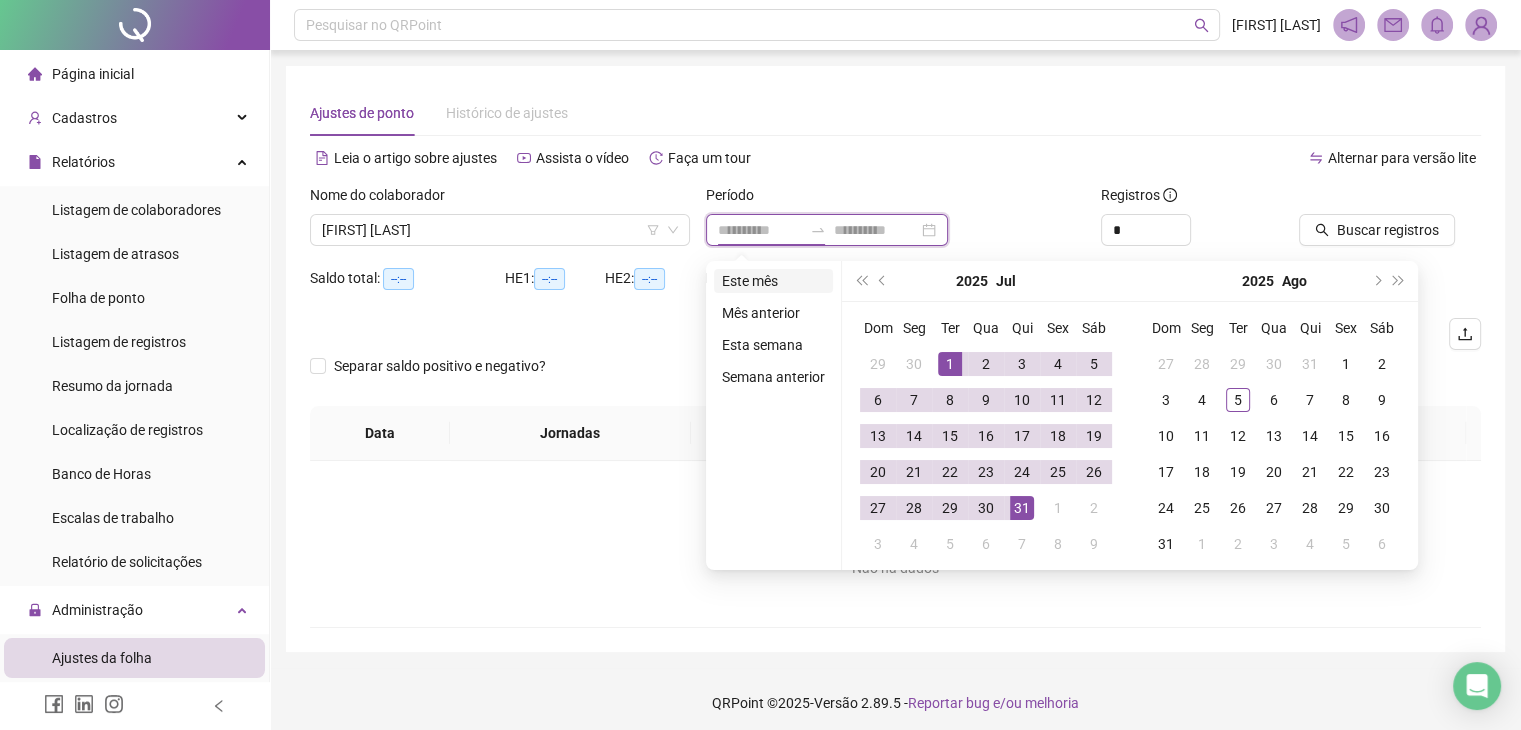 type on "**********" 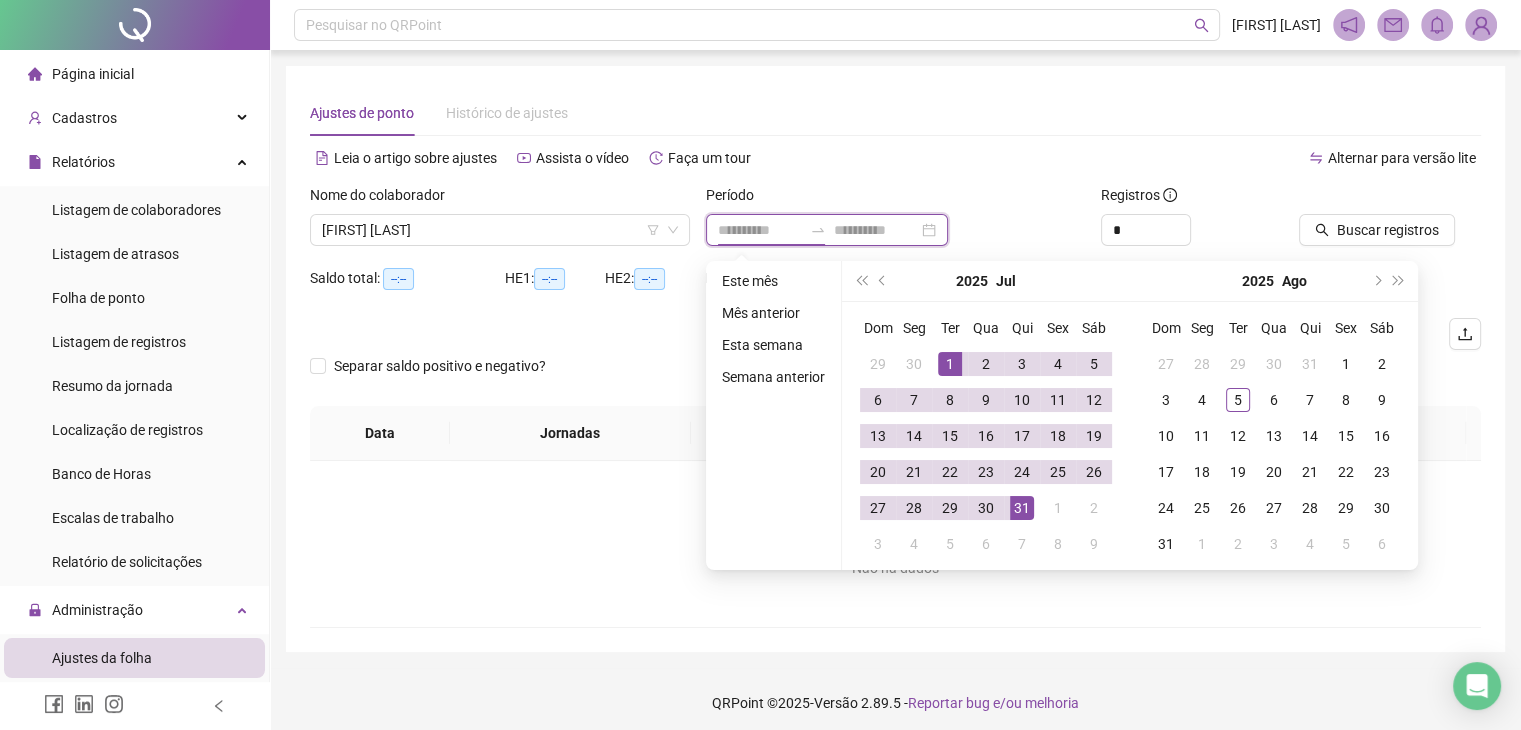 type on "**********" 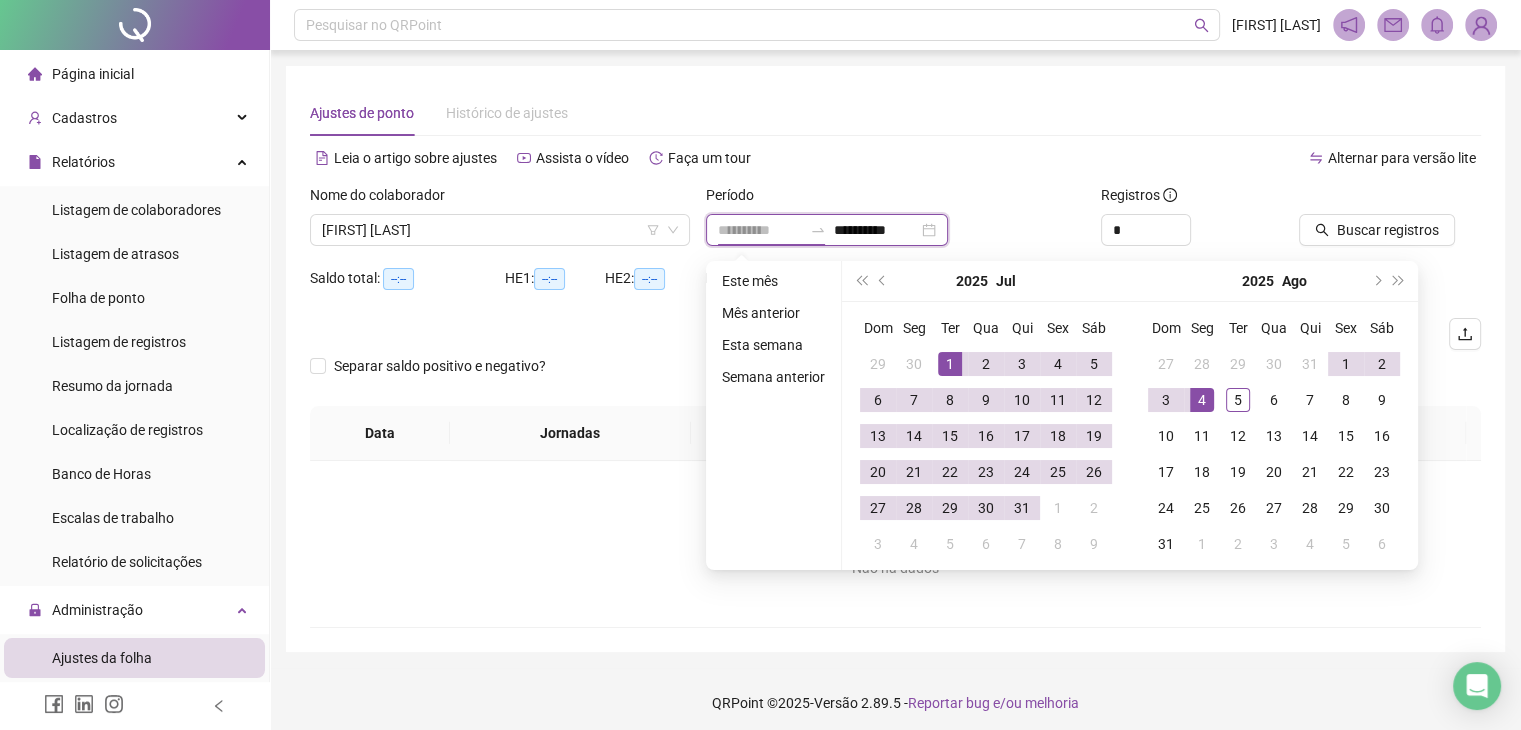 type on "**********" 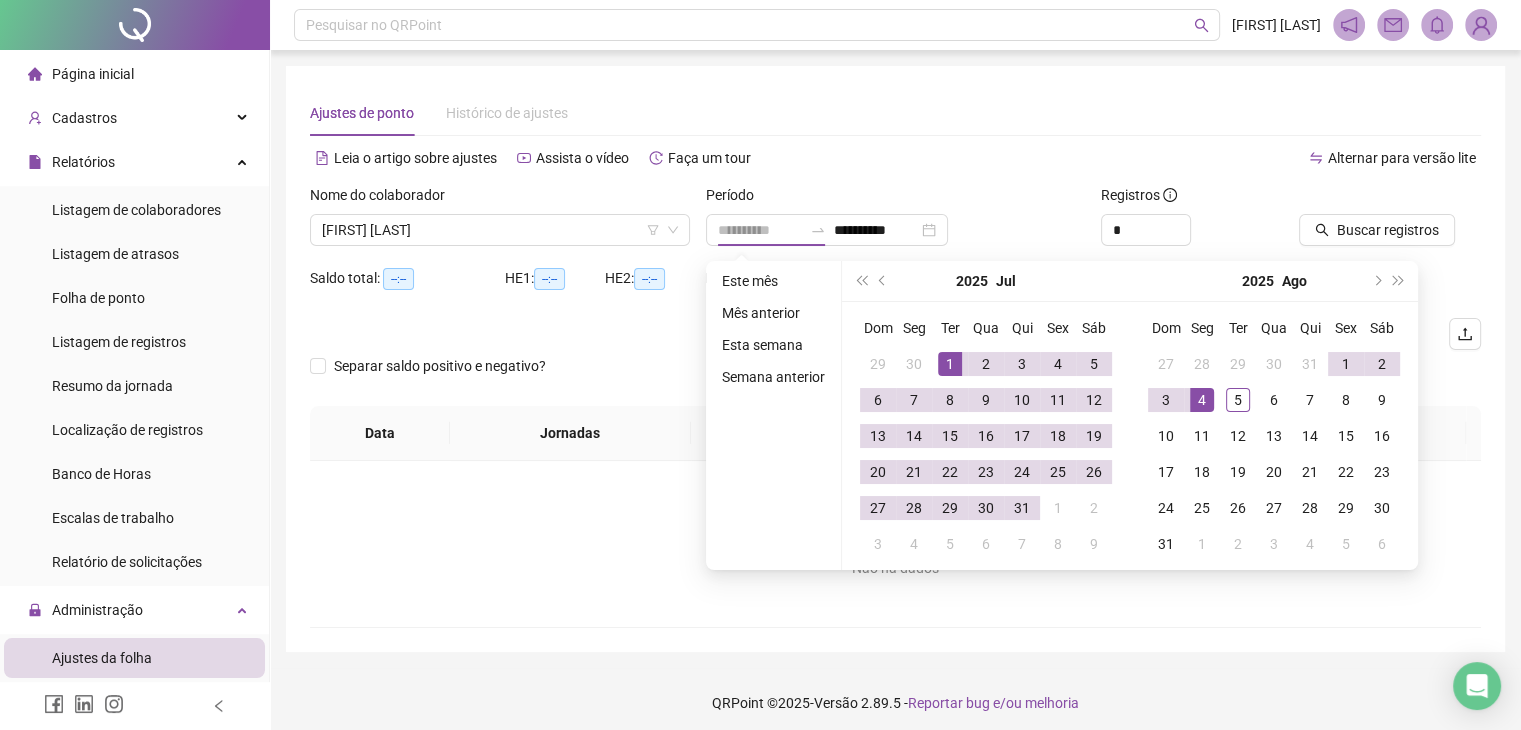 click on "1" at bounding box center (950, 364) 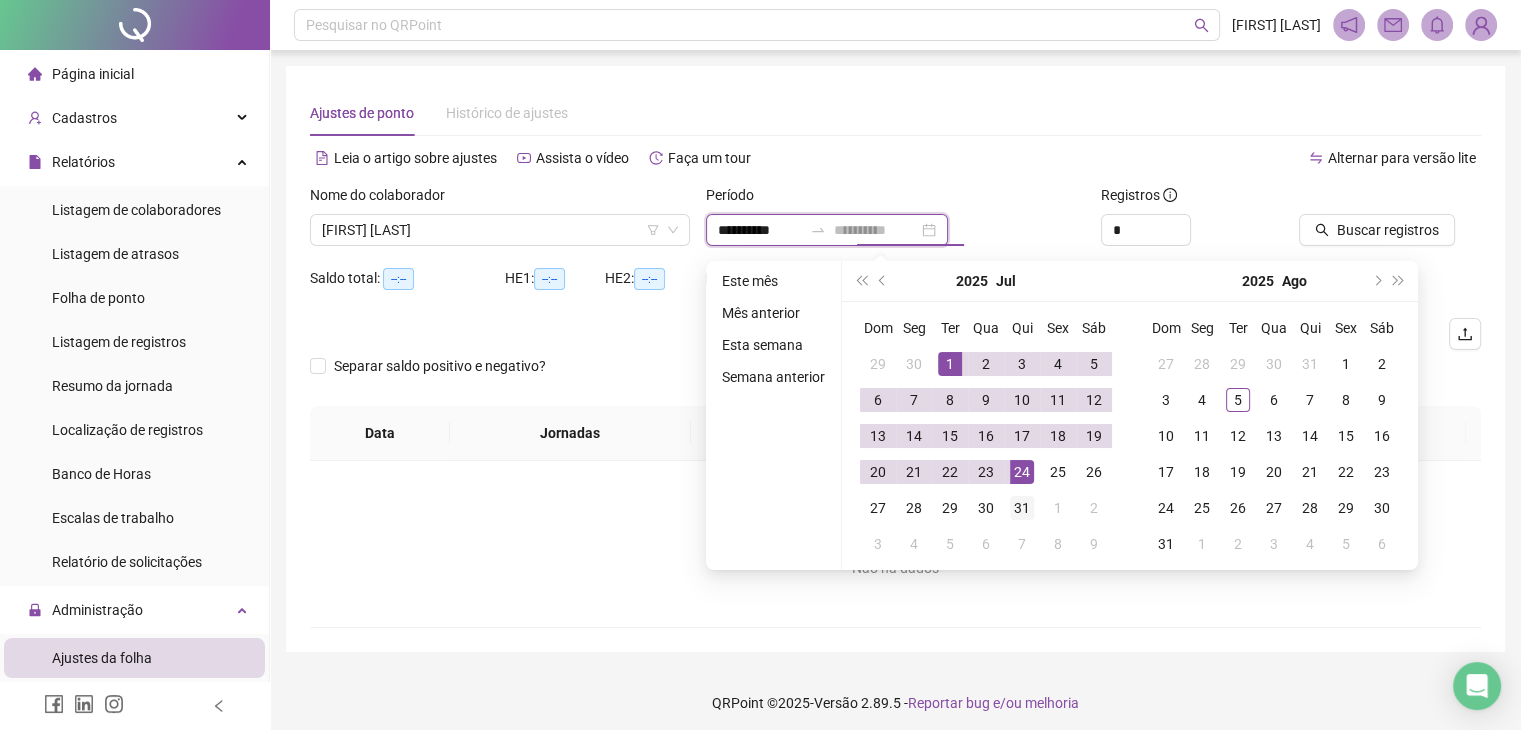 type on "**********" 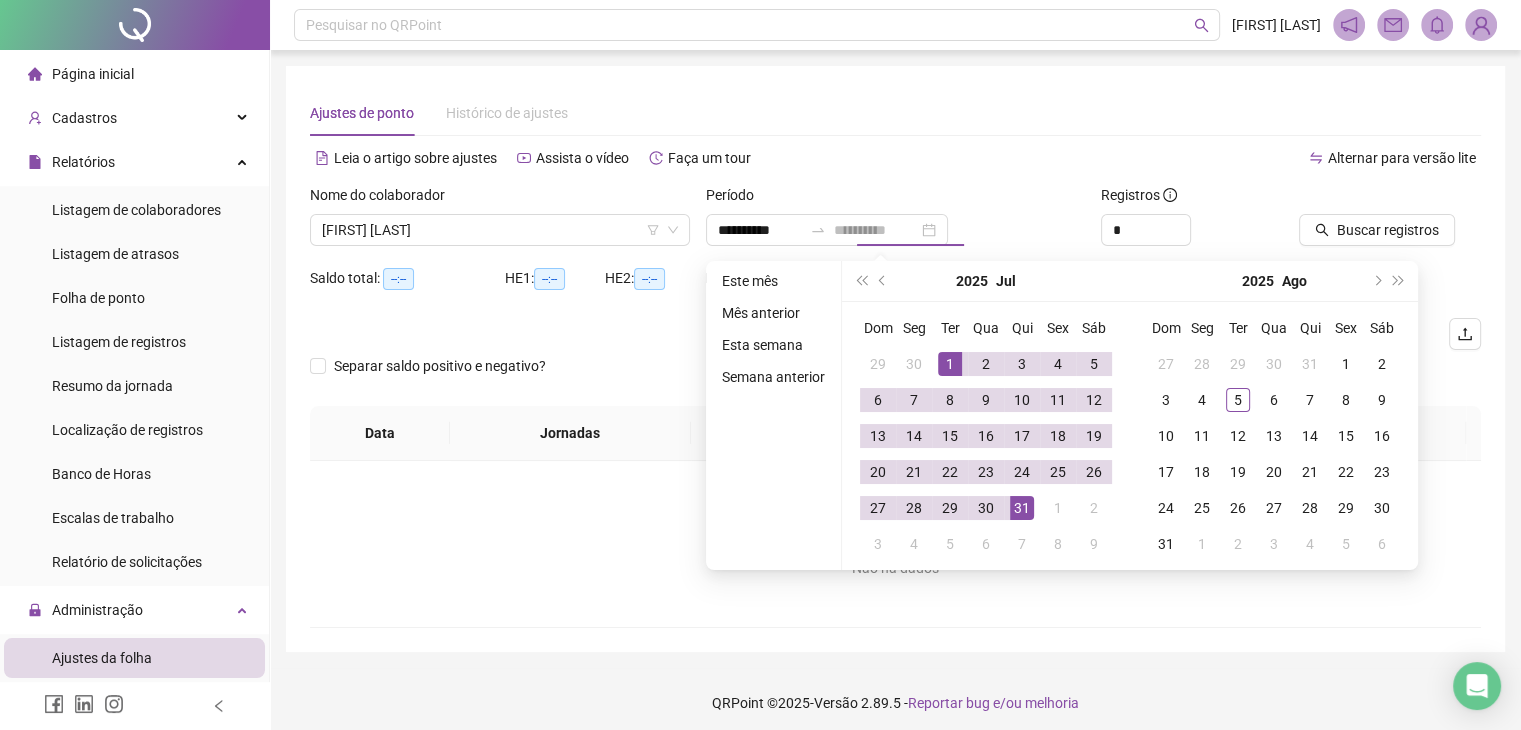 click on "31" at bounding box center (1022, 508) 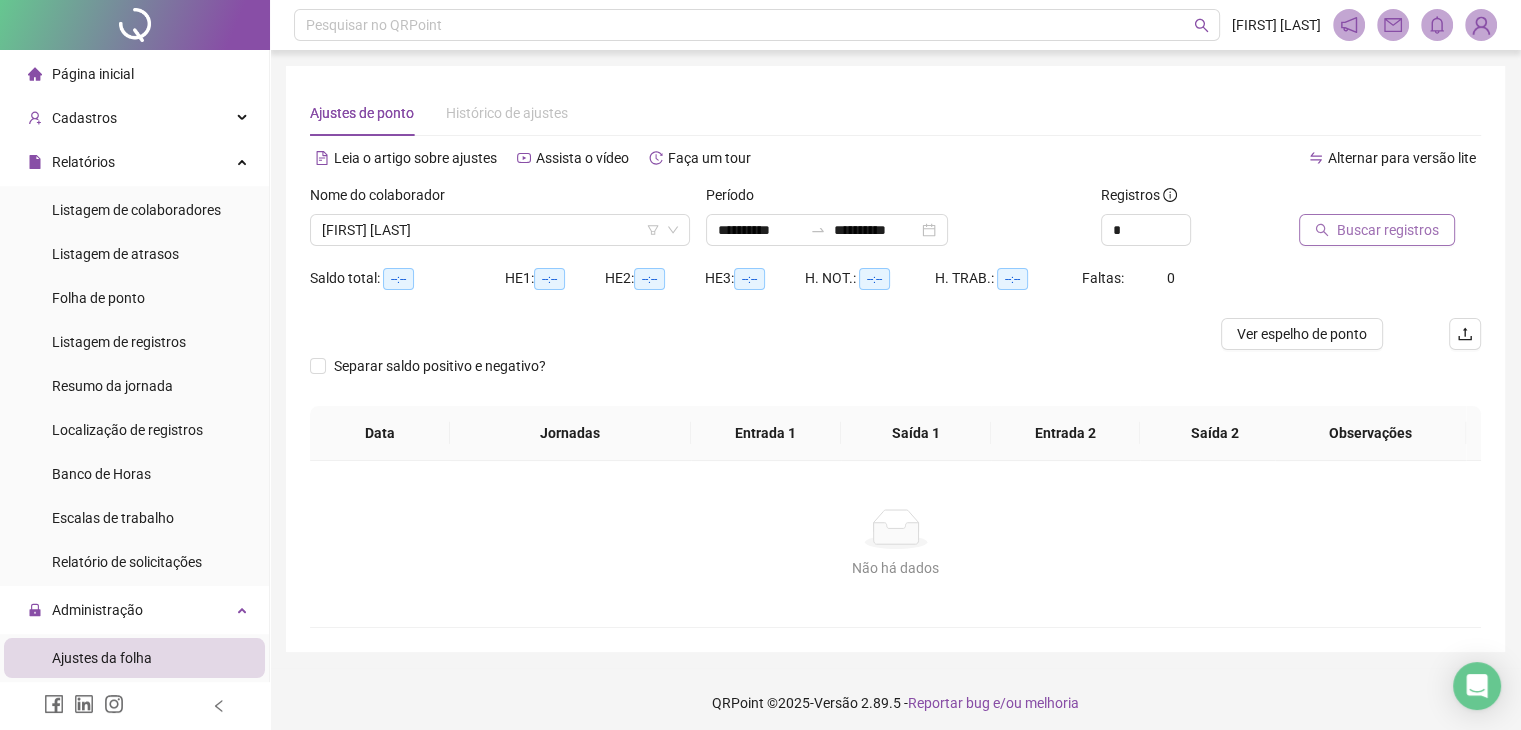 click on "Buscar registros" at bounding box center (1388, 230) 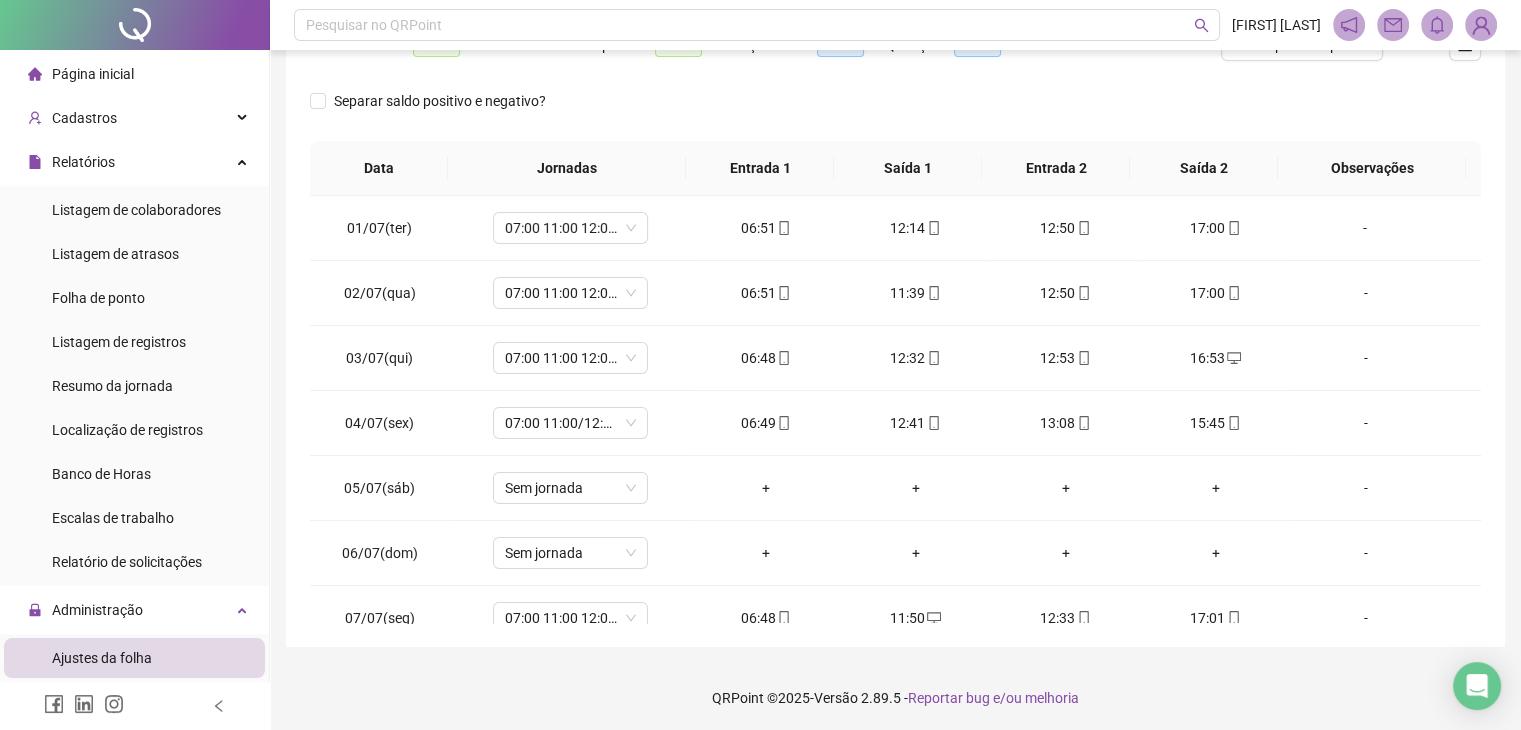 scroll, scrollTop: 292, scrollLeft: 0, axis: vertical 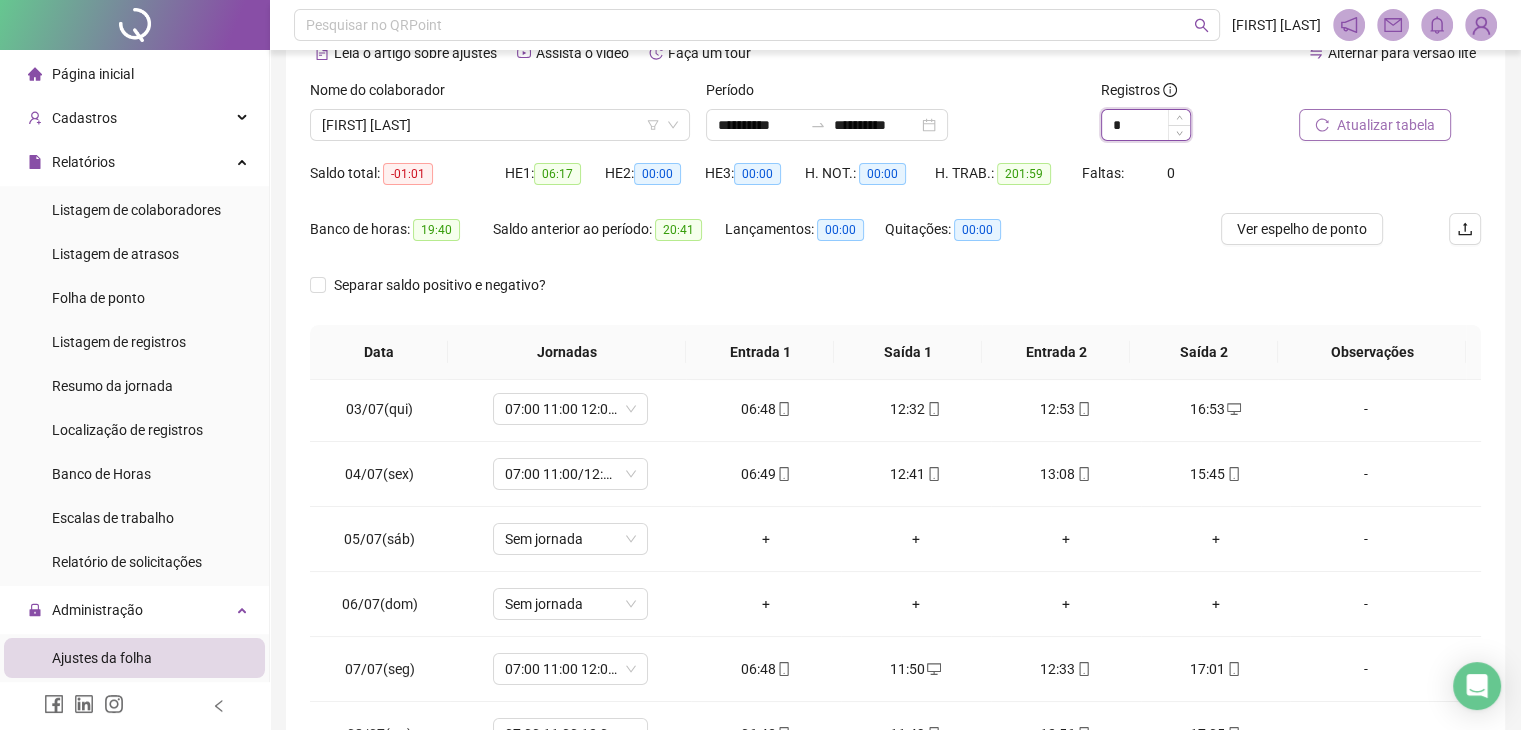 click on "*" at bounding box center (1146, 125) 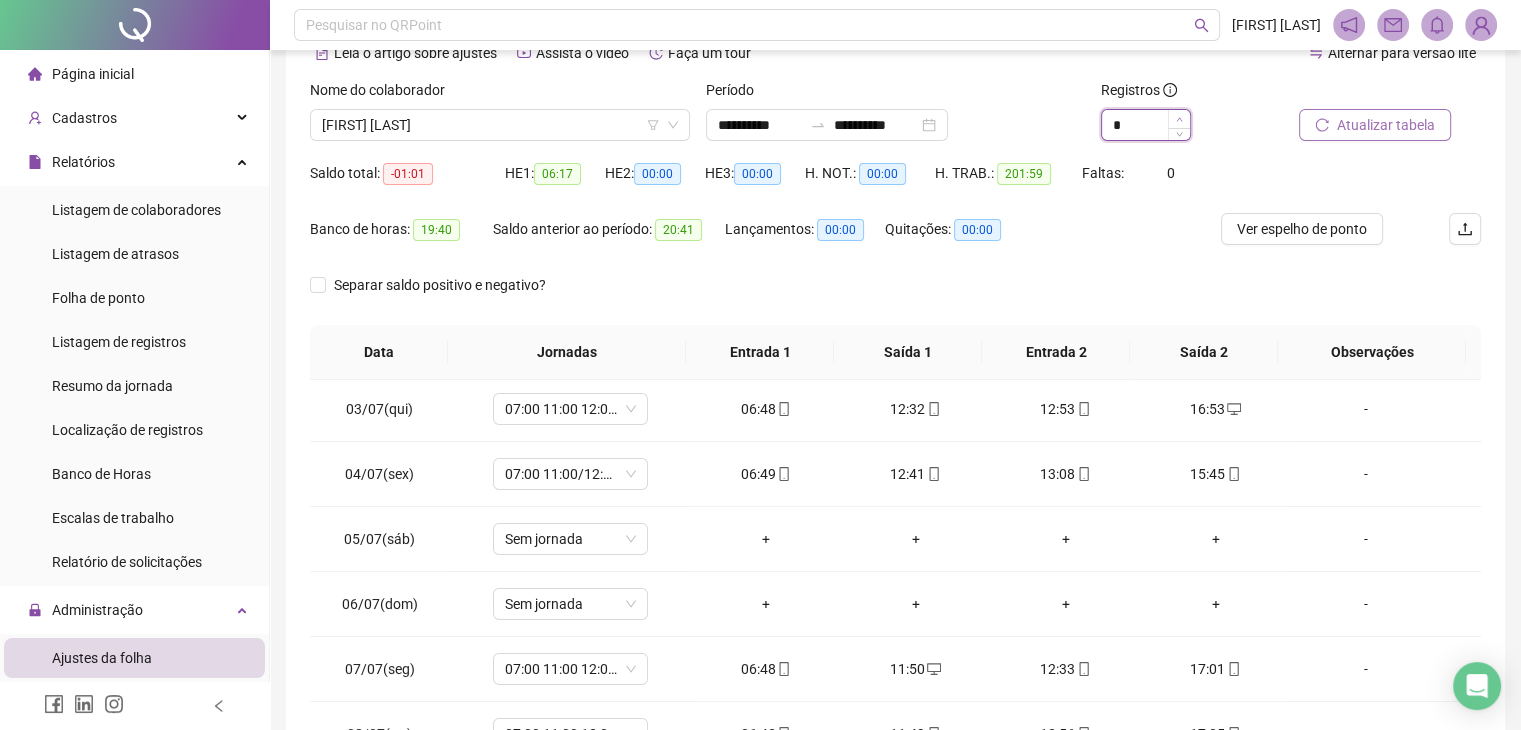 click at bounding box center [1179, 119] 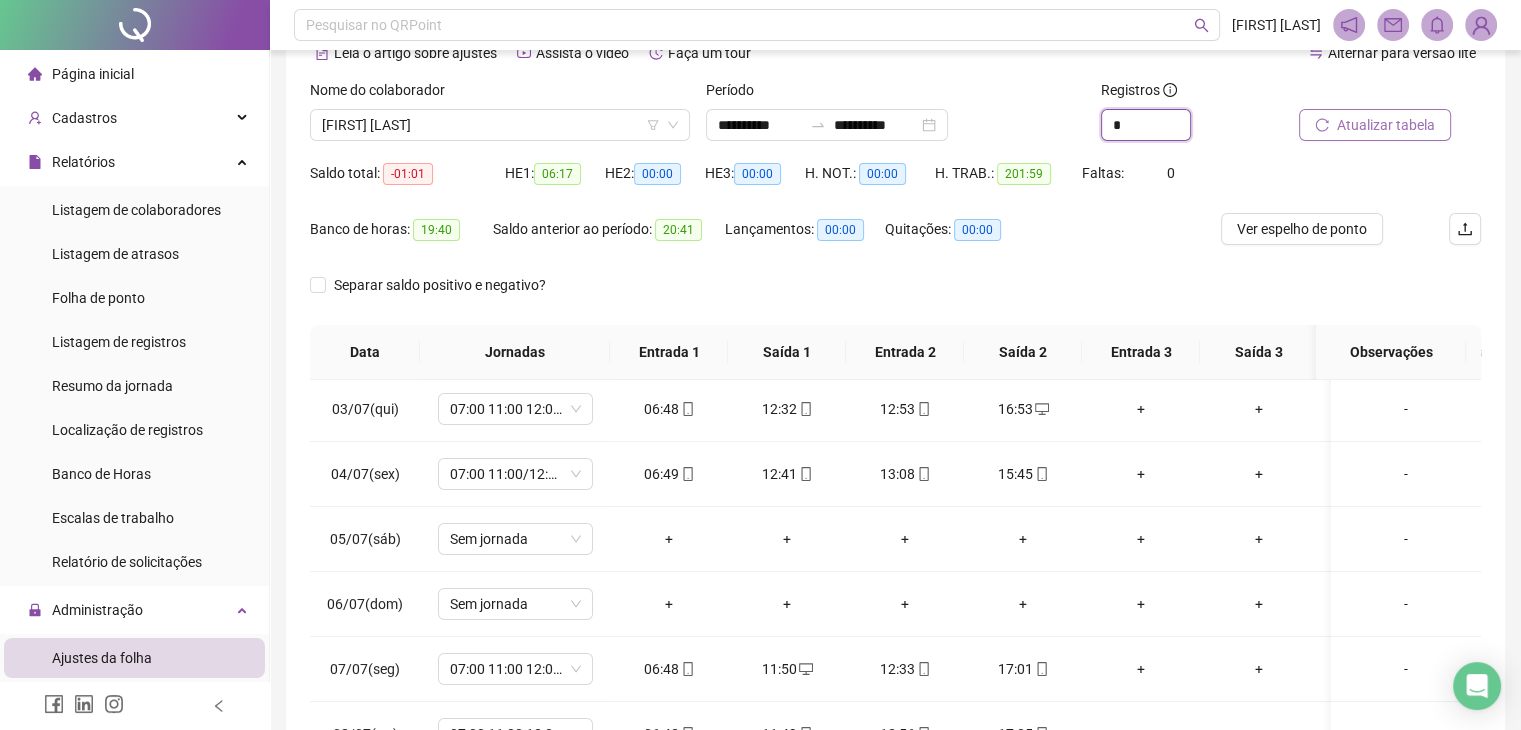 drag, startPoint x: 1187, startPoint y: 114, endPoint x: 1382, endPoint y: 358, distance: 312.34756 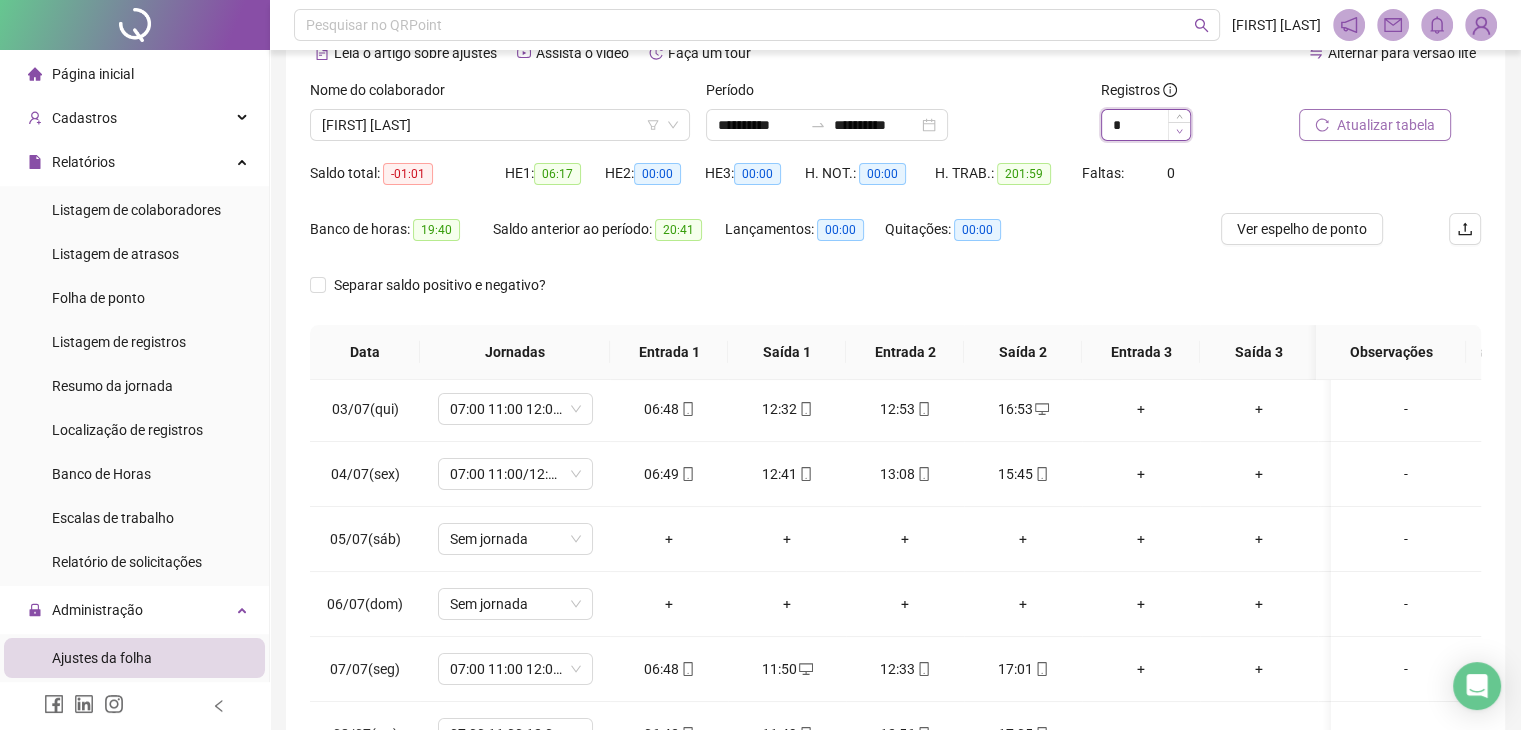 click at bounding box center [1179, 131] 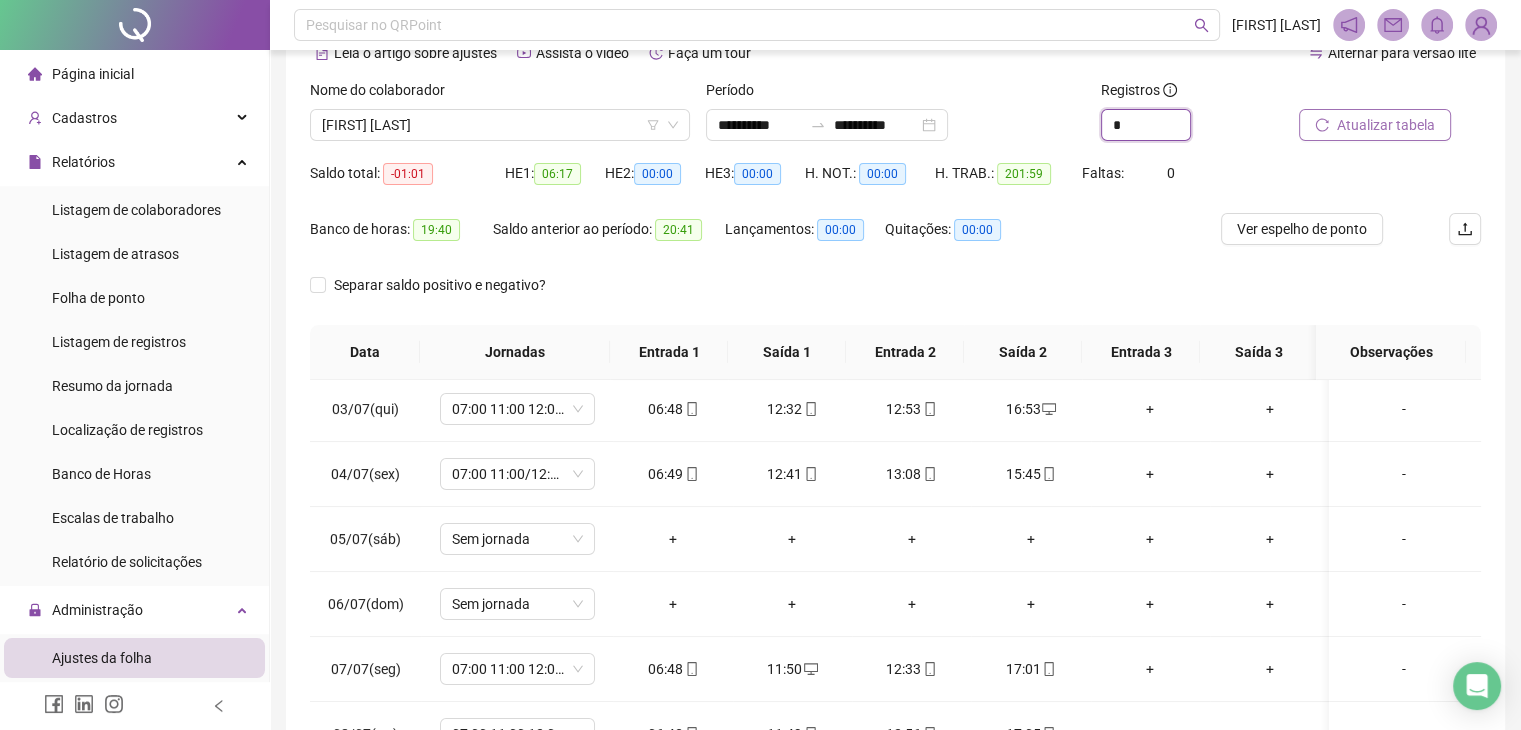 type on "*" 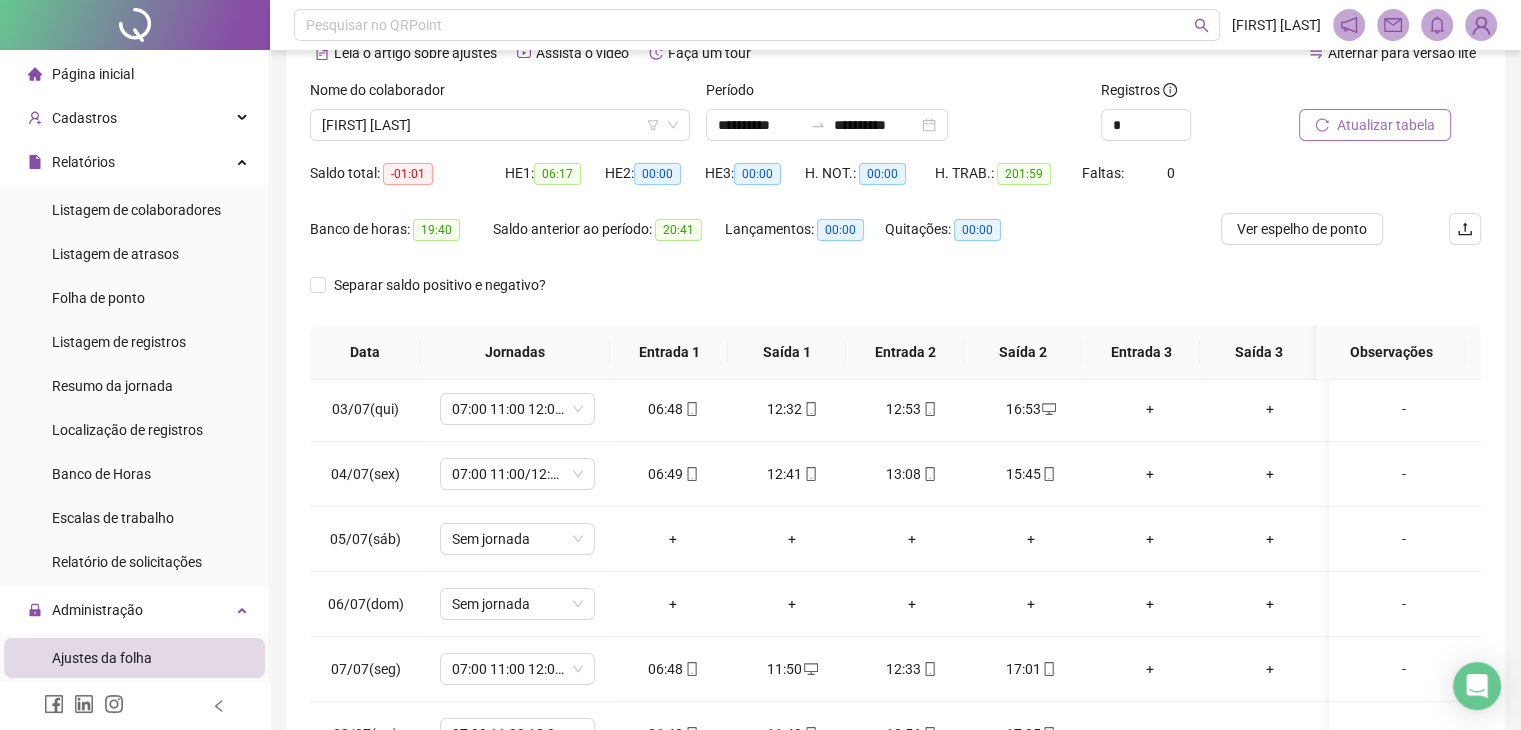 click on "Atualizar tabela" at bounding box center [1386, 125] 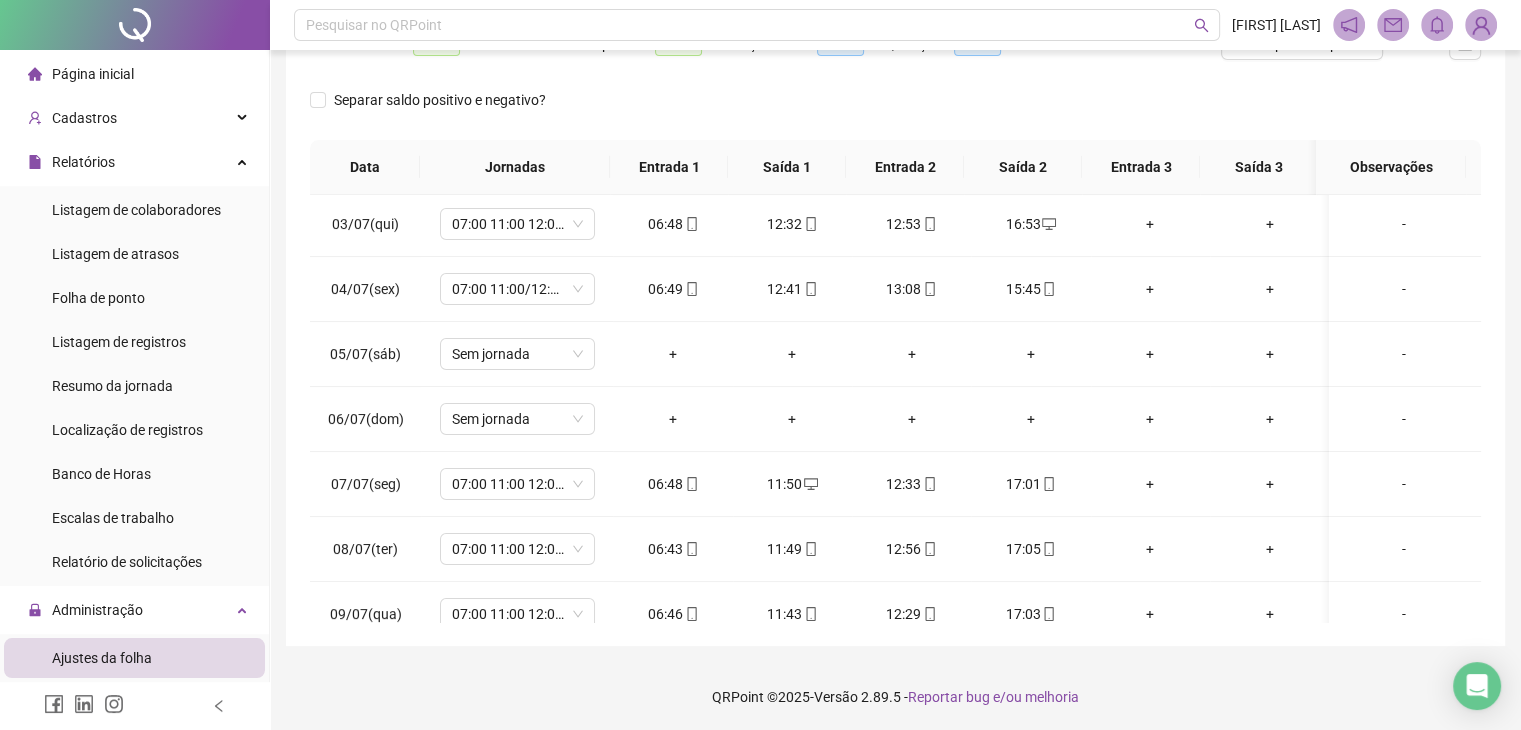scroll, scrollTop: 292, scrollLeft: 0, axis: vertical 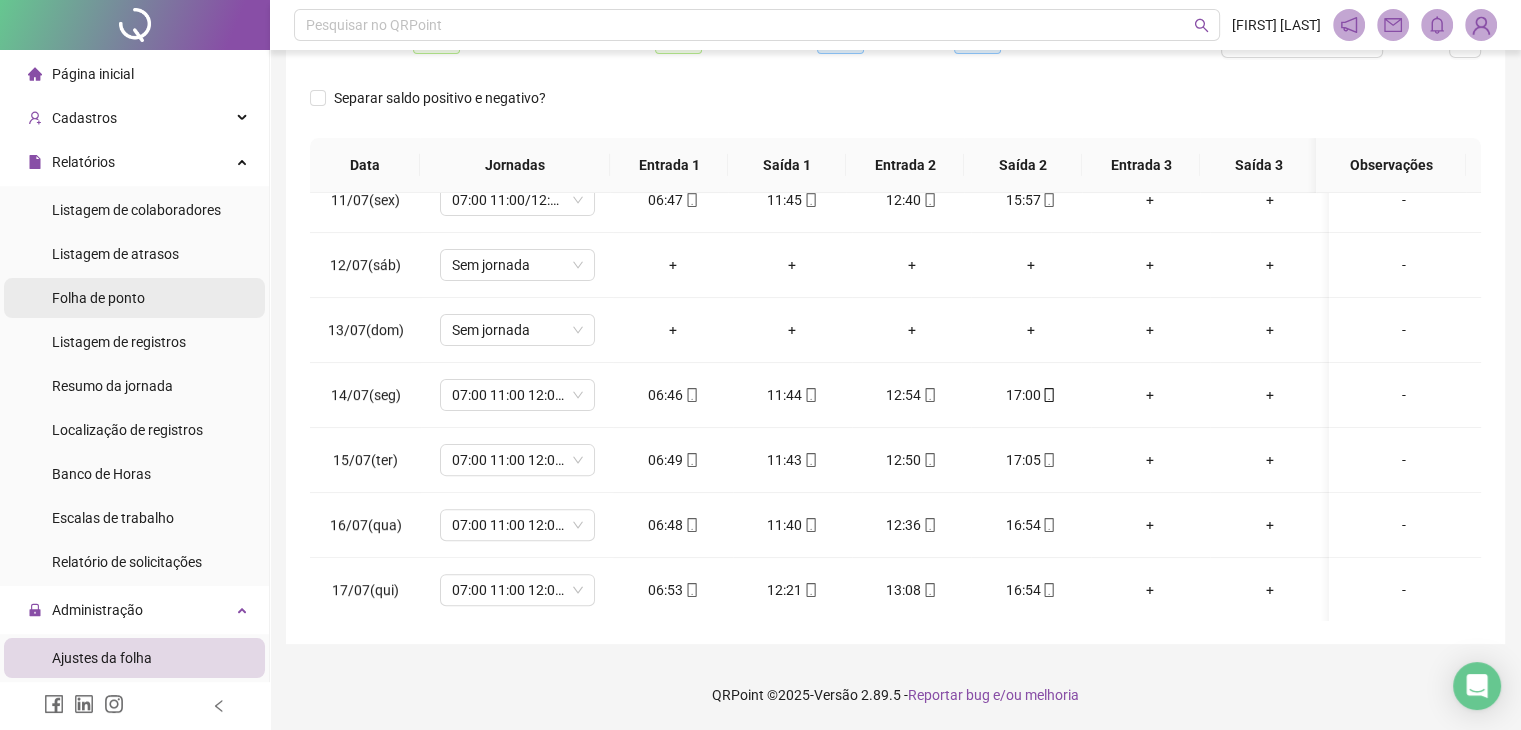 click on "Folha de ponto" at bounding box center [98, 298] 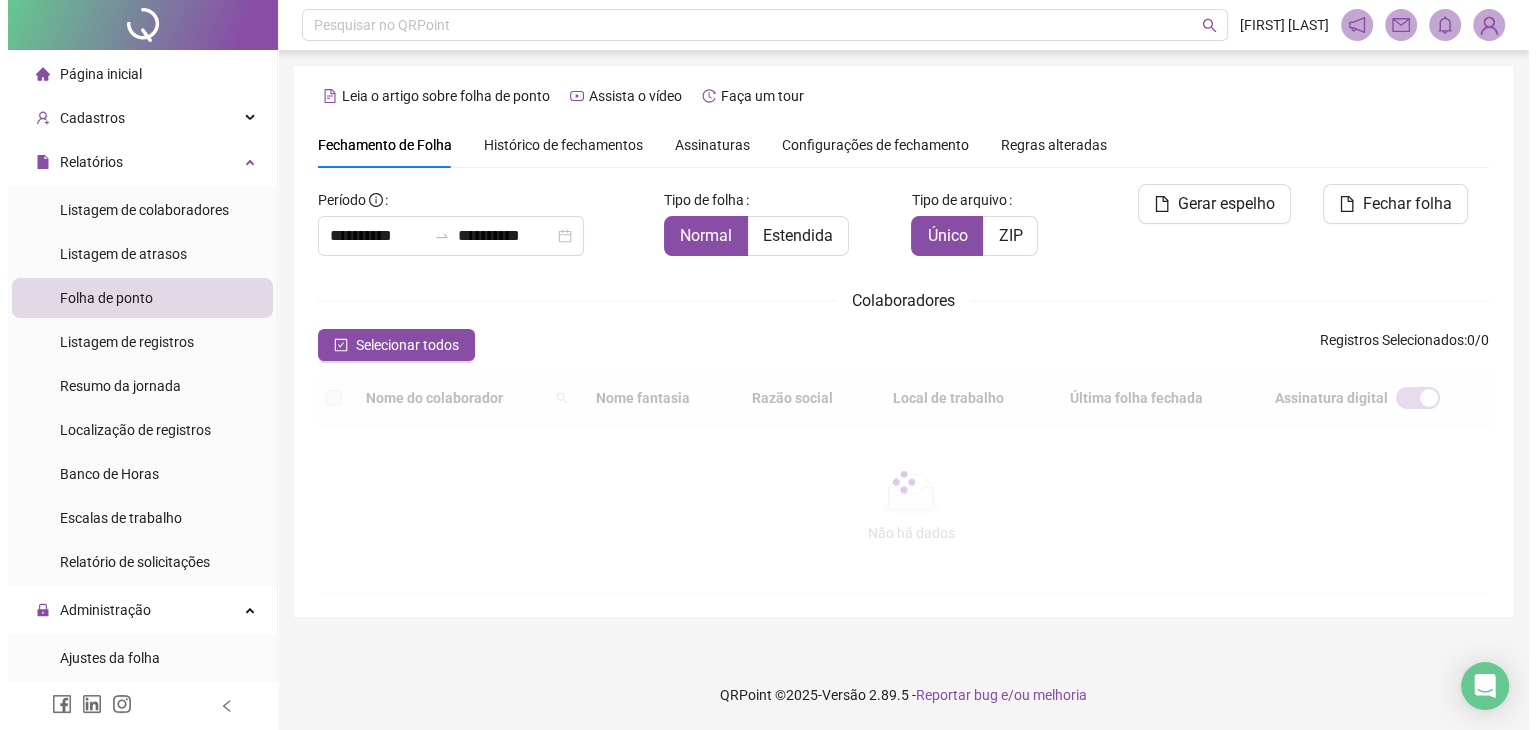 scroll, scrollTop: 0, scrollLeft: 0, axis: both 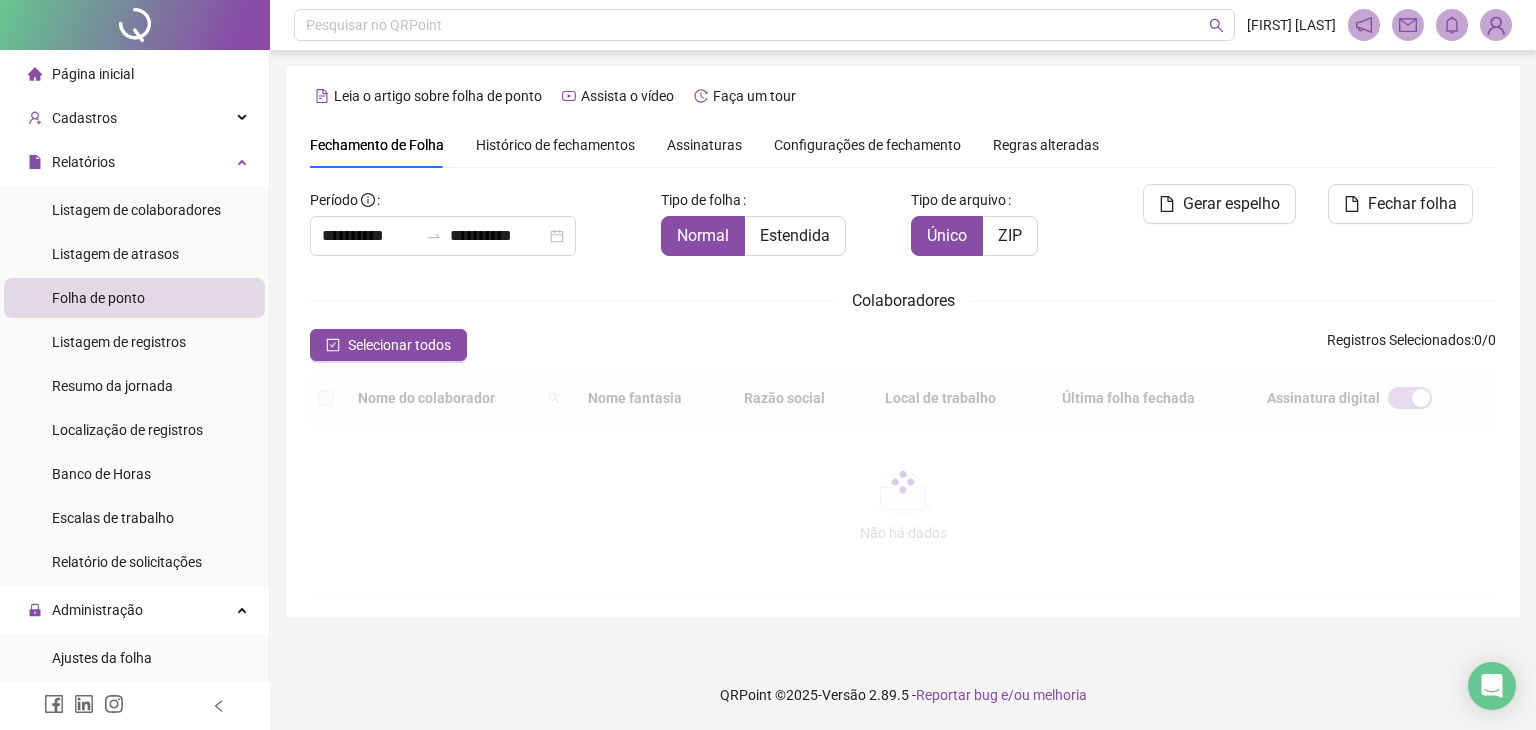 type on "**********" 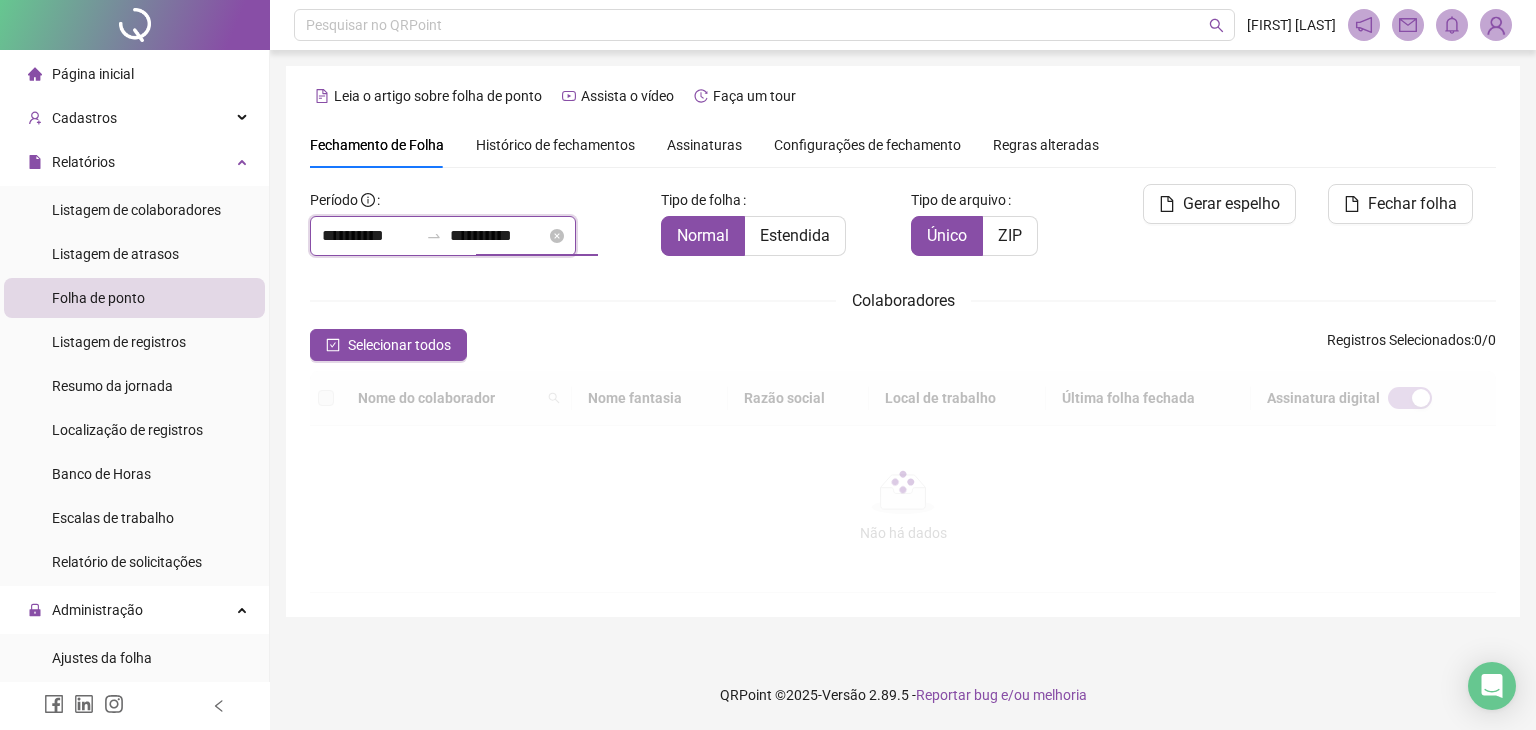 click on "**********" at bounding box center [498, 236] 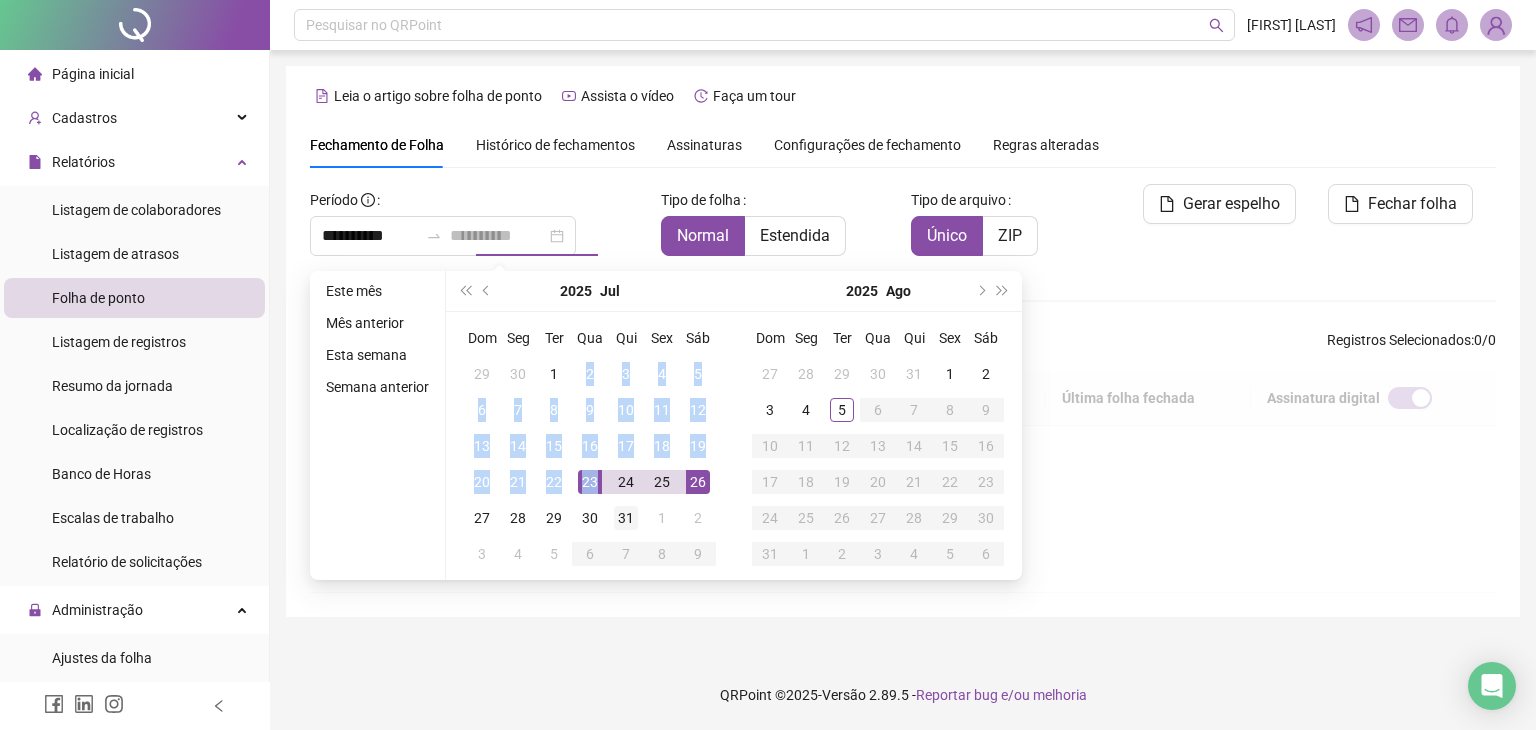 type on "**********" 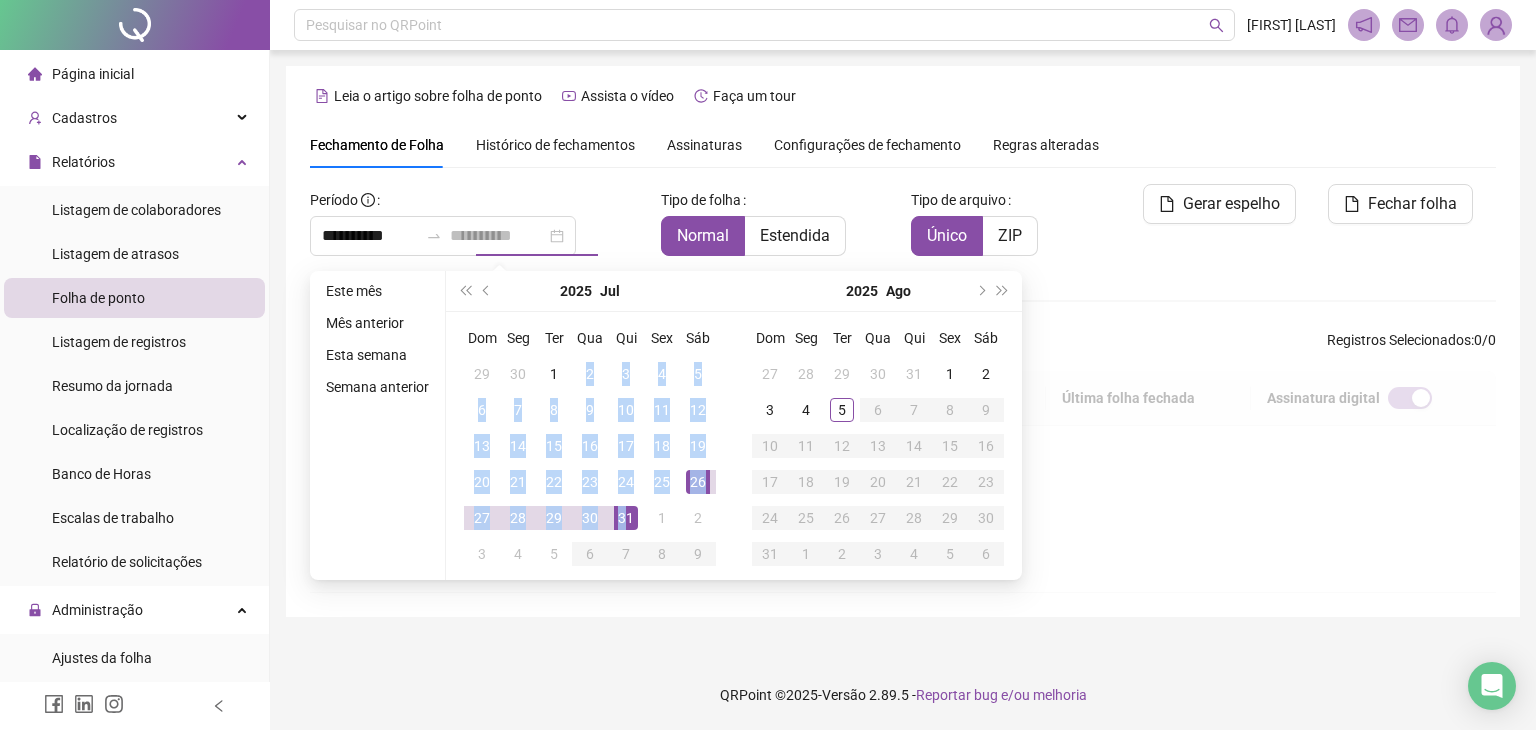 drag, startPoint x: 556, startPoint y: 369, endPoint x: 621, endPoint y: 517, distance: 161.64467 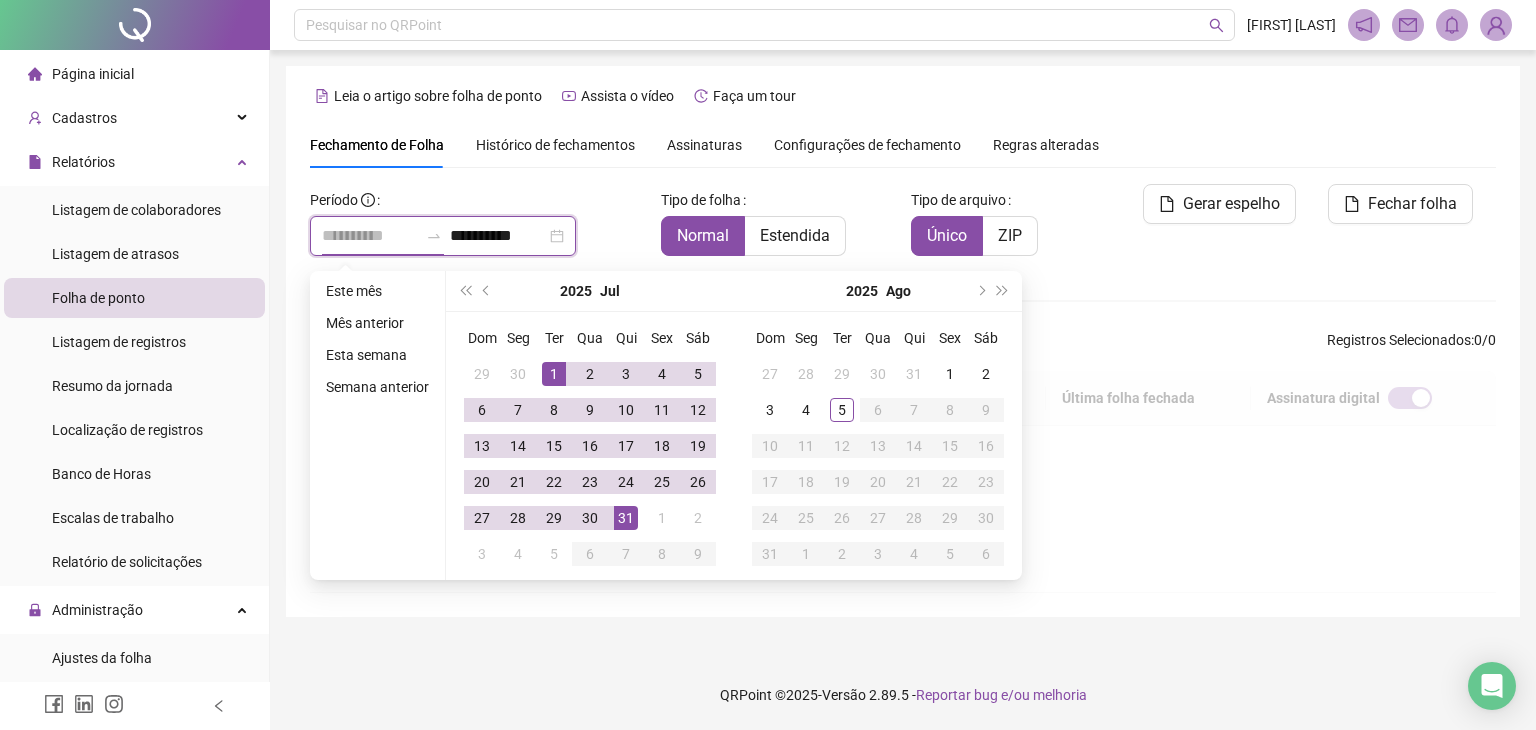 type on "**********" 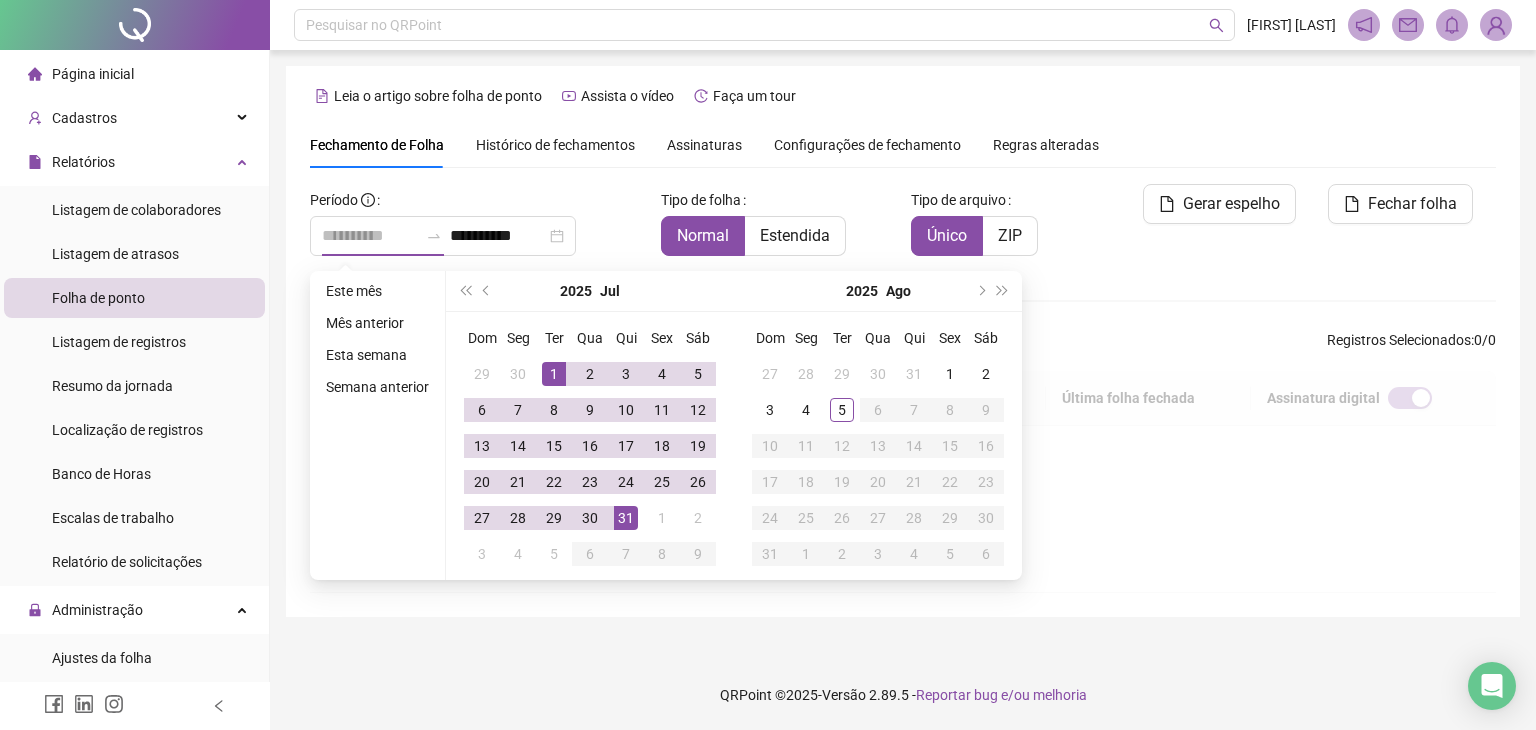 click on "1" at bounding box center (554, 374) 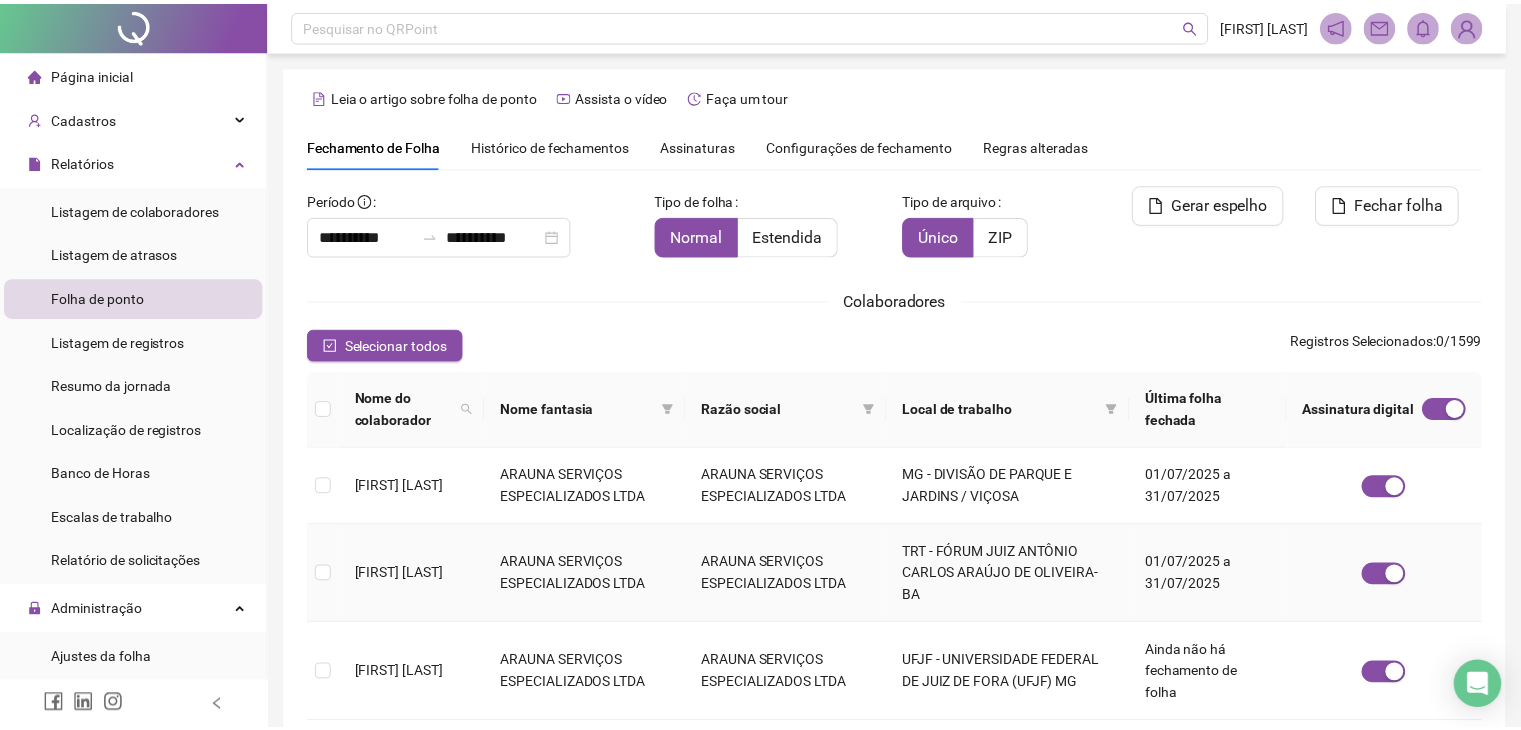 scroll, scrollTop: 44, scrollLeft: 0, axis: vertical 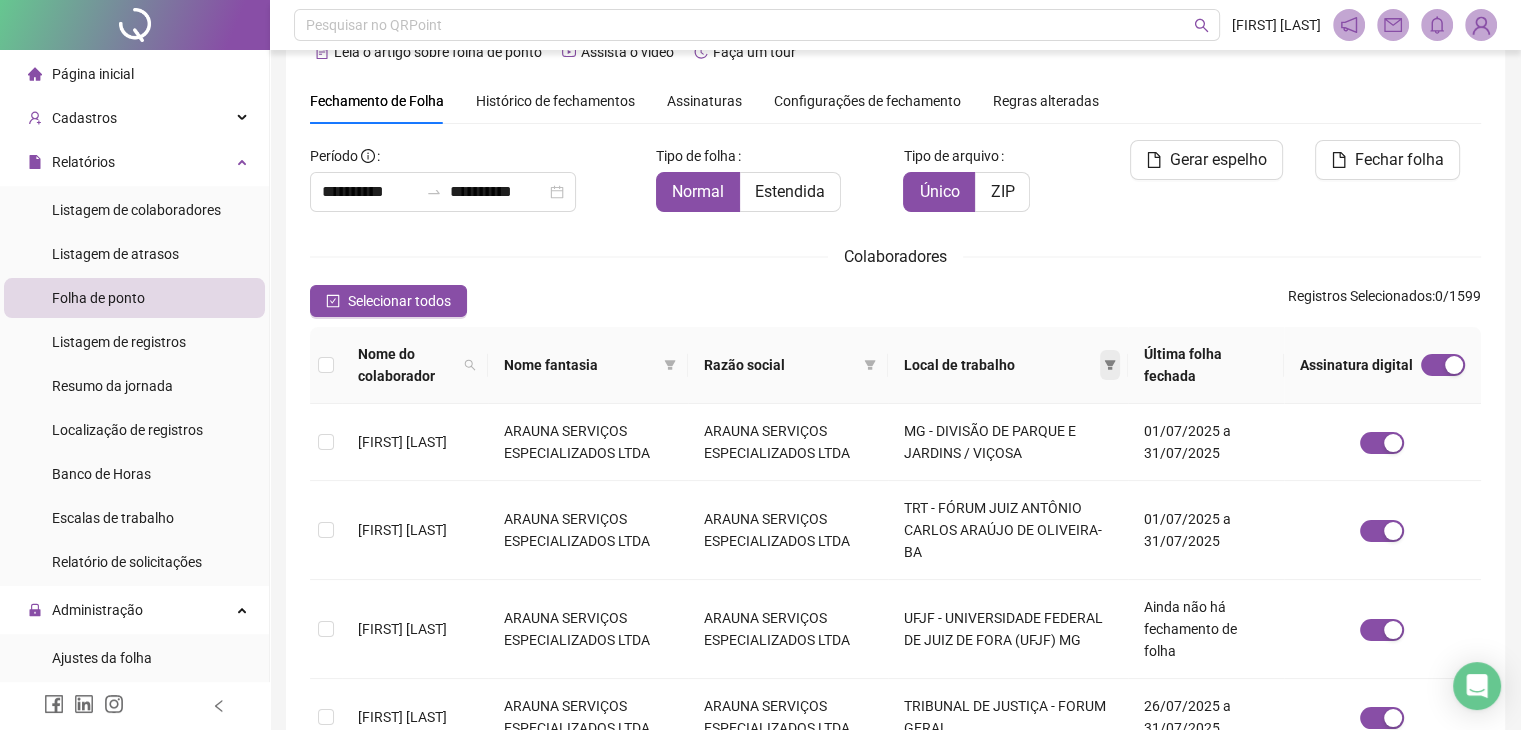 click 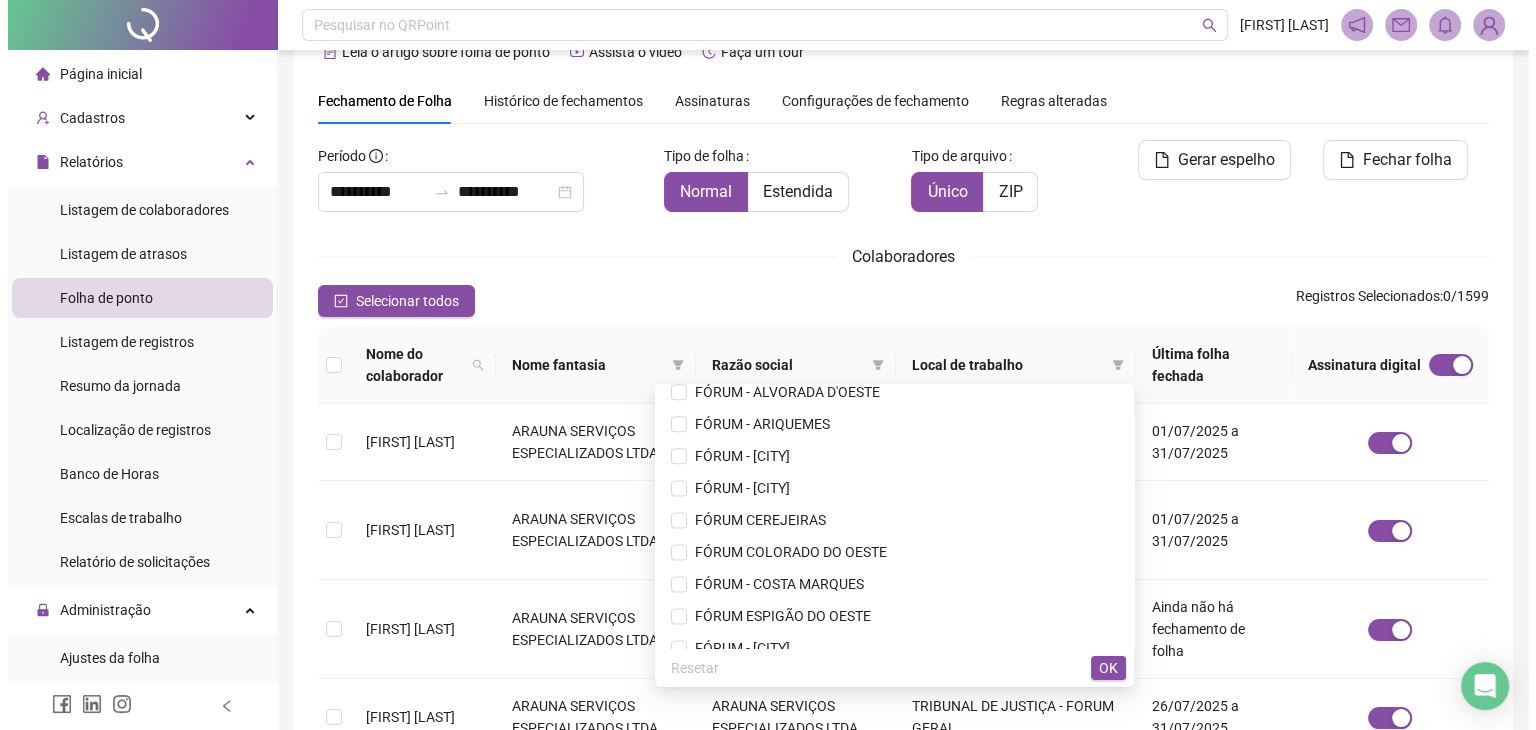 scroll, scrollTop: 2534, scrollLeft: 0, axis: vertical 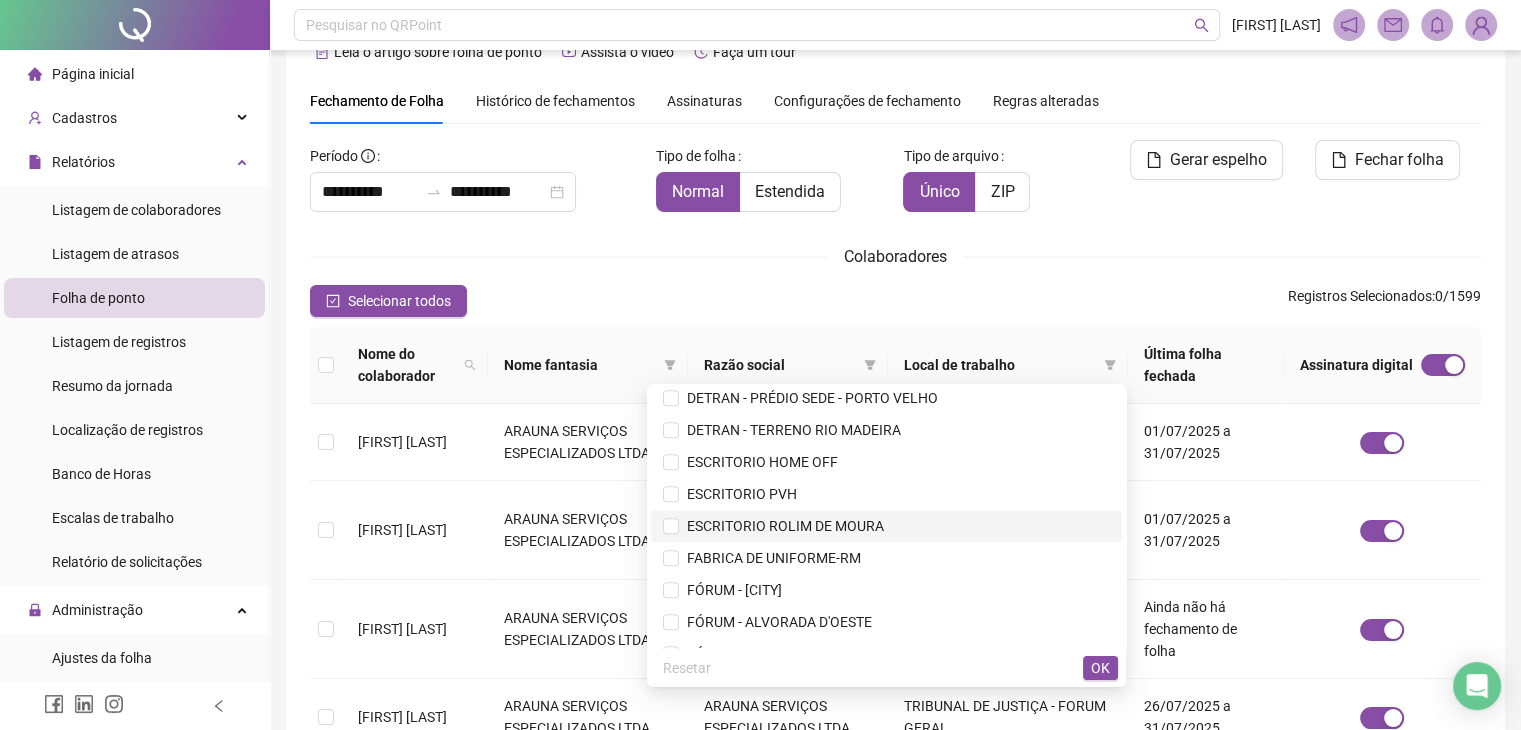 click on "ESCRITORIO ROLIM DE MOURA" at bounding box center [781, 526] 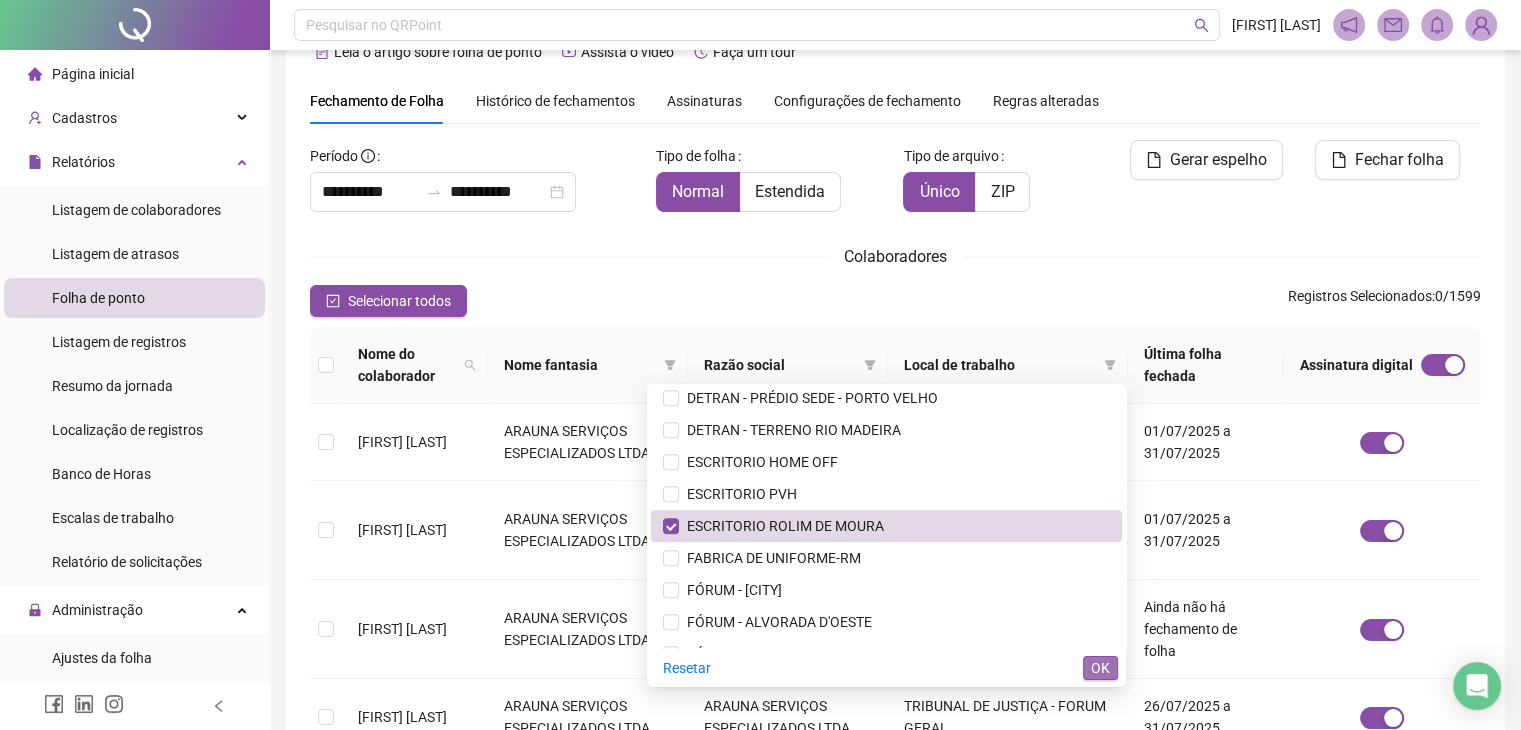 click on "OK" at bounding box center (1100, 668) 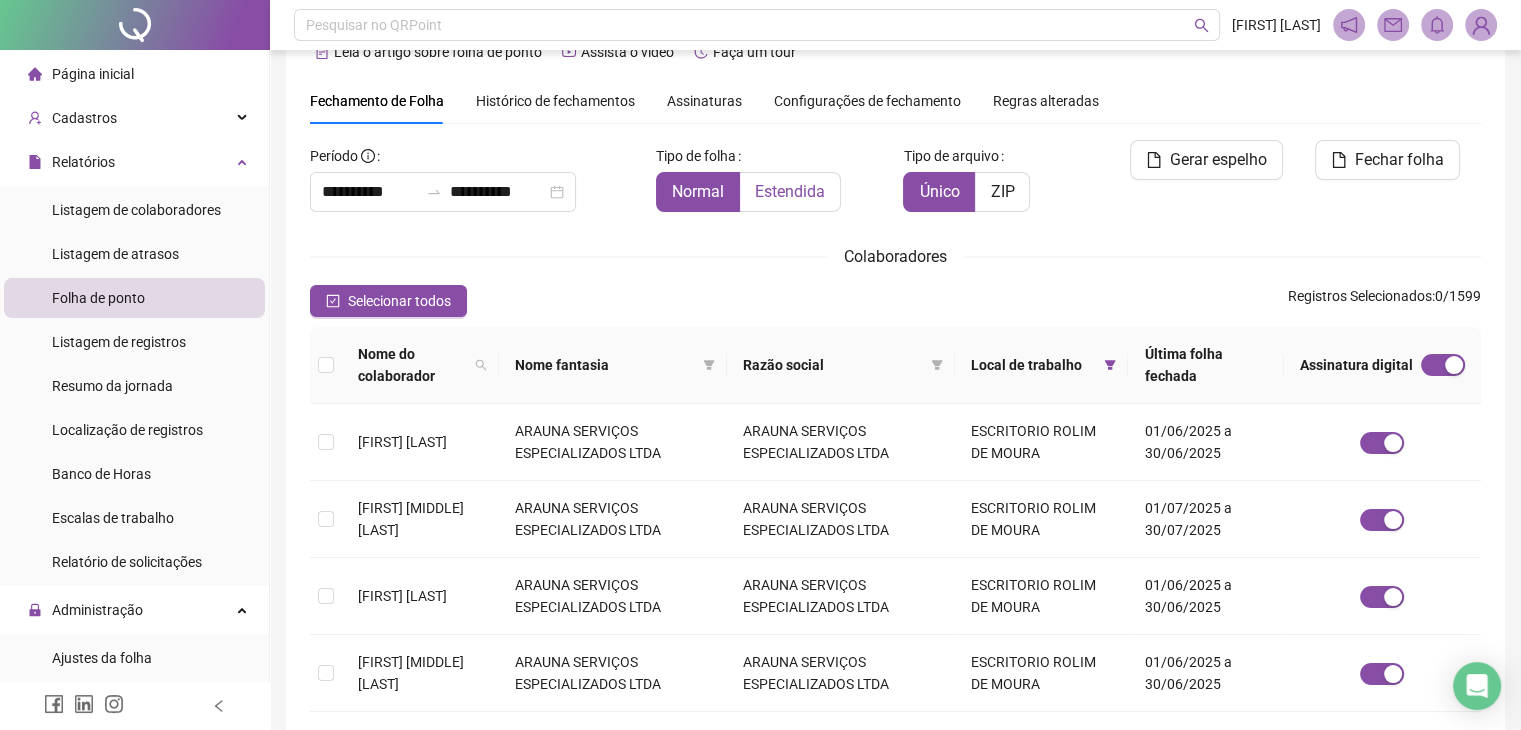 click on "Estendida" at bounding box center (790, 191) 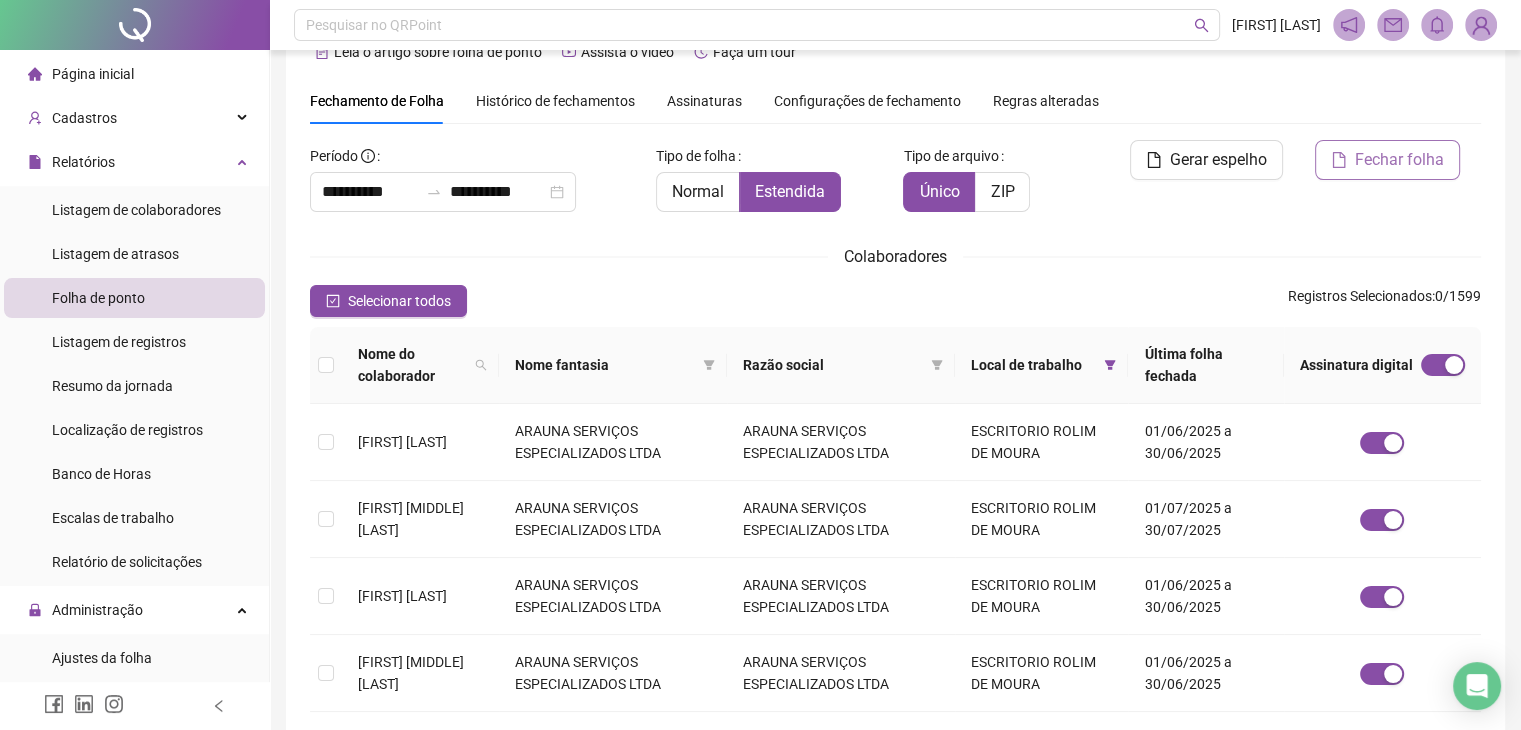 click on "Fechar folha" at bounding box center (1399, 160) 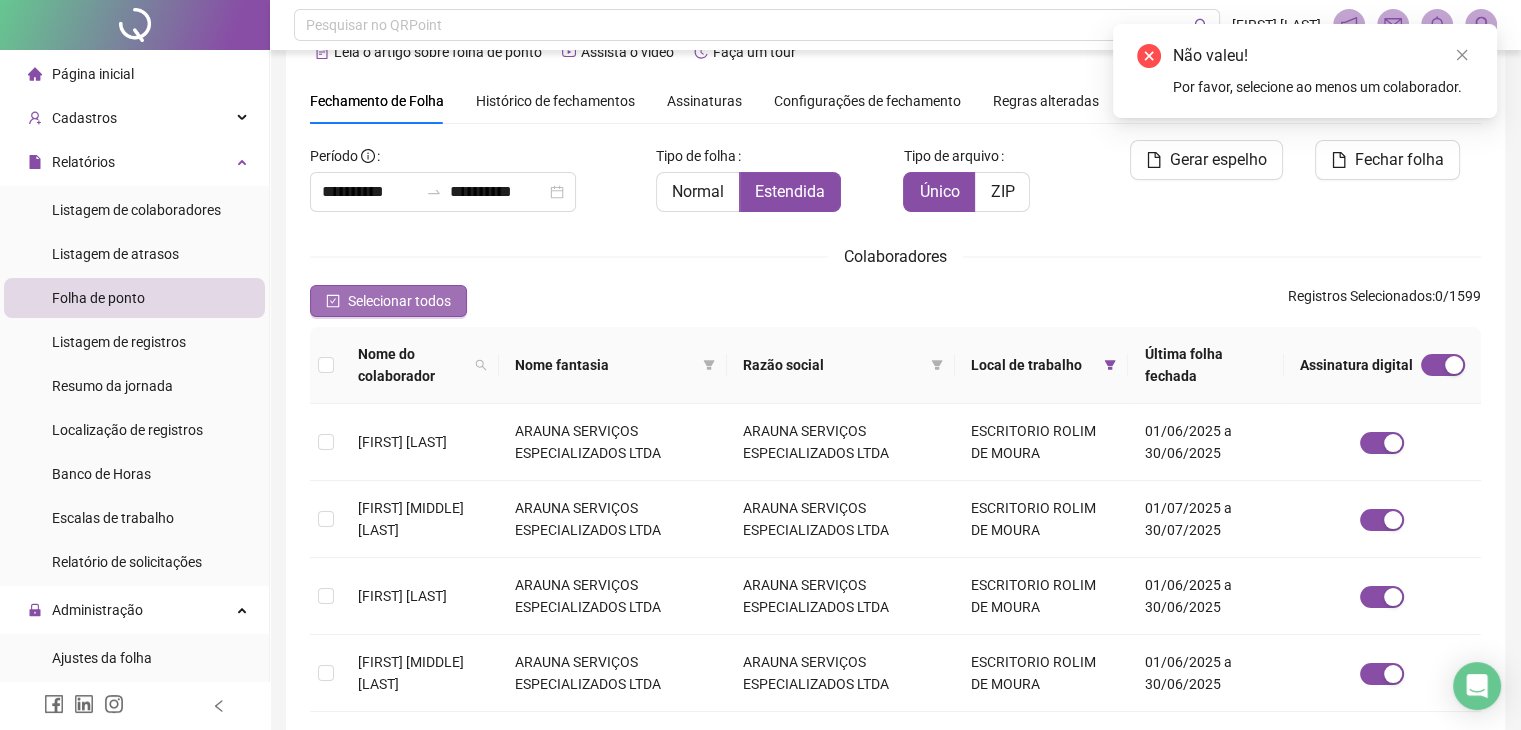click on "Selecionar todos" at bounding box center (399, 301) 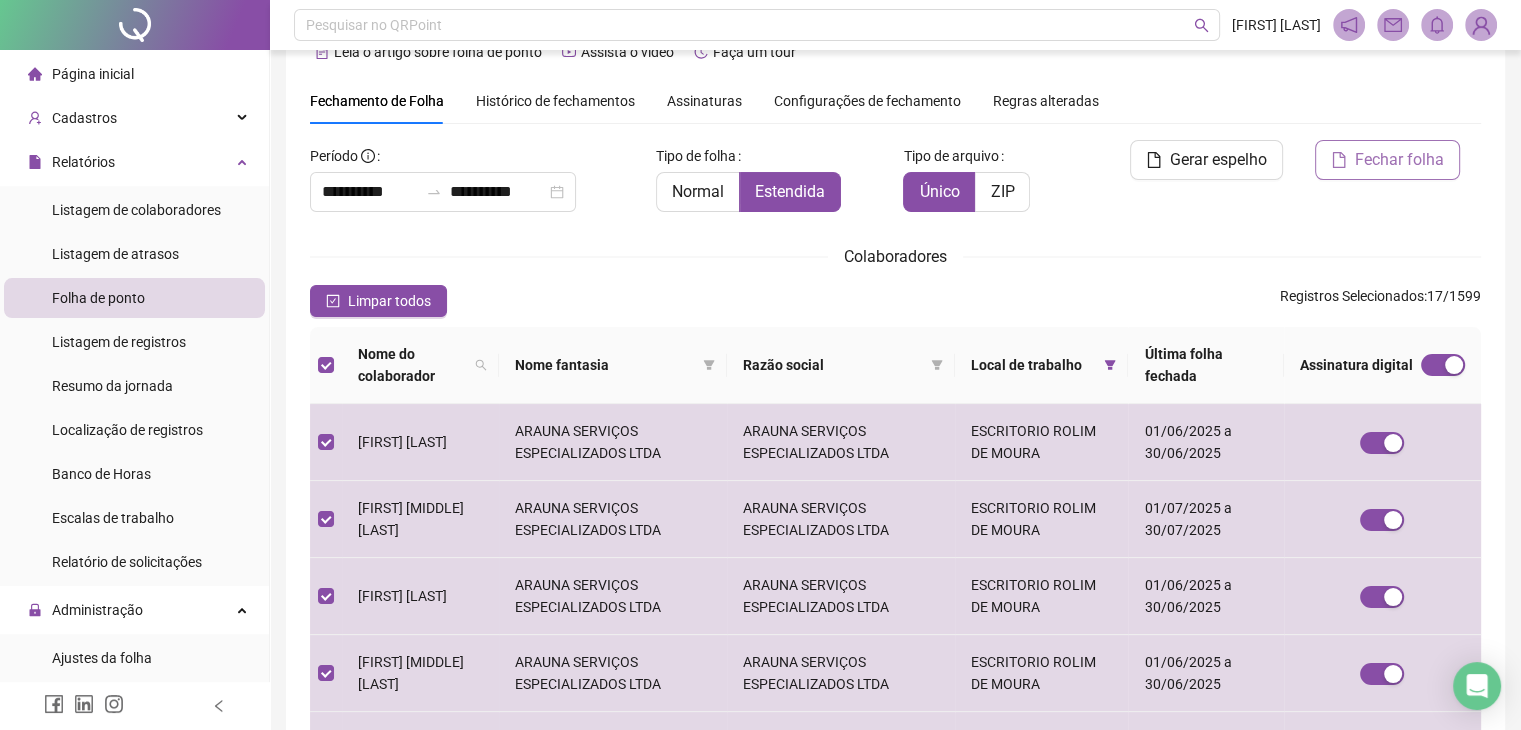 click on "Fechar folha" at bounding box center [1399, 160] 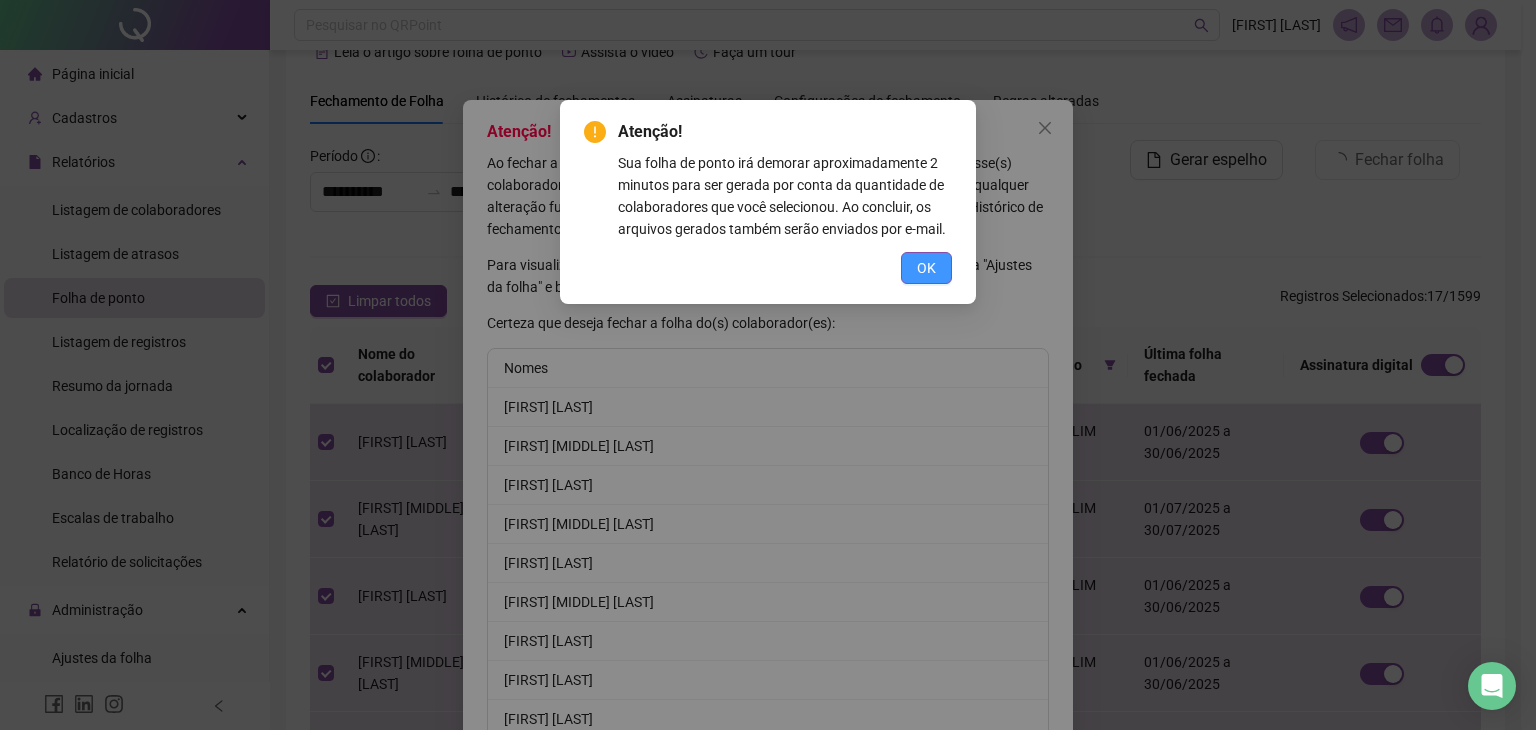click on "OK" at bounding box center [926, 268] 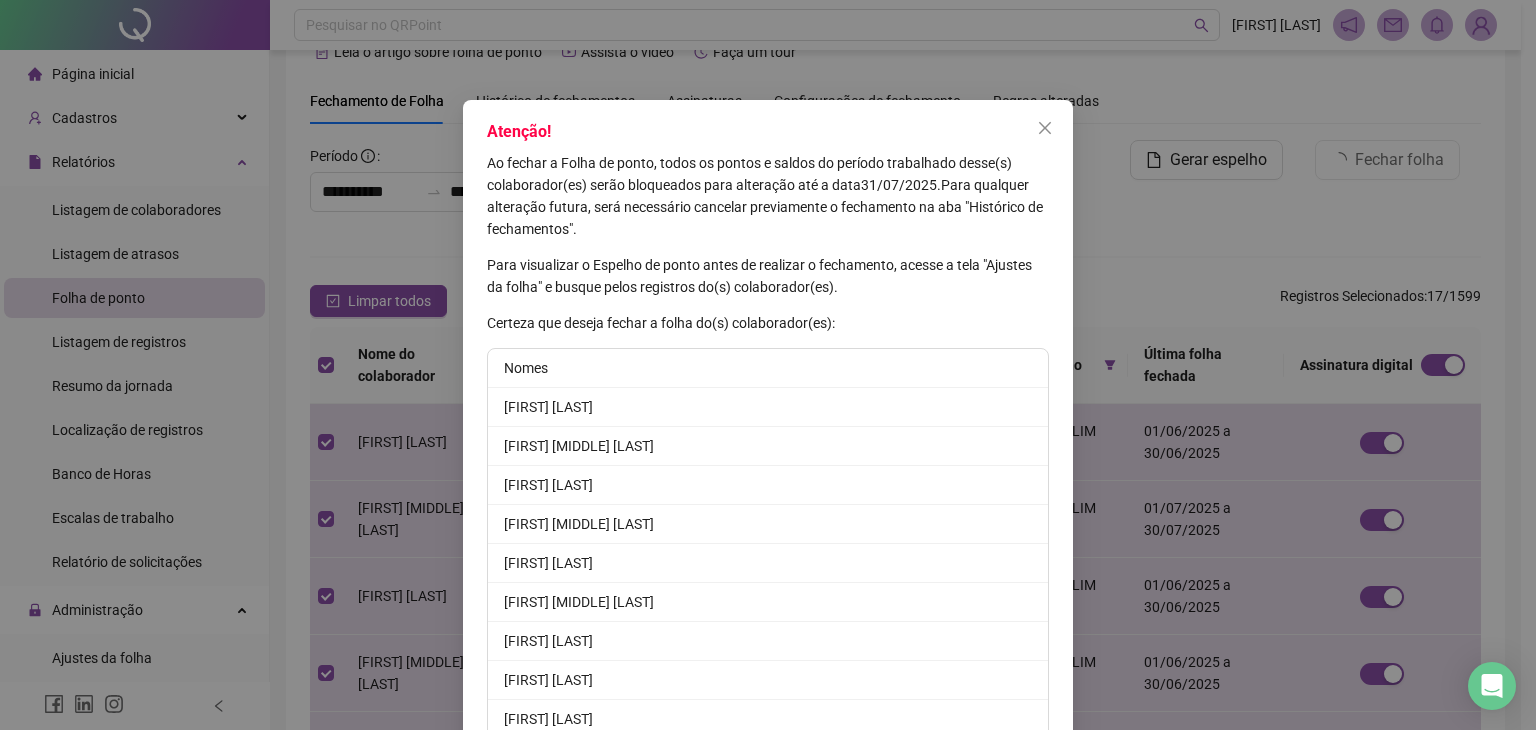 scroll, scrollTop: 405, scrollLeft: 0, axis: vertical 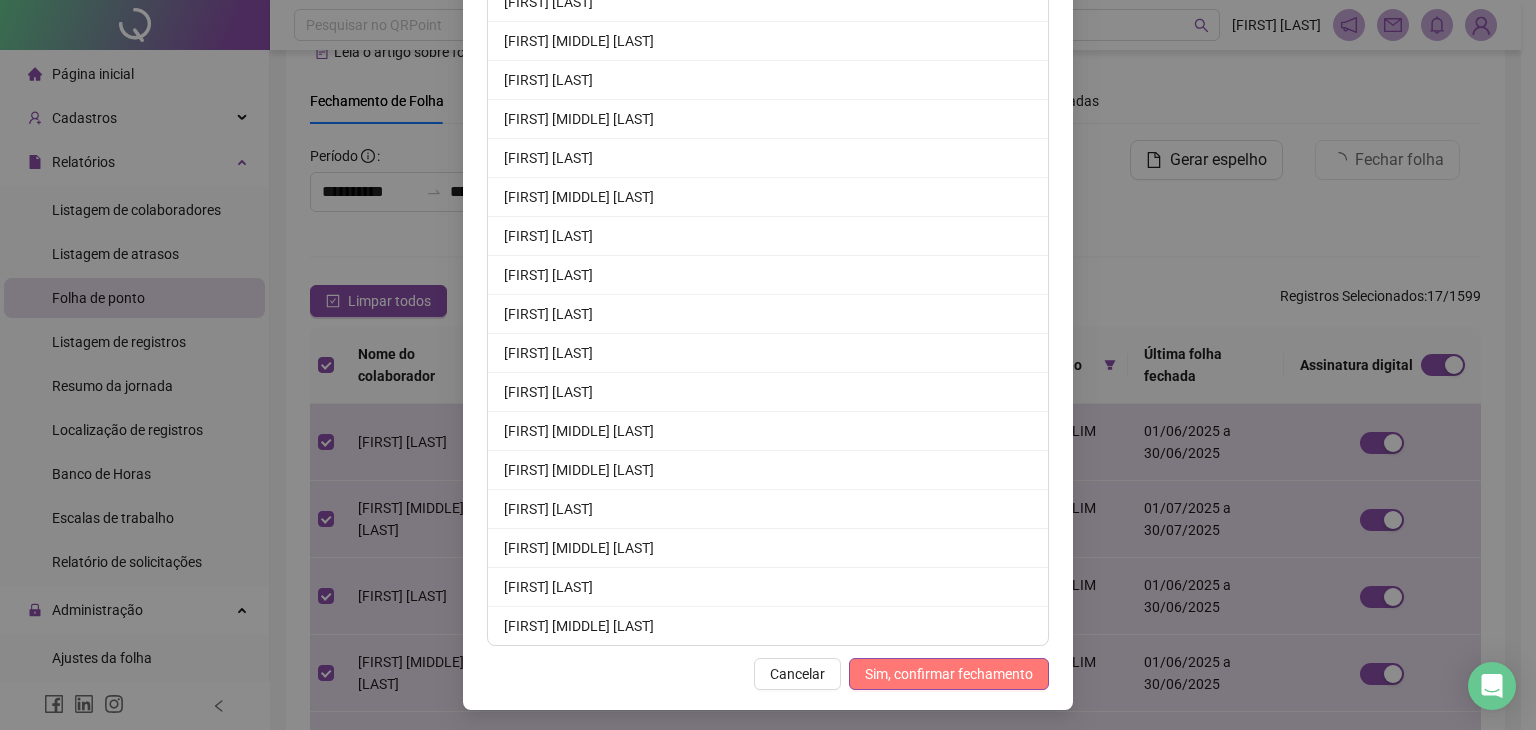 click on "Sim, confirmar fechamento" at bounding box center (949, 674) 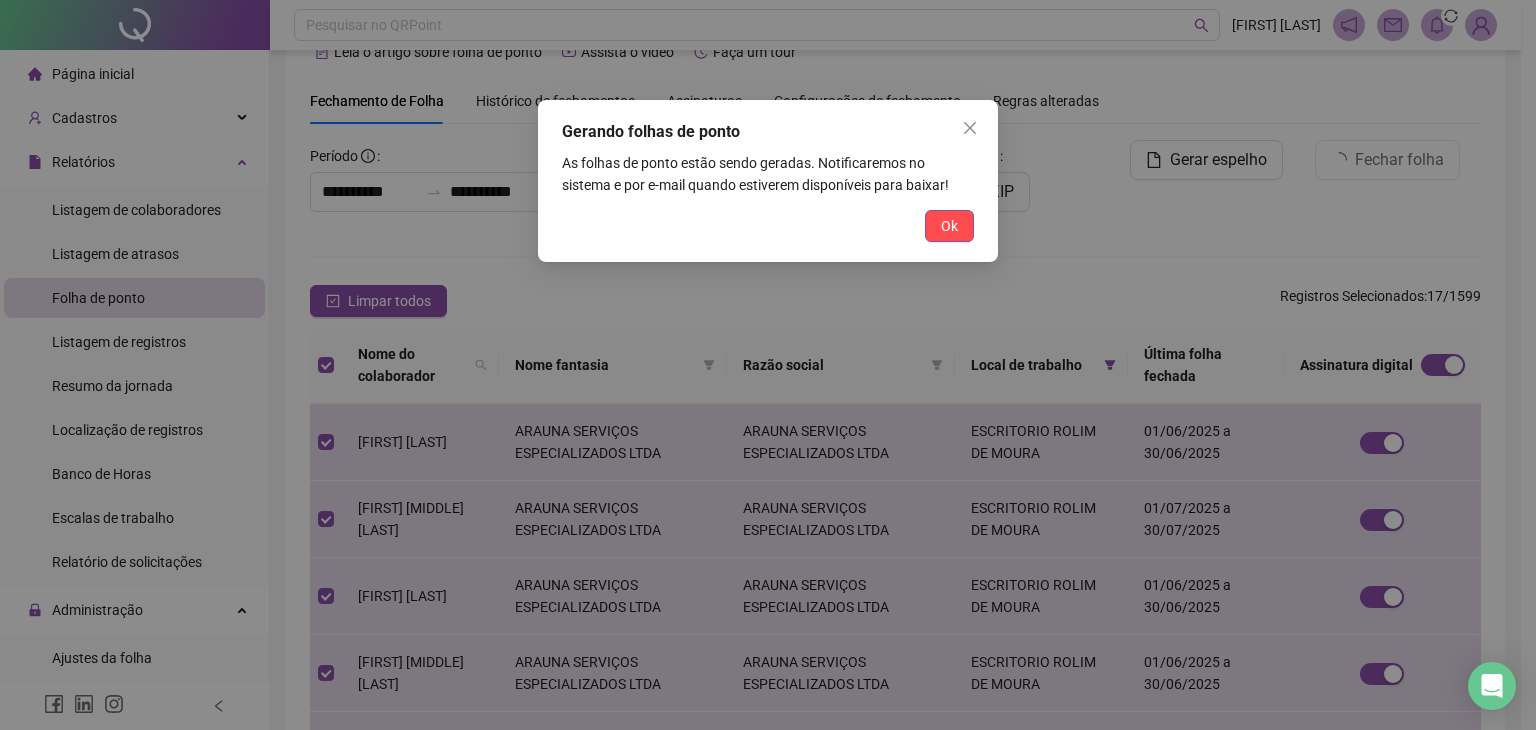 scroll, scrollTop: 307, scrollLeft: 0, axis: vertical 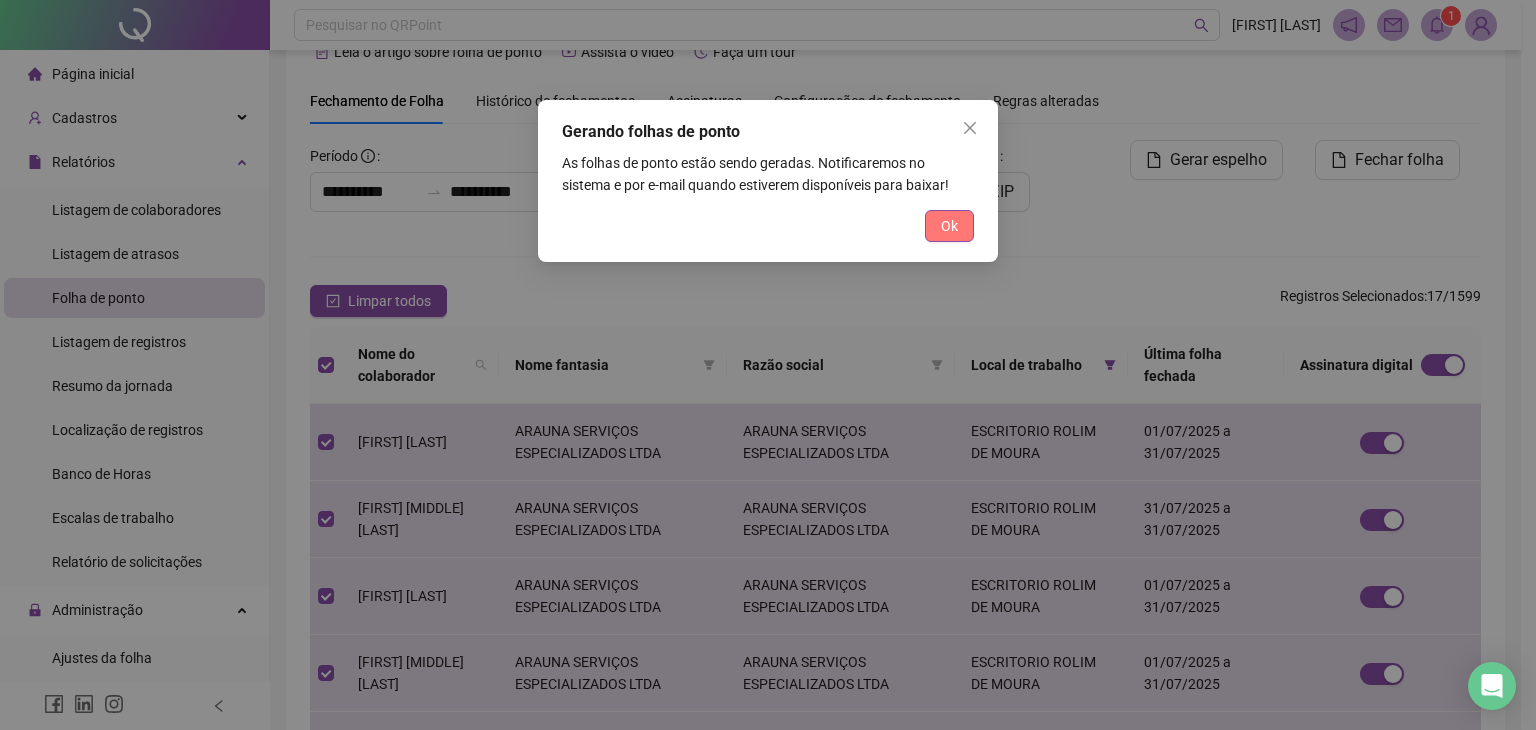 click on "Ok" at bounding box center (949, 226) 